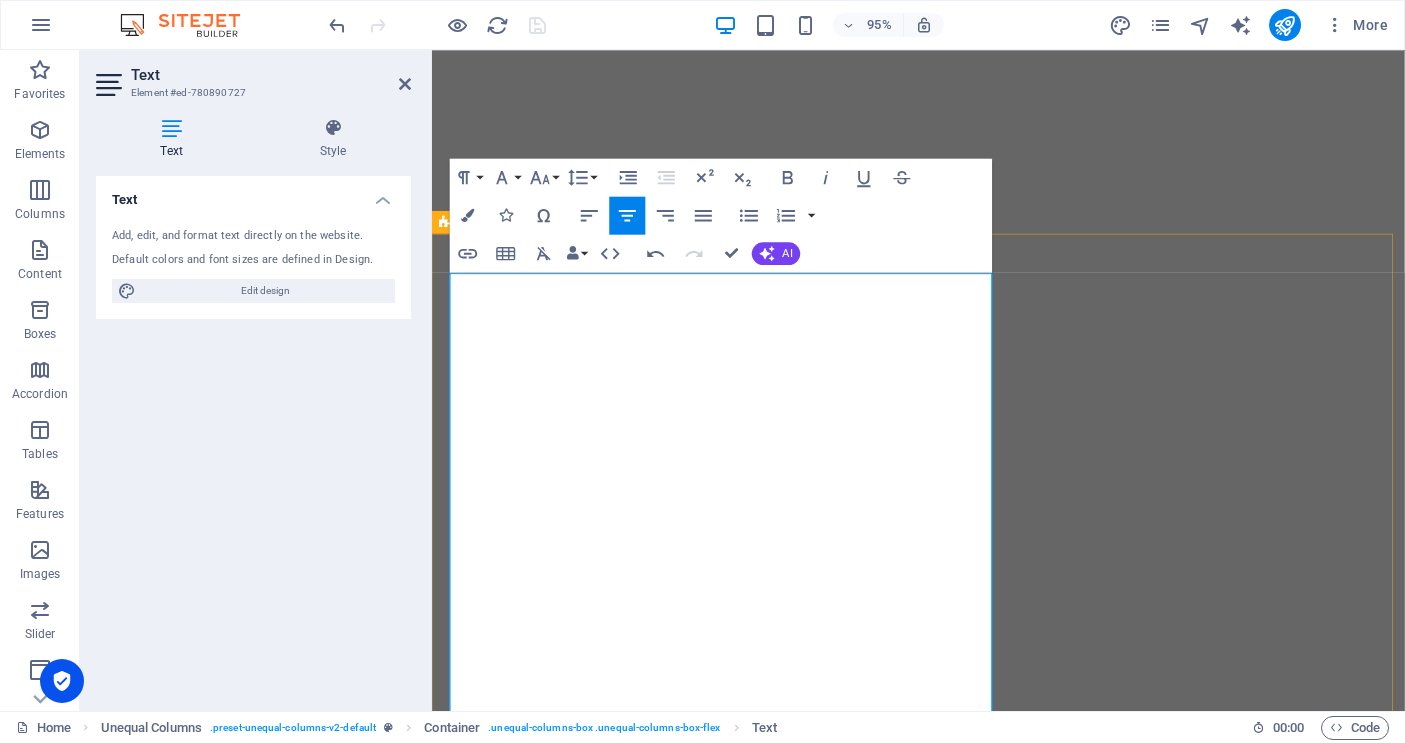 scroll, scrollTop: 0, scrollLeft: 0, axis: both 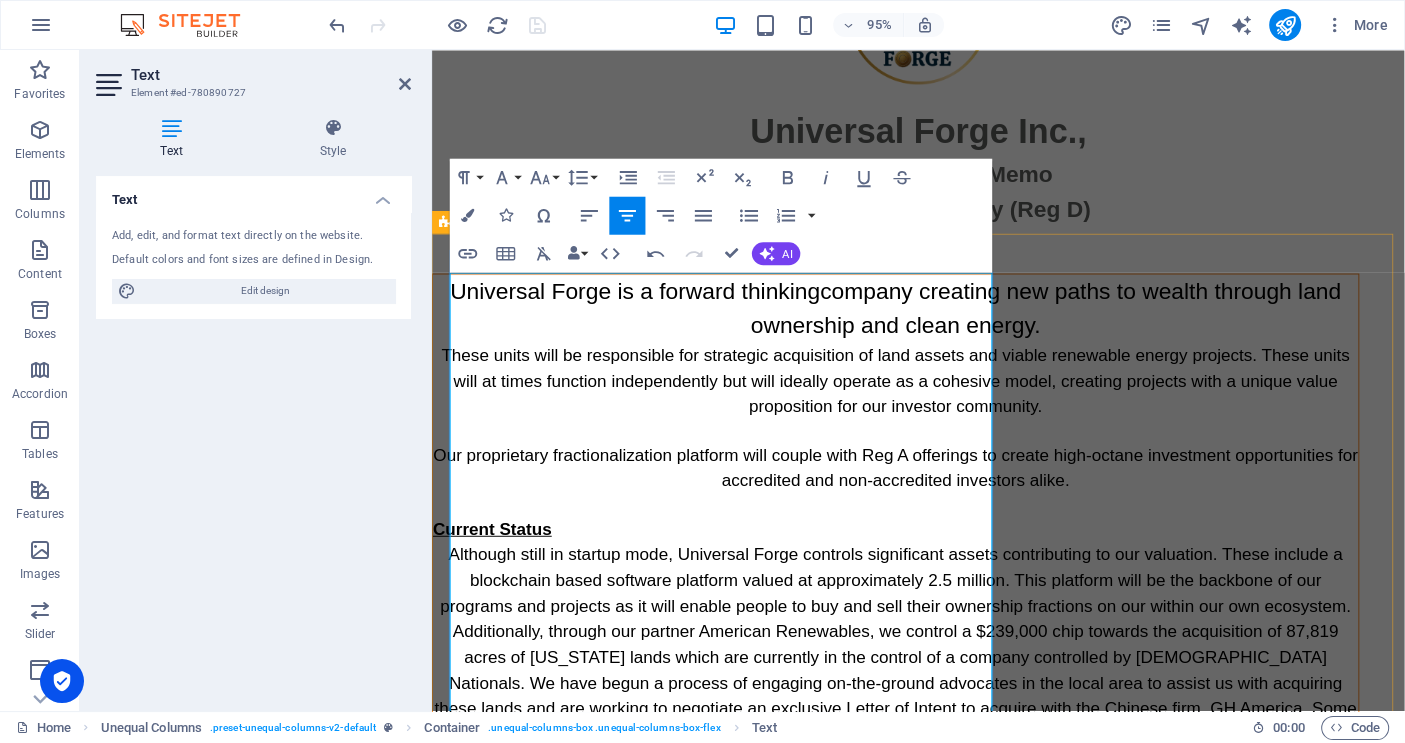 click on "Universal Forge is a forward thinking  company creating new paths to wealth through land ownership and clean energy." at bounding box center [920, 322] 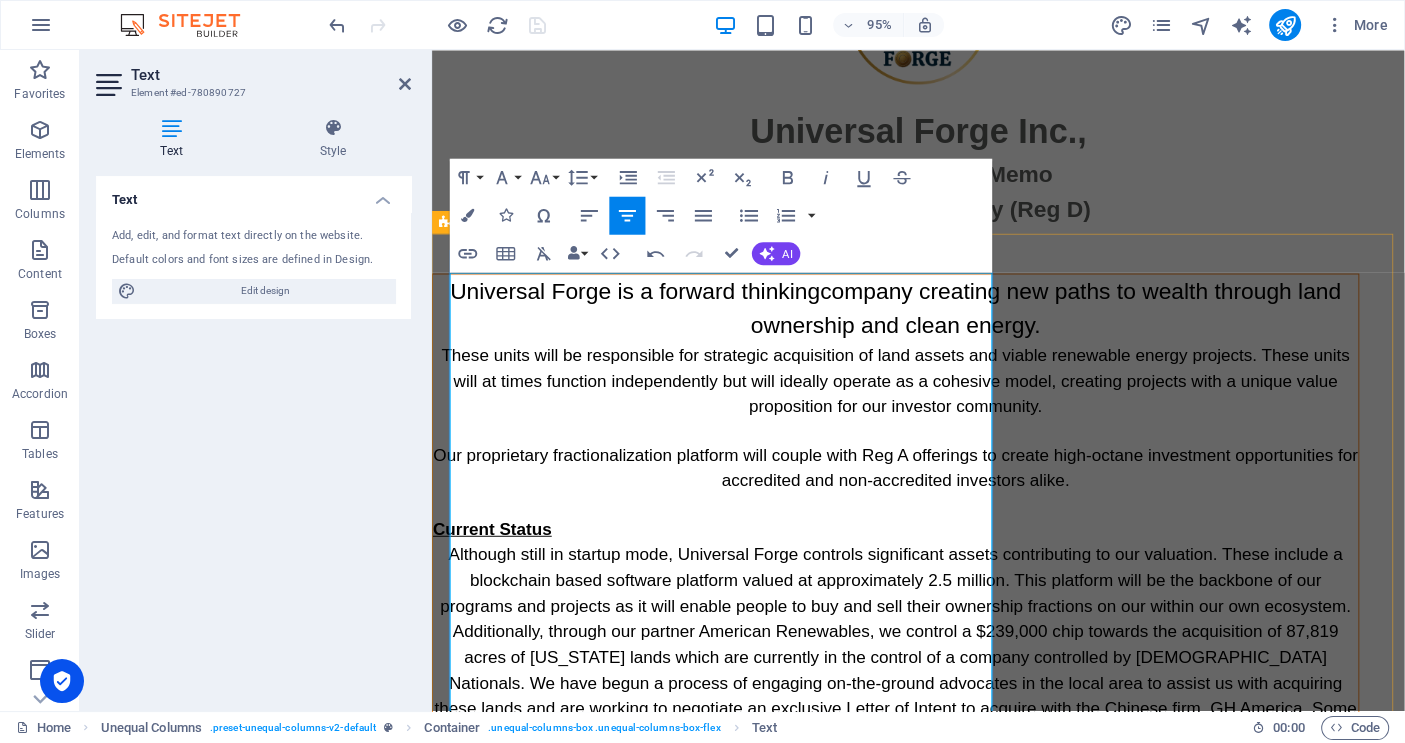 click on "Universal Forge is a forward thinking  company creating new paths to wealth through land ownership and clean energy." at bounding box center [920, 321] 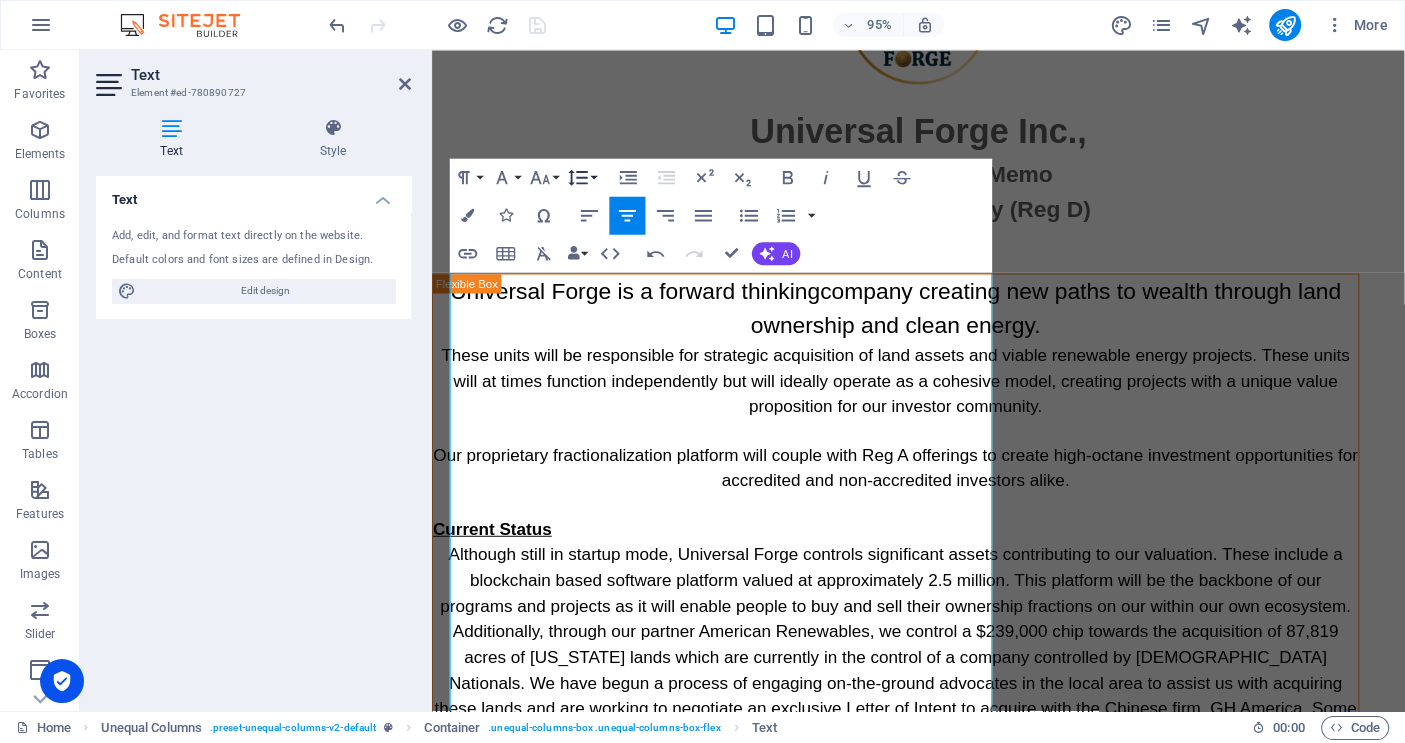 click on "Line Height" at bounding box center [582, 177] 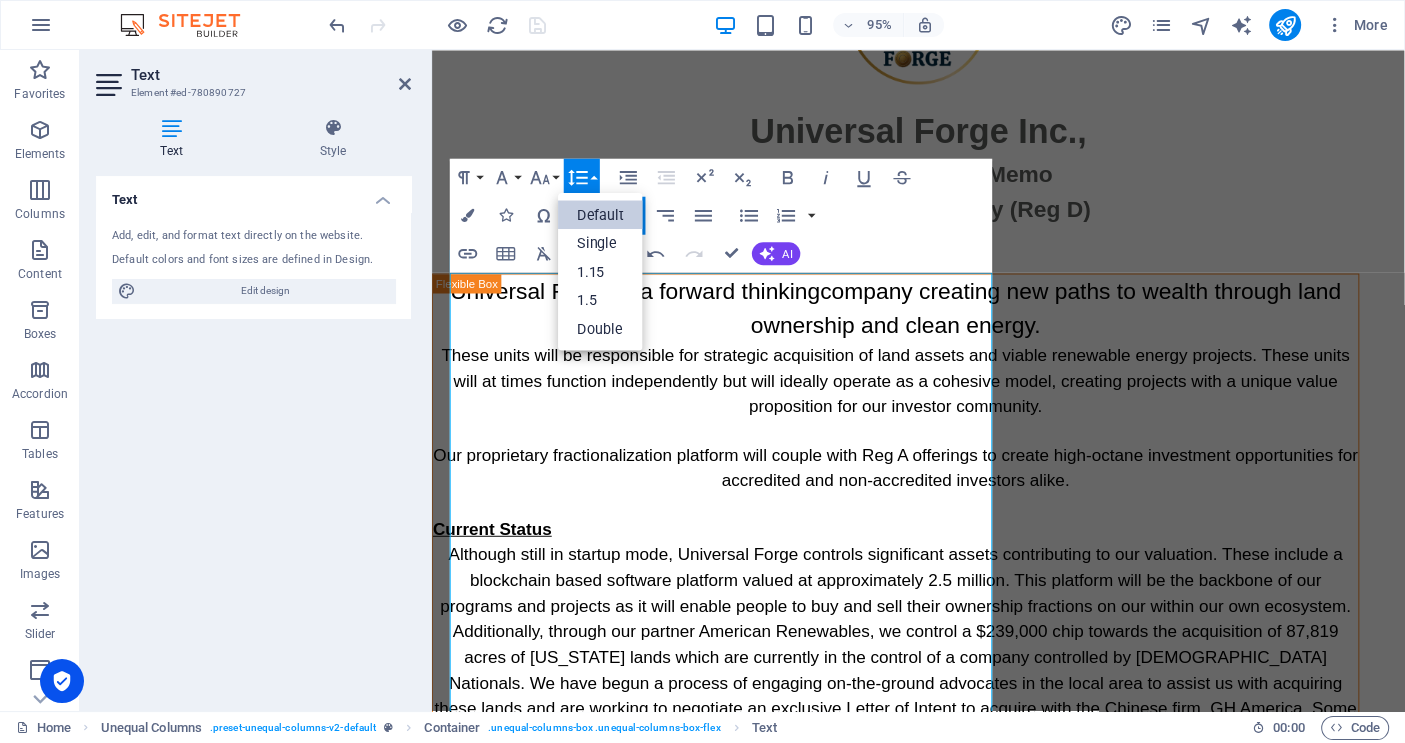 scroll, scrollTop: 0, scrollLeft: 0, axis: both 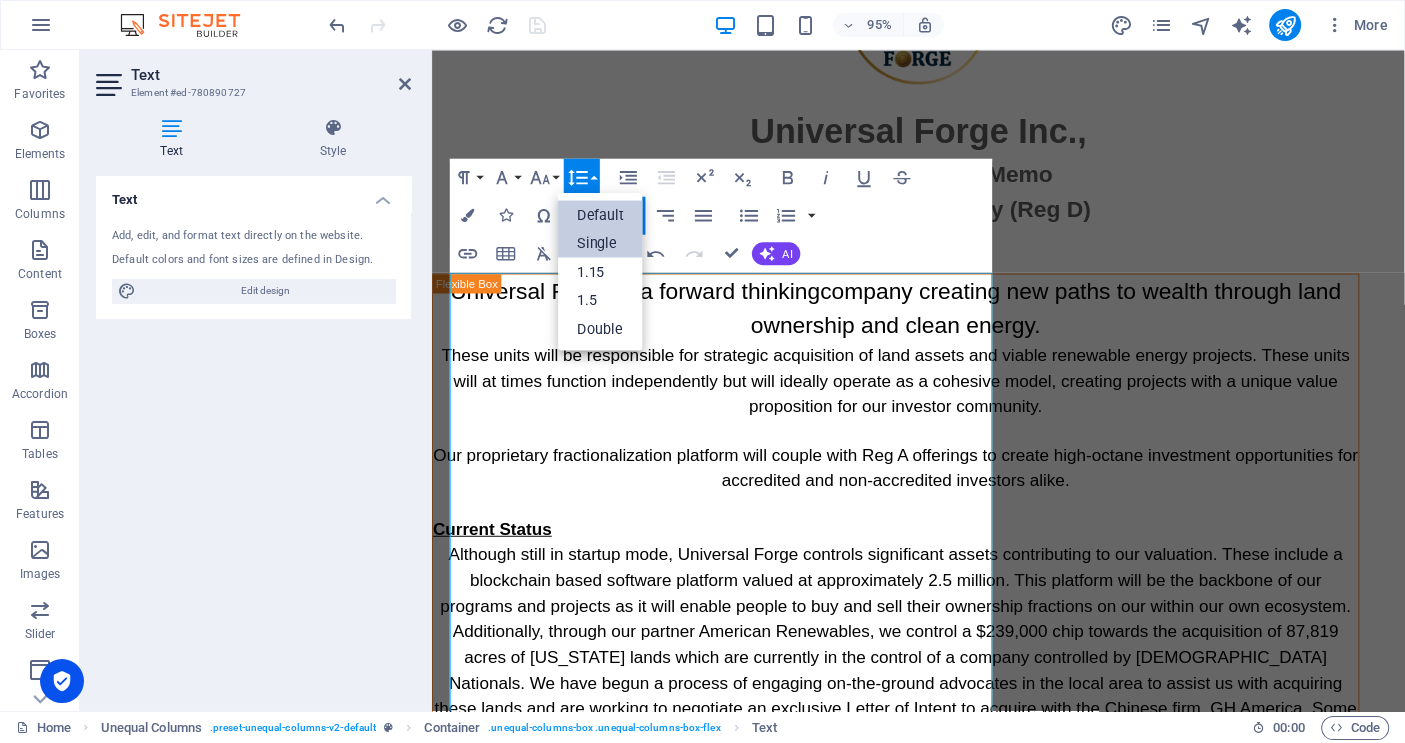 click on "Single" at bounding box center [600, 242] 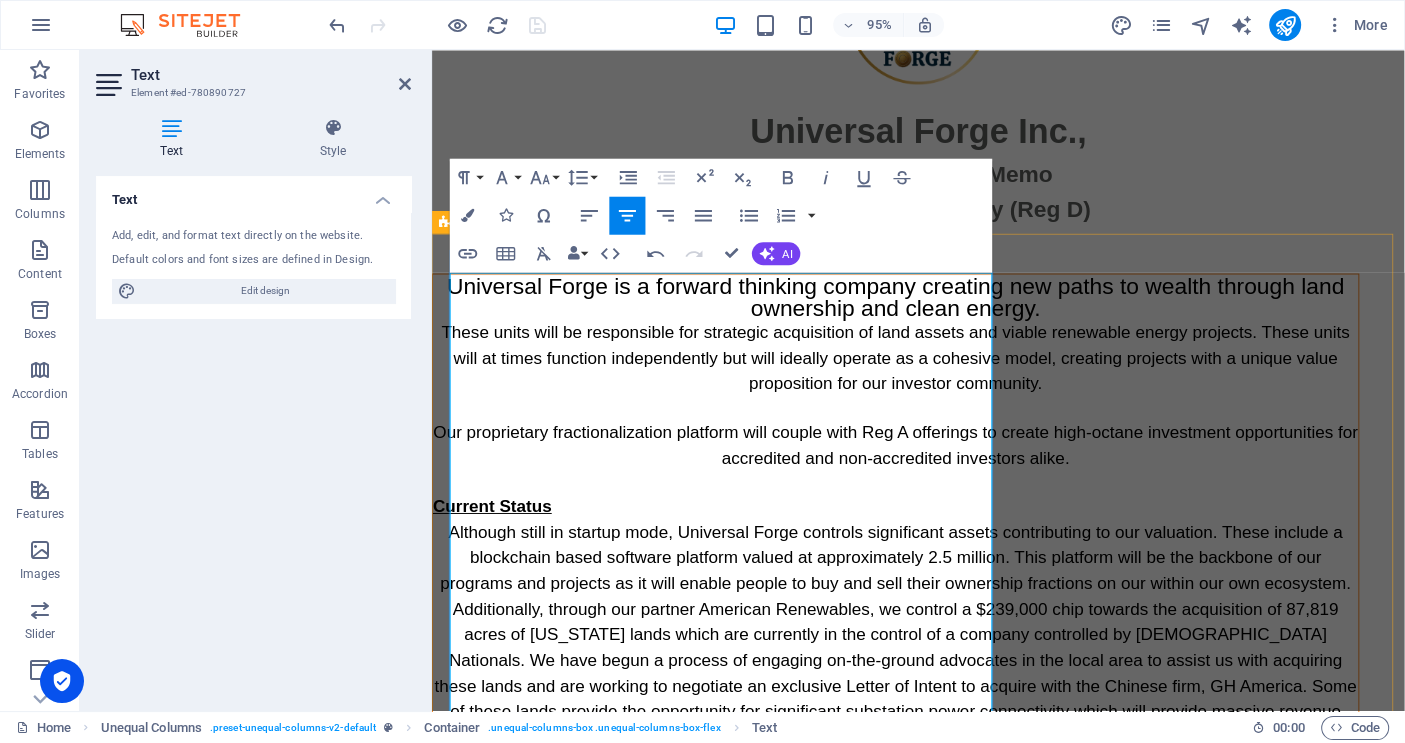 click on "Universal Forge is a forward thinking company creating new paths to wealth through land ownership and clean energy." at bounding box center [920, 309] 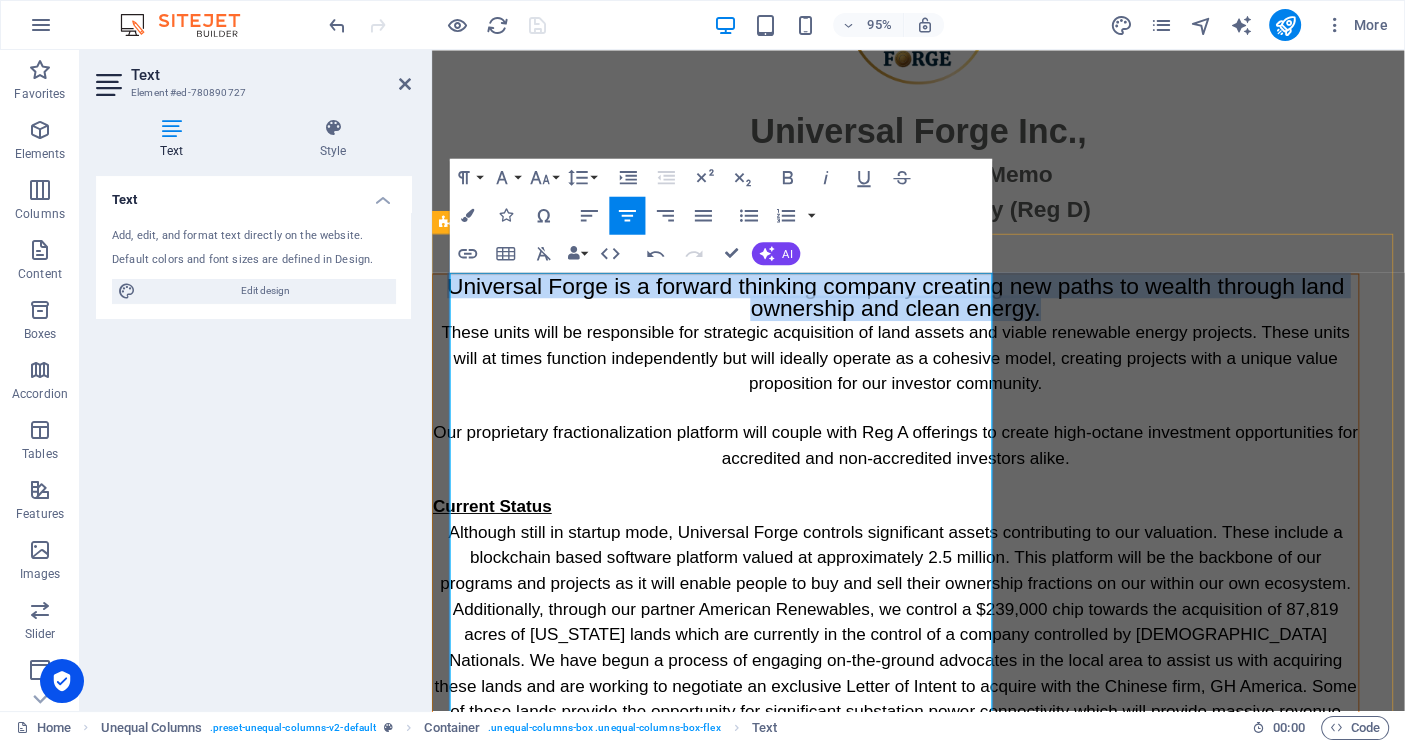 drag, startPoint x: 845, startPoint y: 350, endPoint x: 482, endPoint y: 294, distance: 367.29416 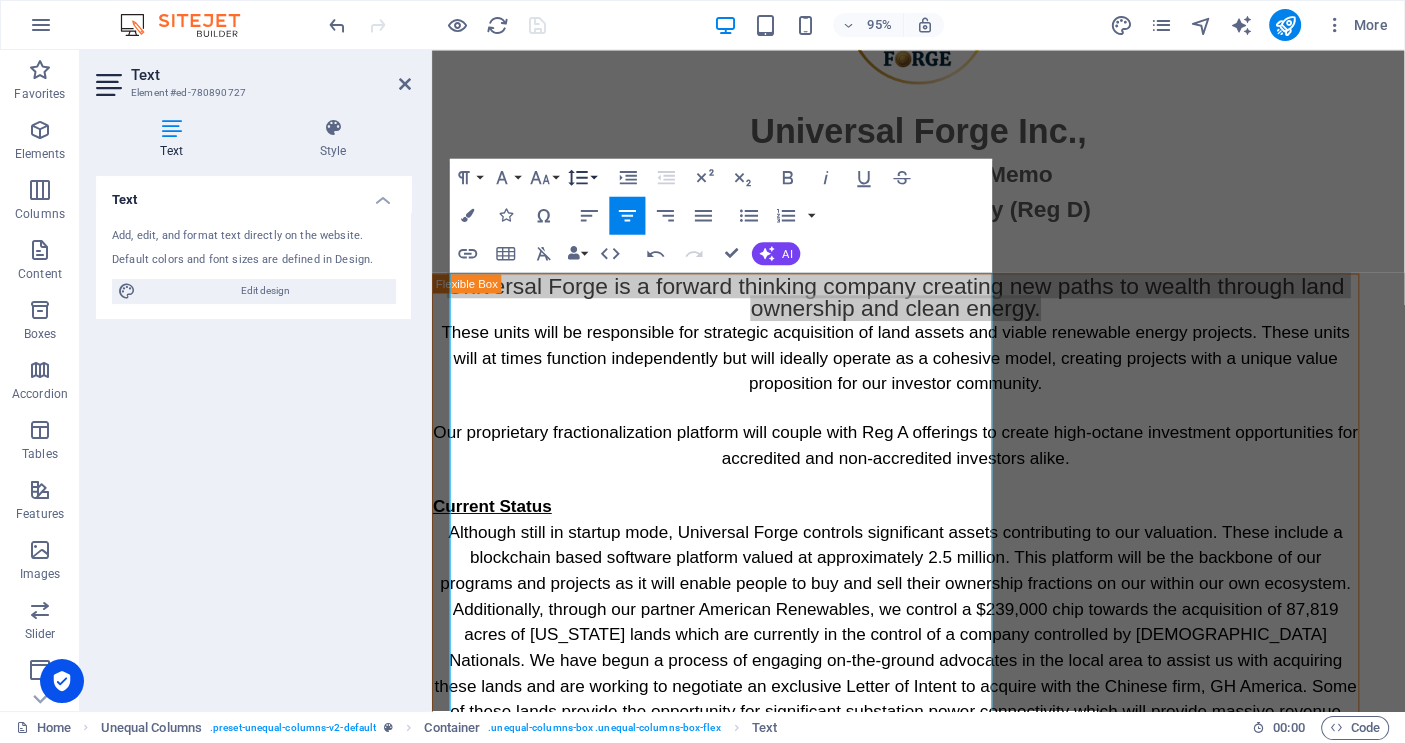 click on "Line Height" at bounding box center (582, 177) 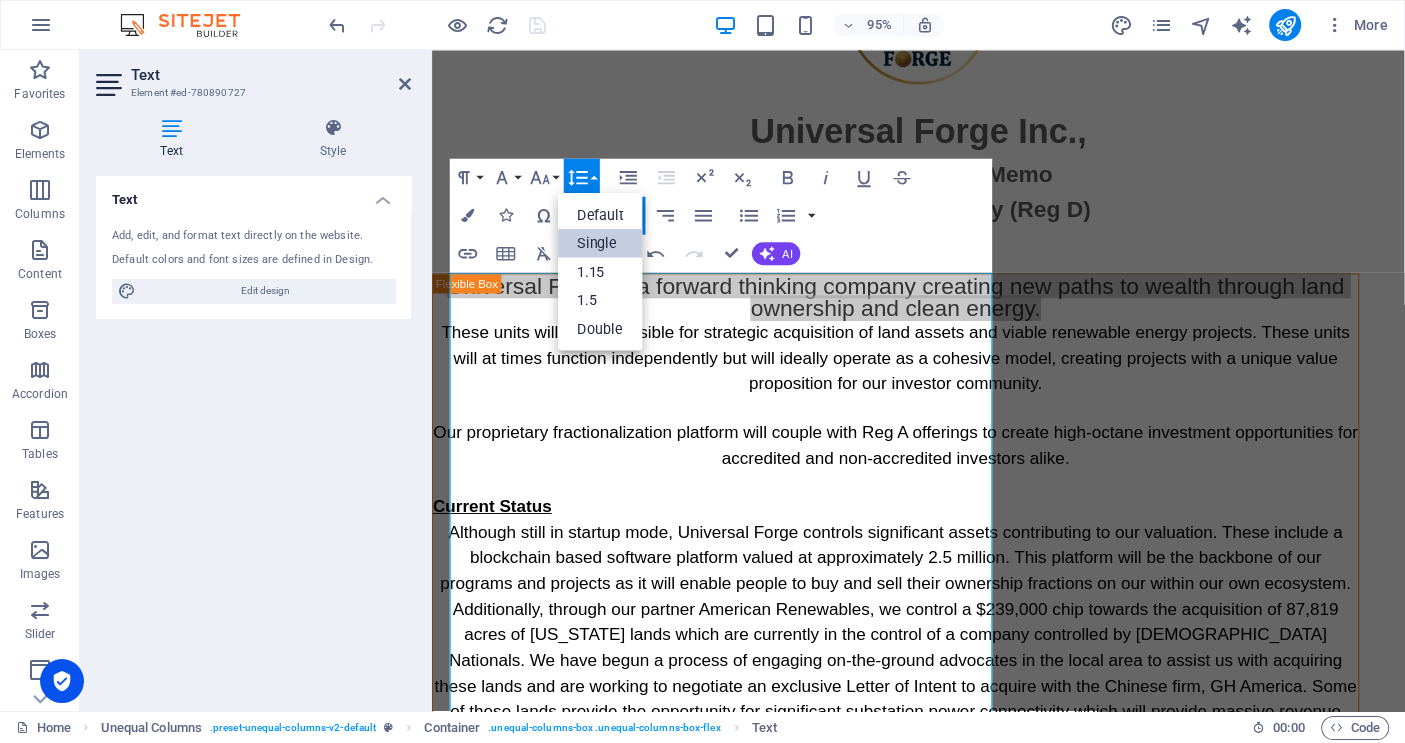 scroll, scrollTop: 0, scrollLeft: 0, axis: both 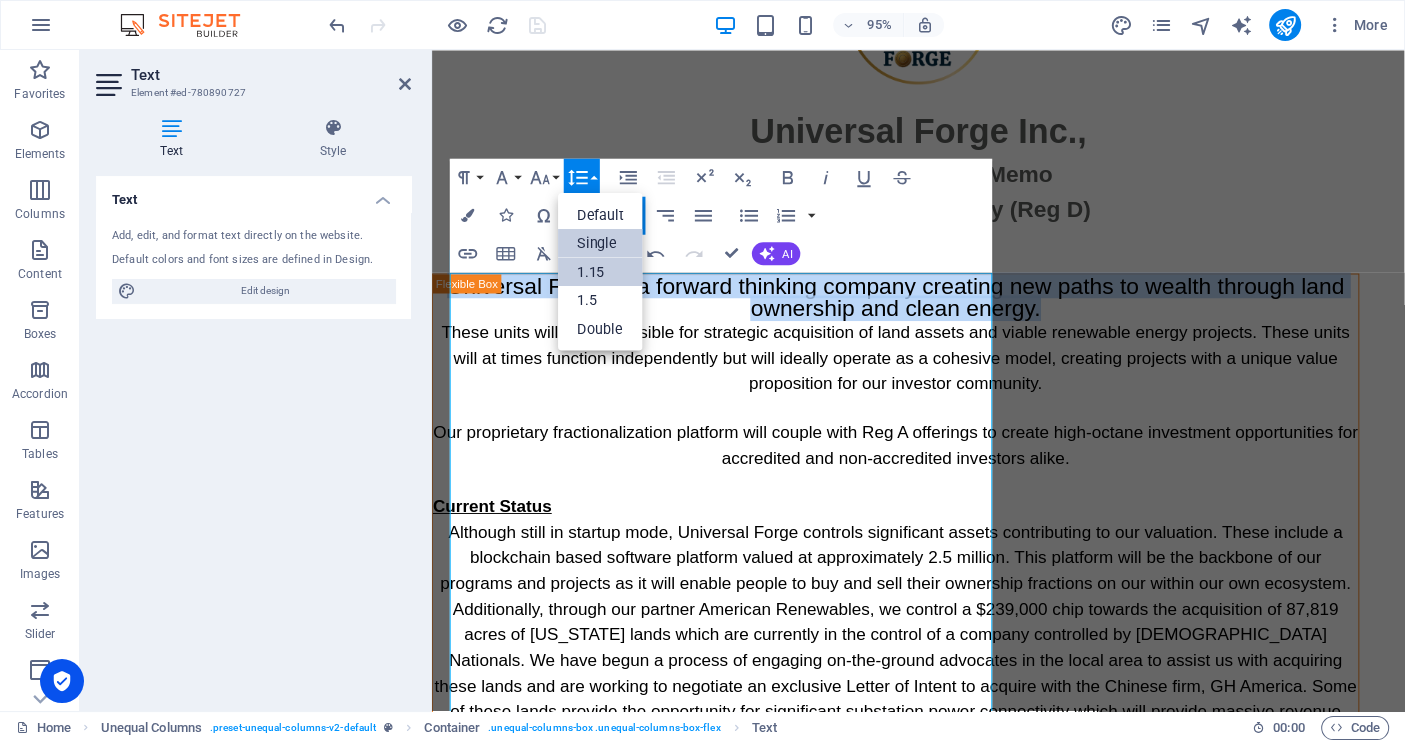 click on "1.15" at bounding box center [600, 271] 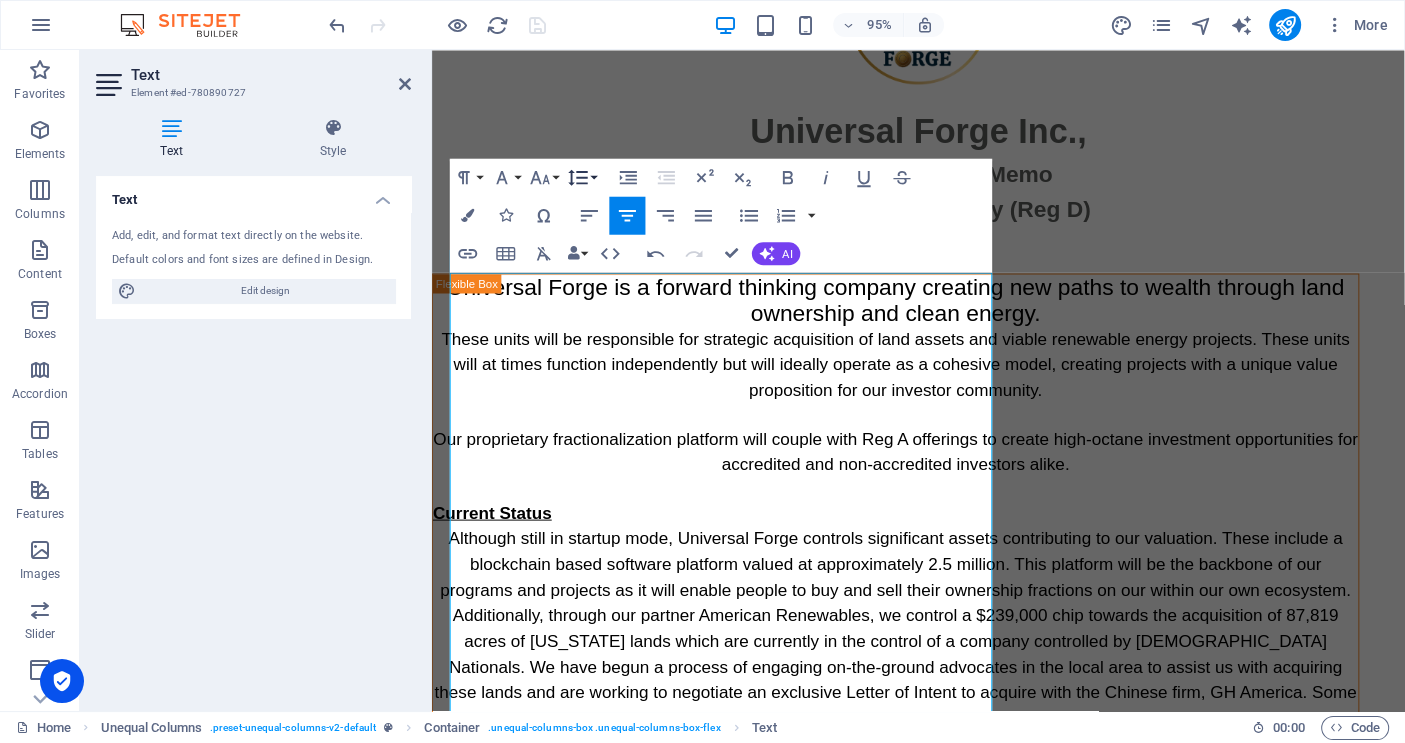 click on "Line Height" at bounding box center (582, 177) 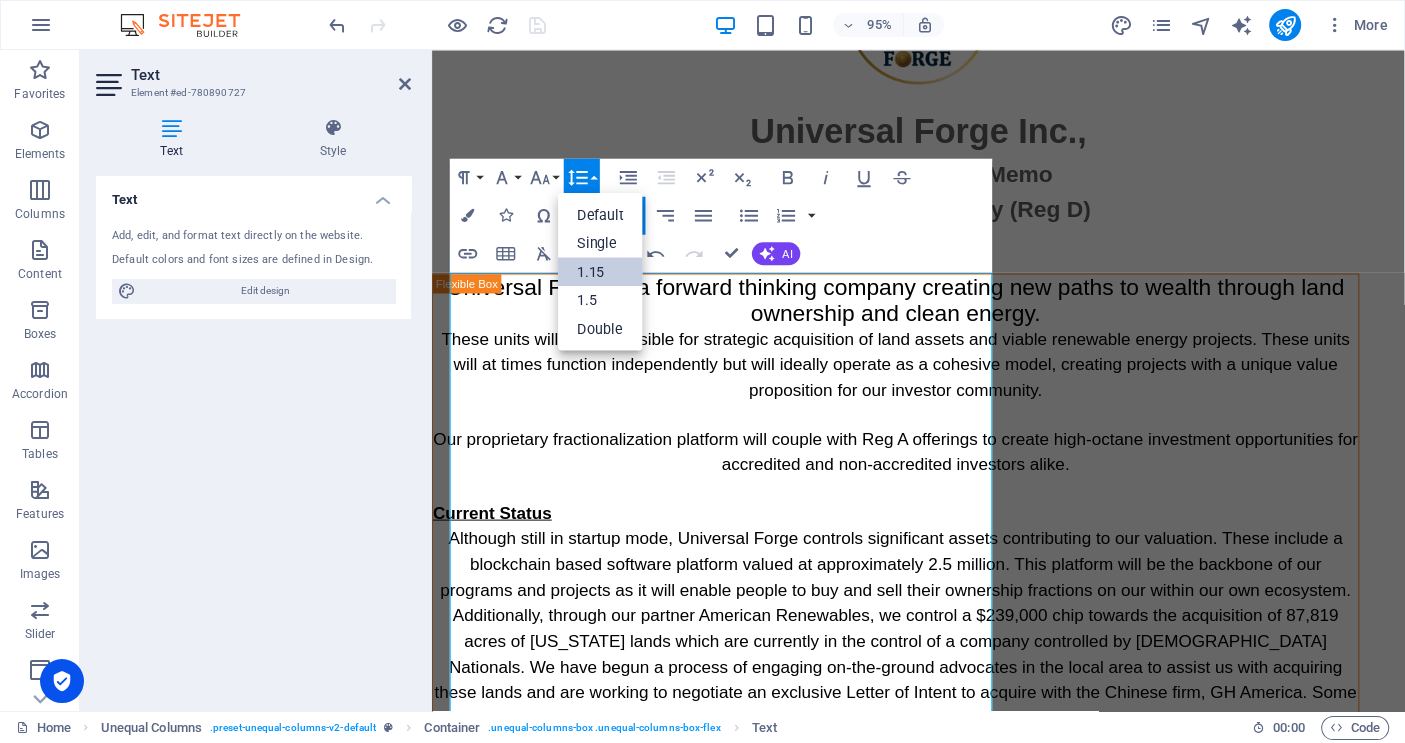 scroll, scrollTop: 0, scrollLeft: 0, axis: both 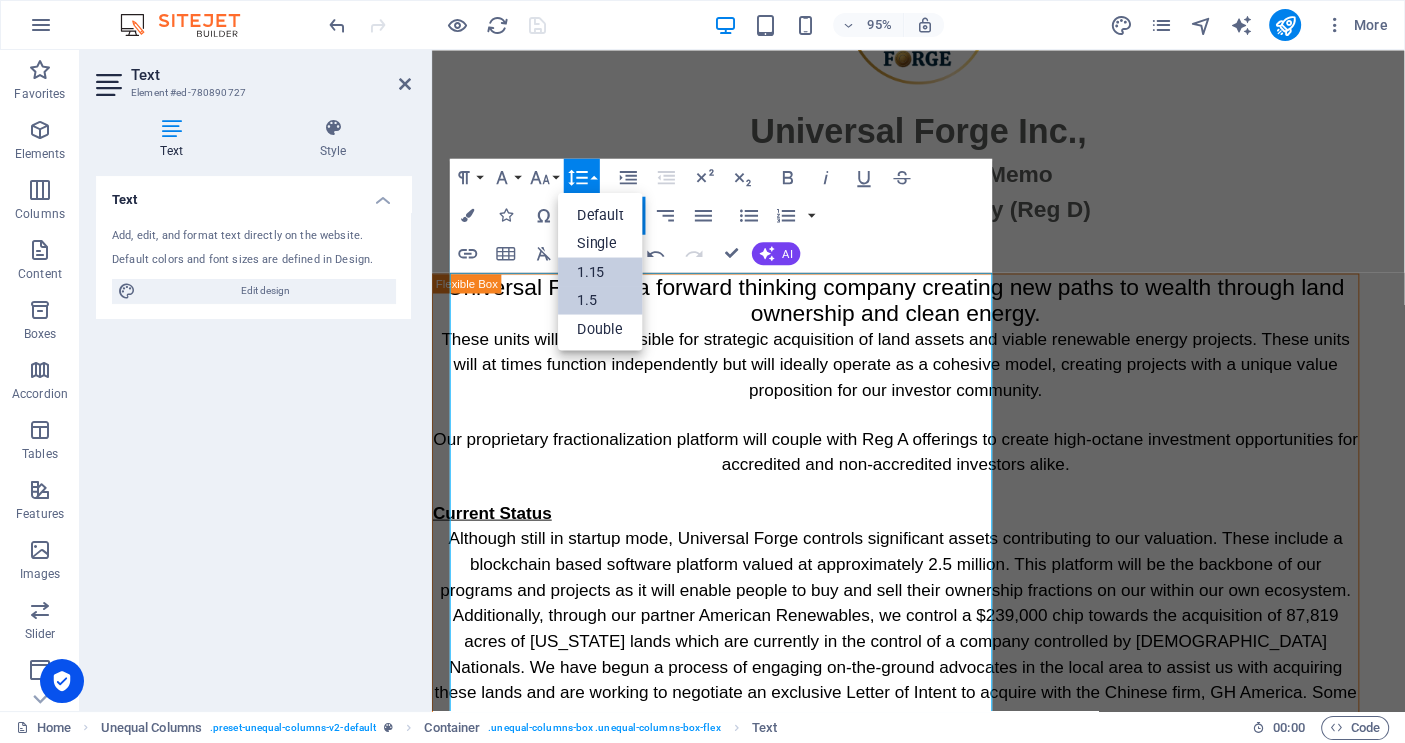 click on "1.5" at bounding box center (600, 299) 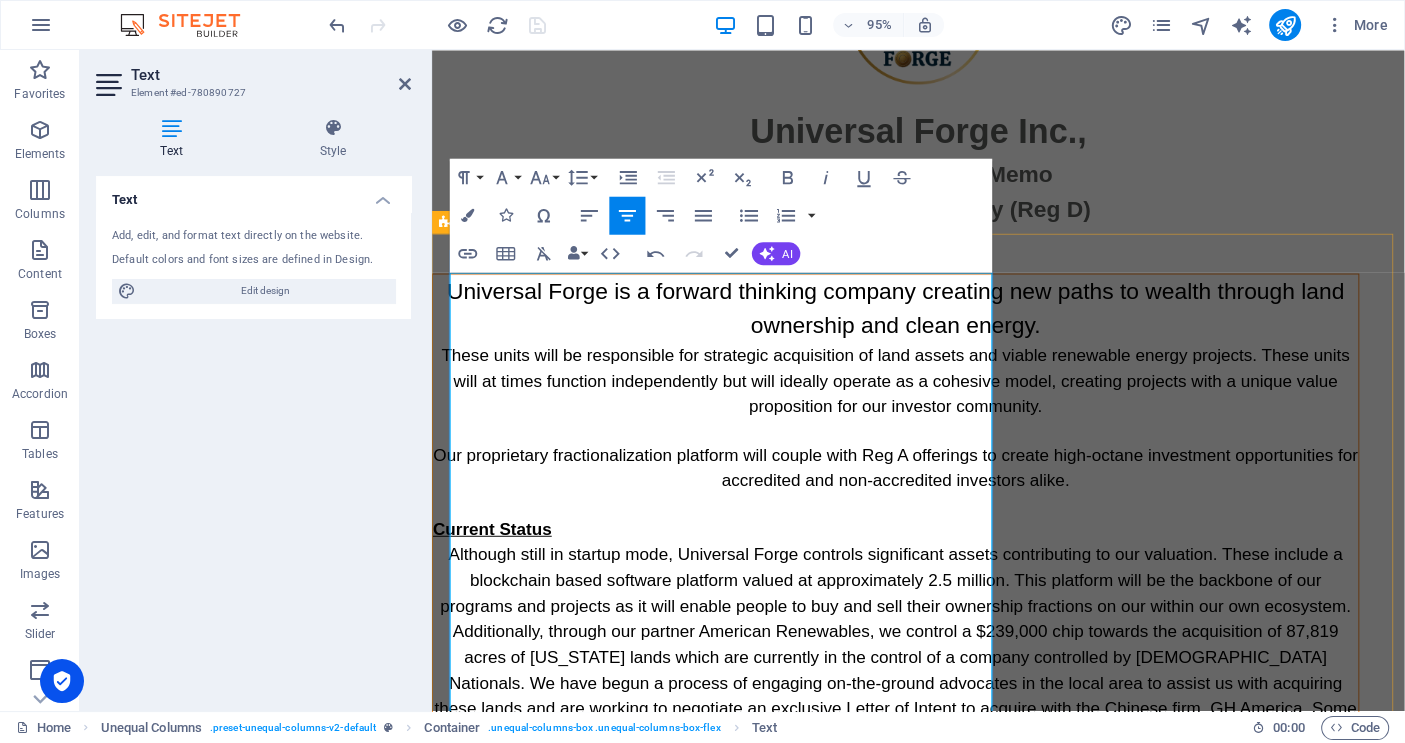 click on "Universal Forge is a forward thinking company creating new paths to wealth through land ownership and clean energy." at bounding box center (920, 321) 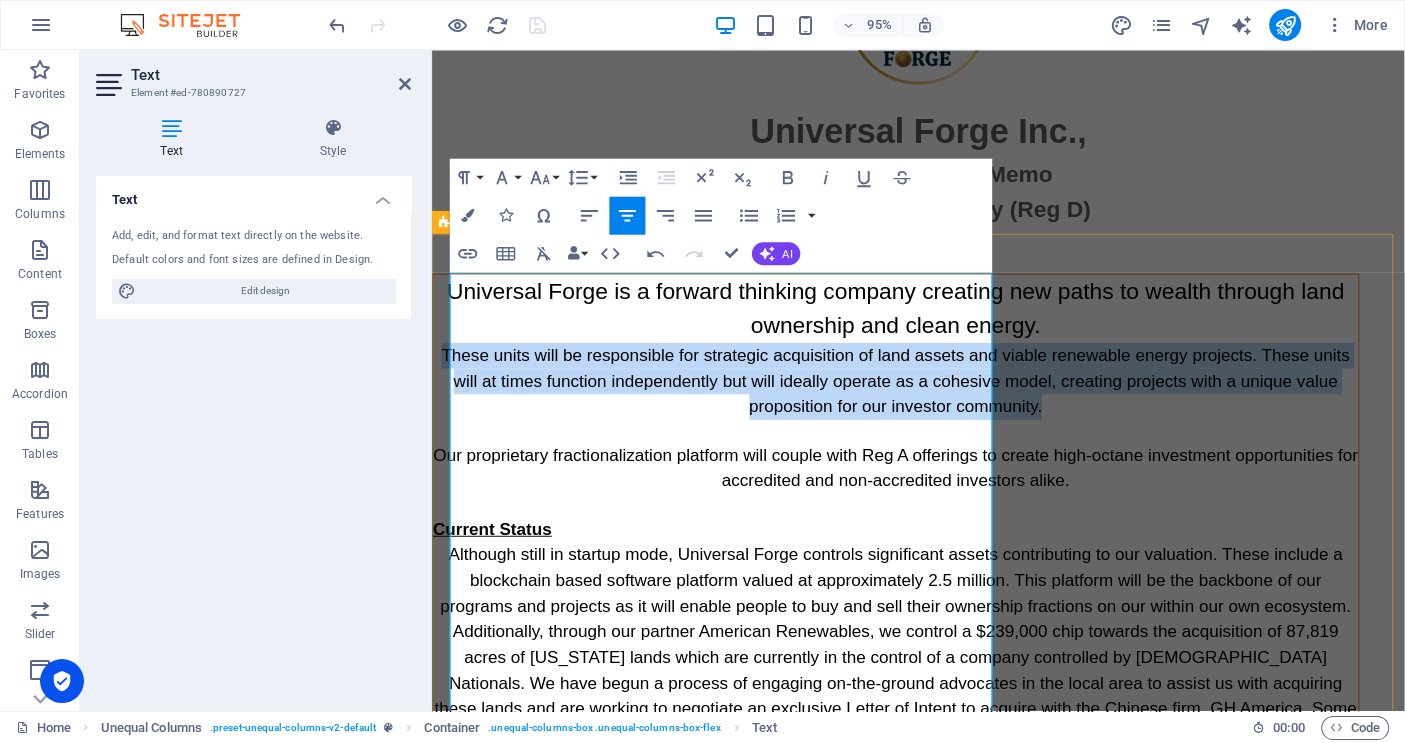 drag, startPoint x: 1006, startPoint y: 490, endPoint x: 460, endPoint y: 403, distance: 552.8879 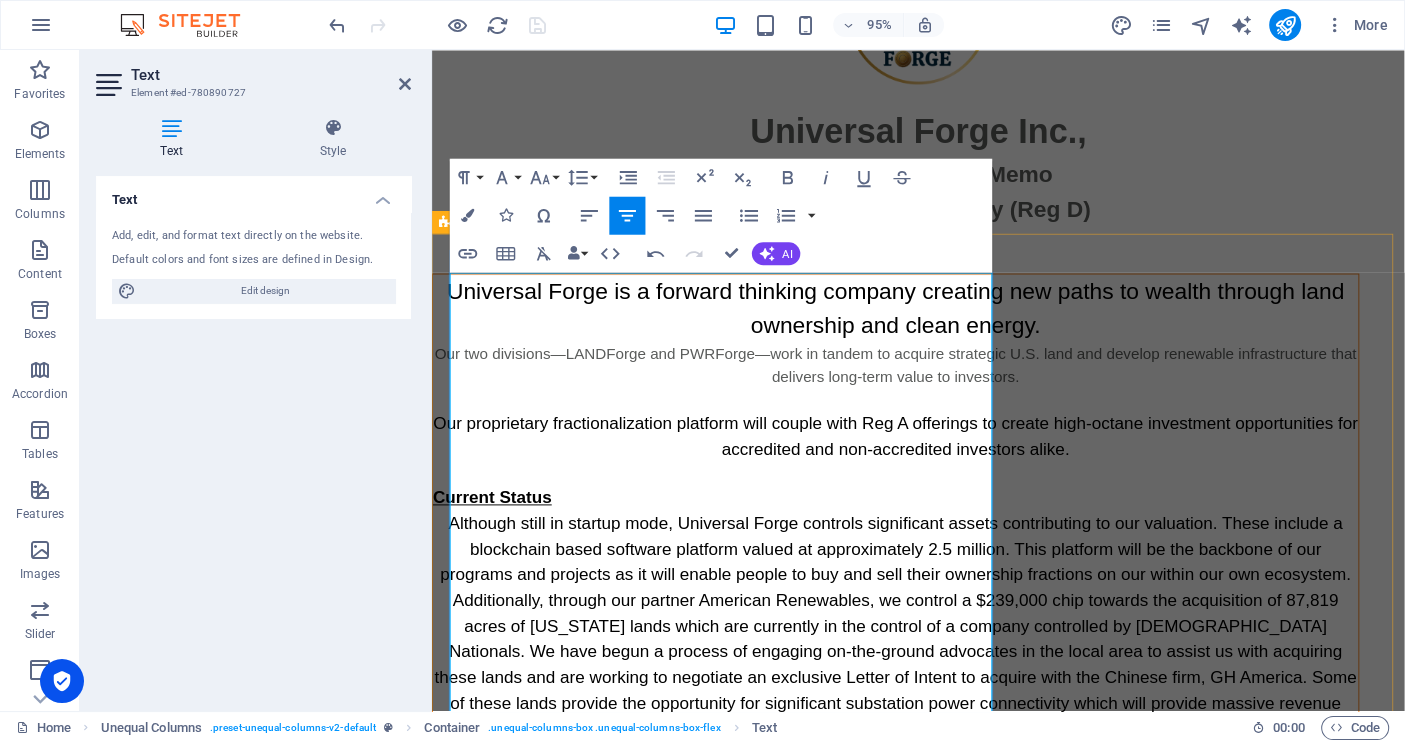 scroll, scrollTop: 2572, scrollLeft: 3, axis: both 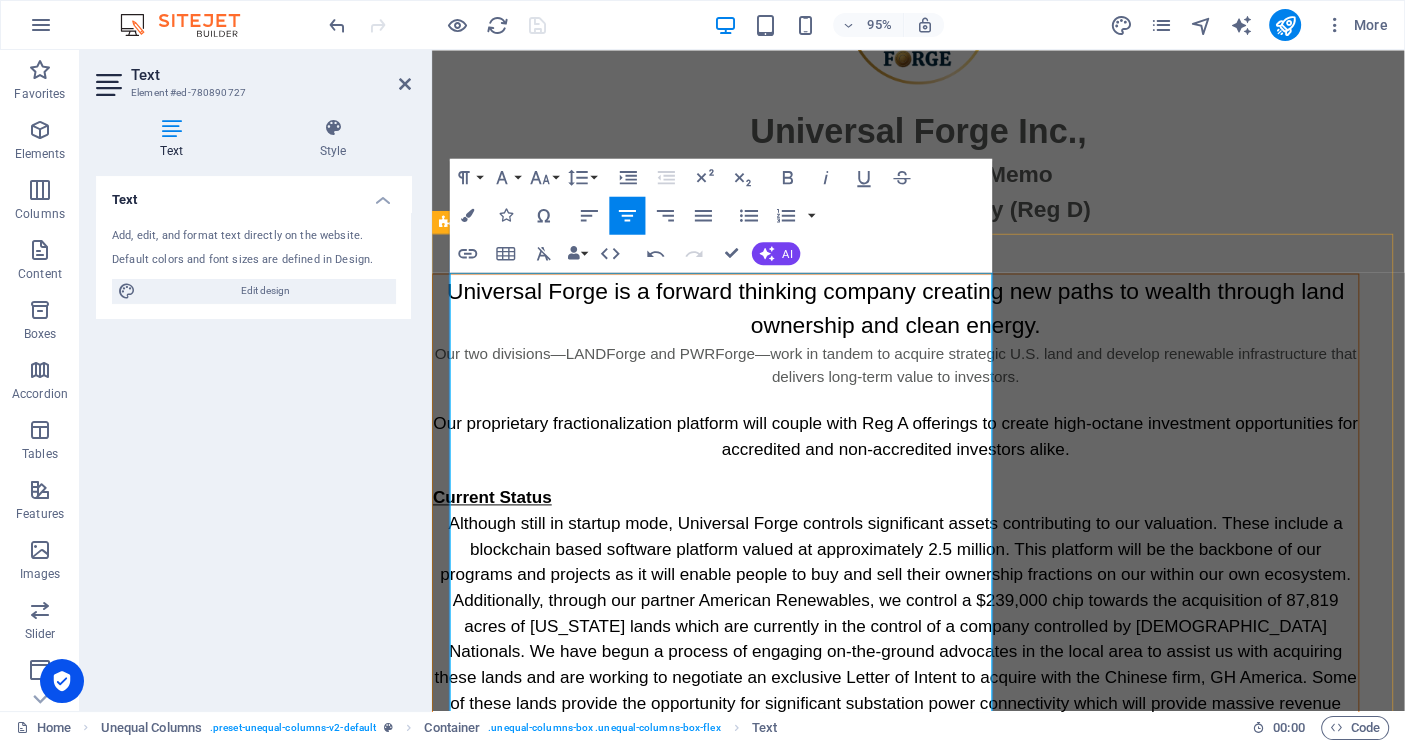 click on "Our two divisions—LANDForge and PWRForge—work in tandem to acquire strategic U.S. land and develop renewable infrastructure that delivers long-term value to investors." at bounding box center [920, 382] 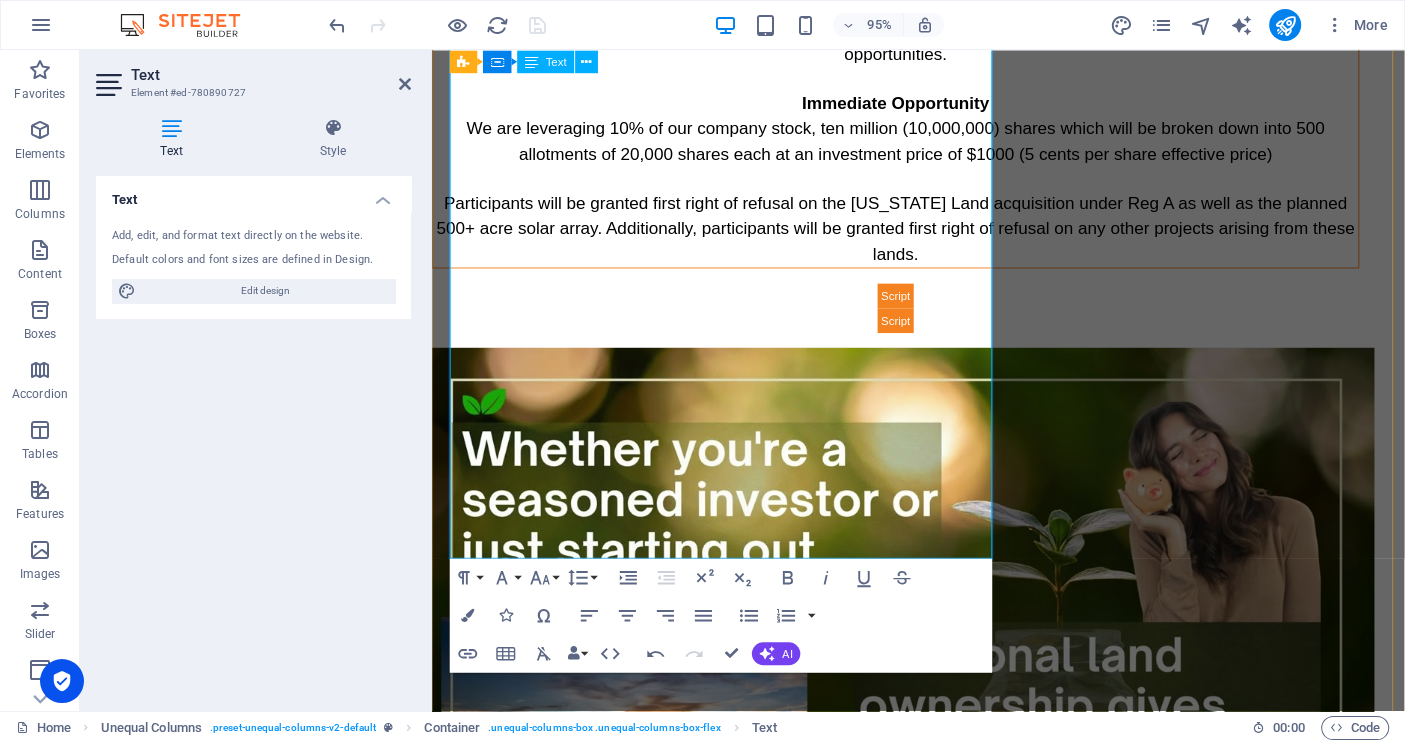 scroll, scrollTop: 835, scrollLeft: 0, axis: vertical 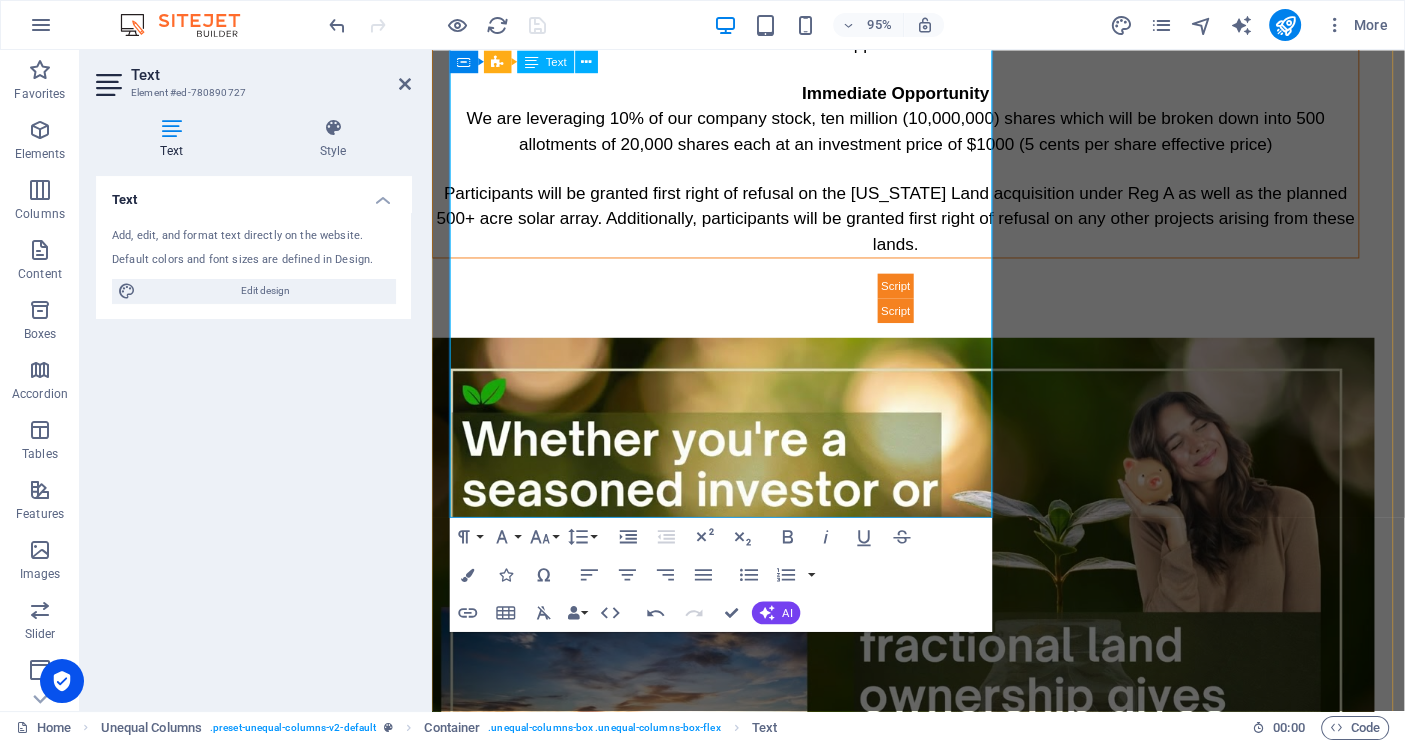 click on "Participants will be granted first right of refusal on the [US_STATE] Land acquisition under Reg A as well as the planned 500+ acre solar array. Additionally, participants will be granted first right of refusal on any other projects arising from these lands." at bounding box center (920, 227) 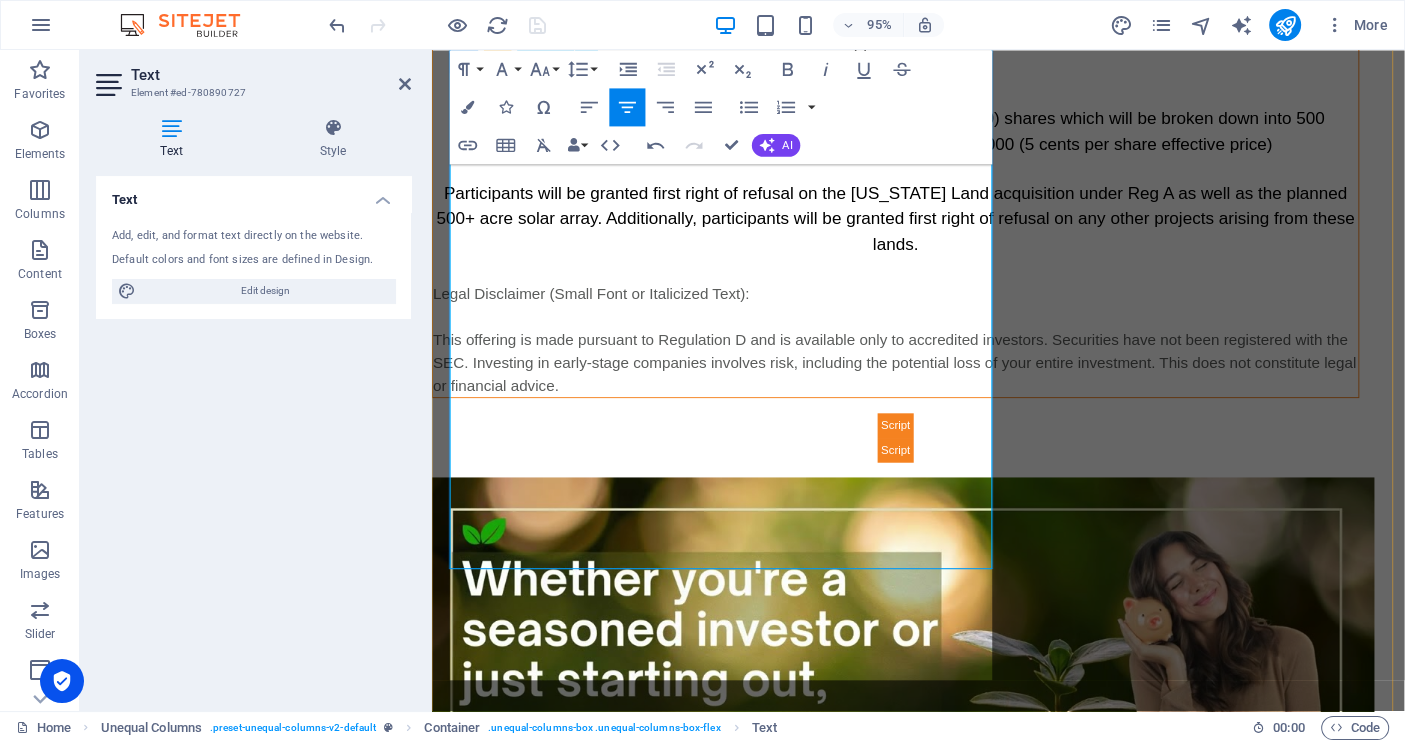 scroll, scrollTop: 6066, scrollLeft: 3, axis: both 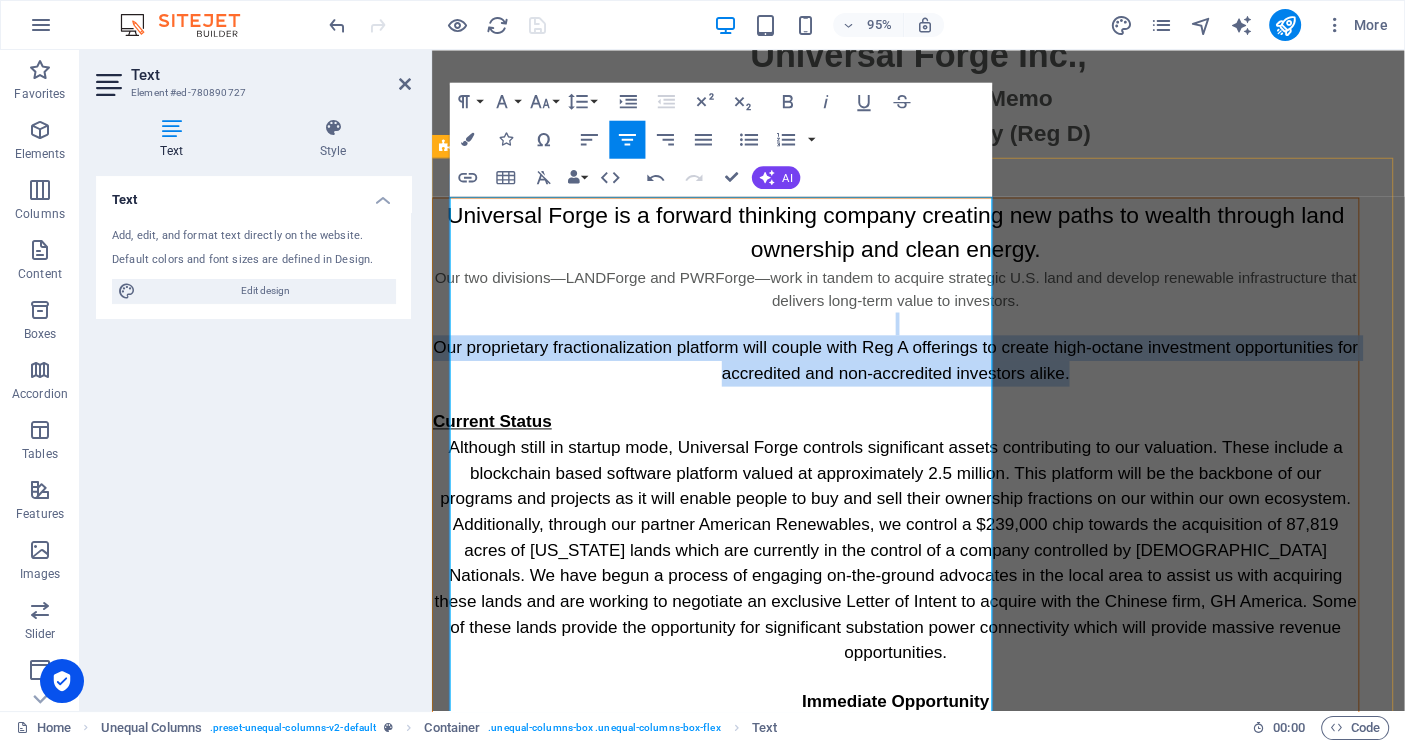 drag, startPoint x: 915, startPoint y: 473, endPoint x: 476, endPoint y: 404, distance: 444.38947 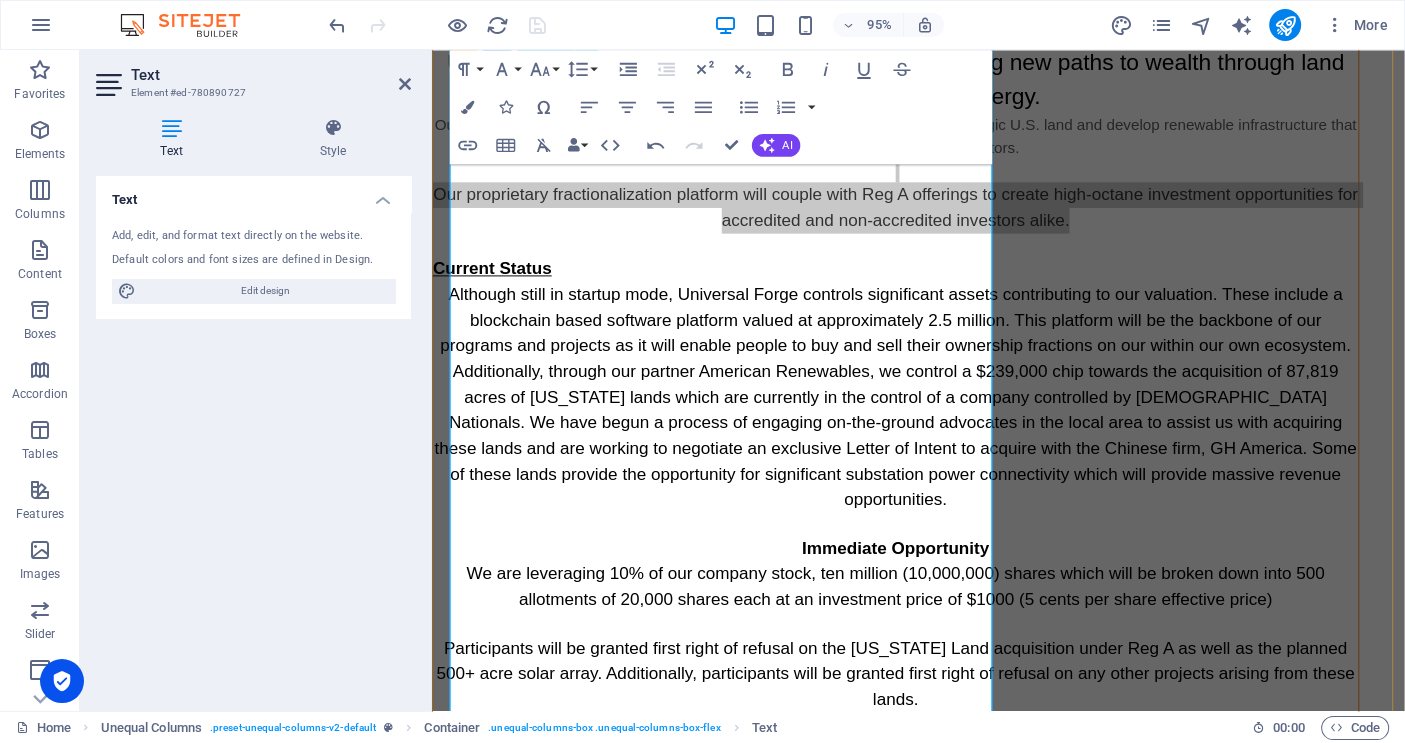 scroll, scrollTop: 355, scrollLeft: 0, axis: vertical 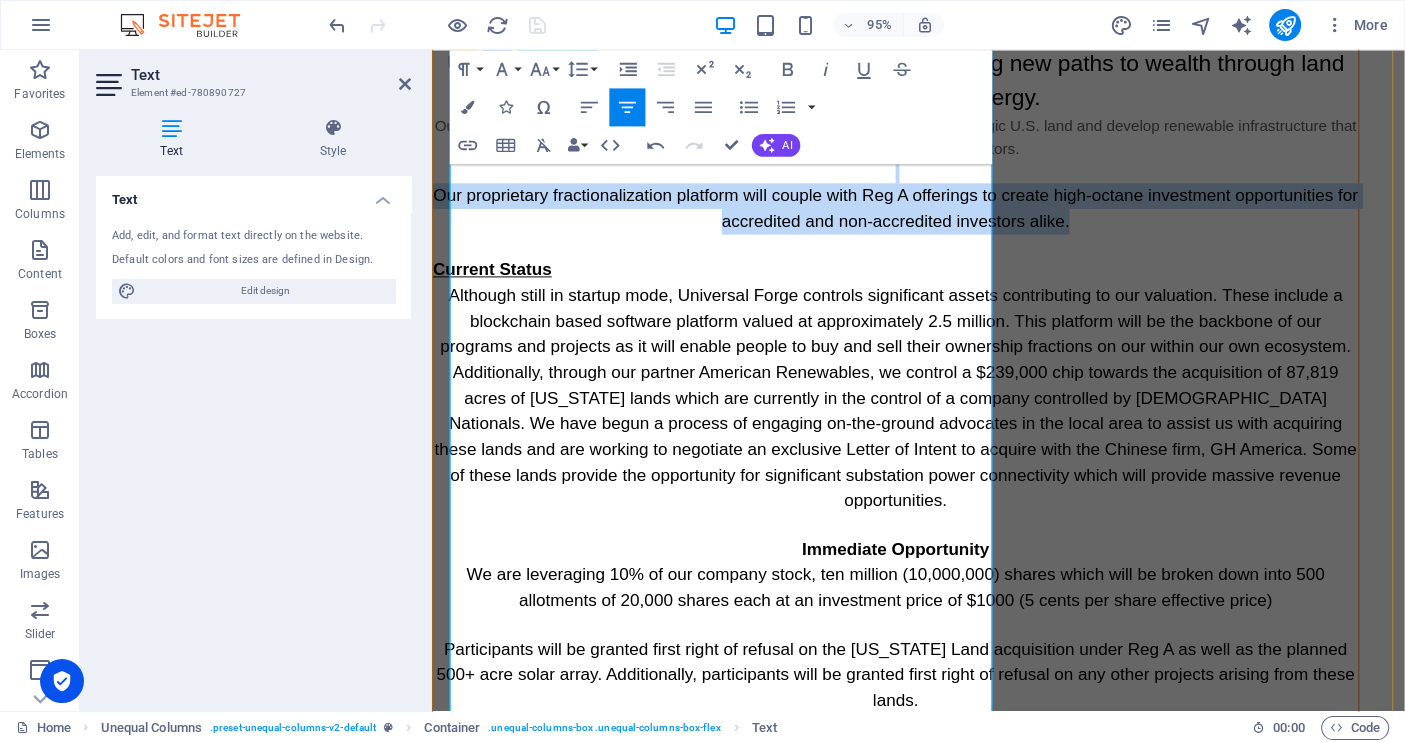 click on "Our proprietary fractionalization platform will couple with Reg A offerings to create high-octane investment opportunities for accredited and non-accredited investors alike." at bounding box center (919, 216) 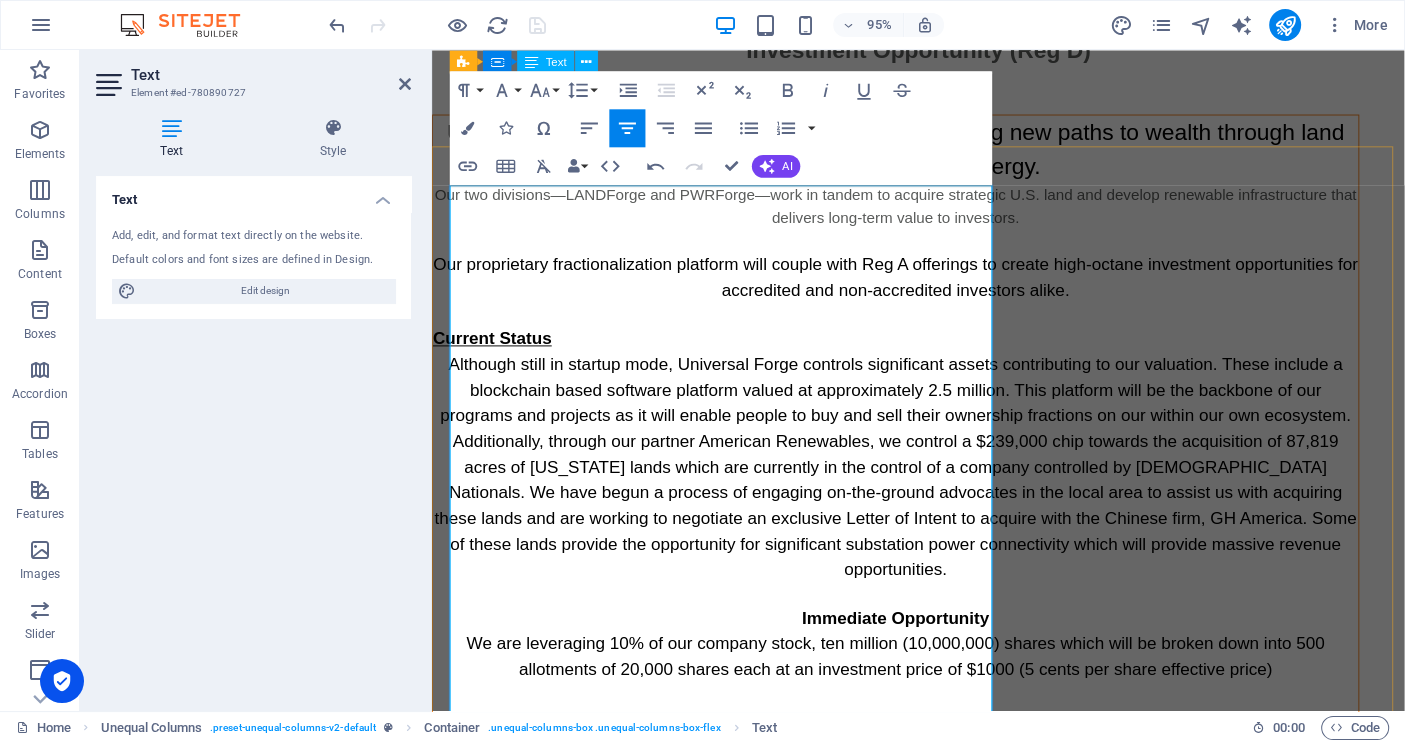 scroll, scrollTop: 195, scrollLeft: 0, axis: vertical 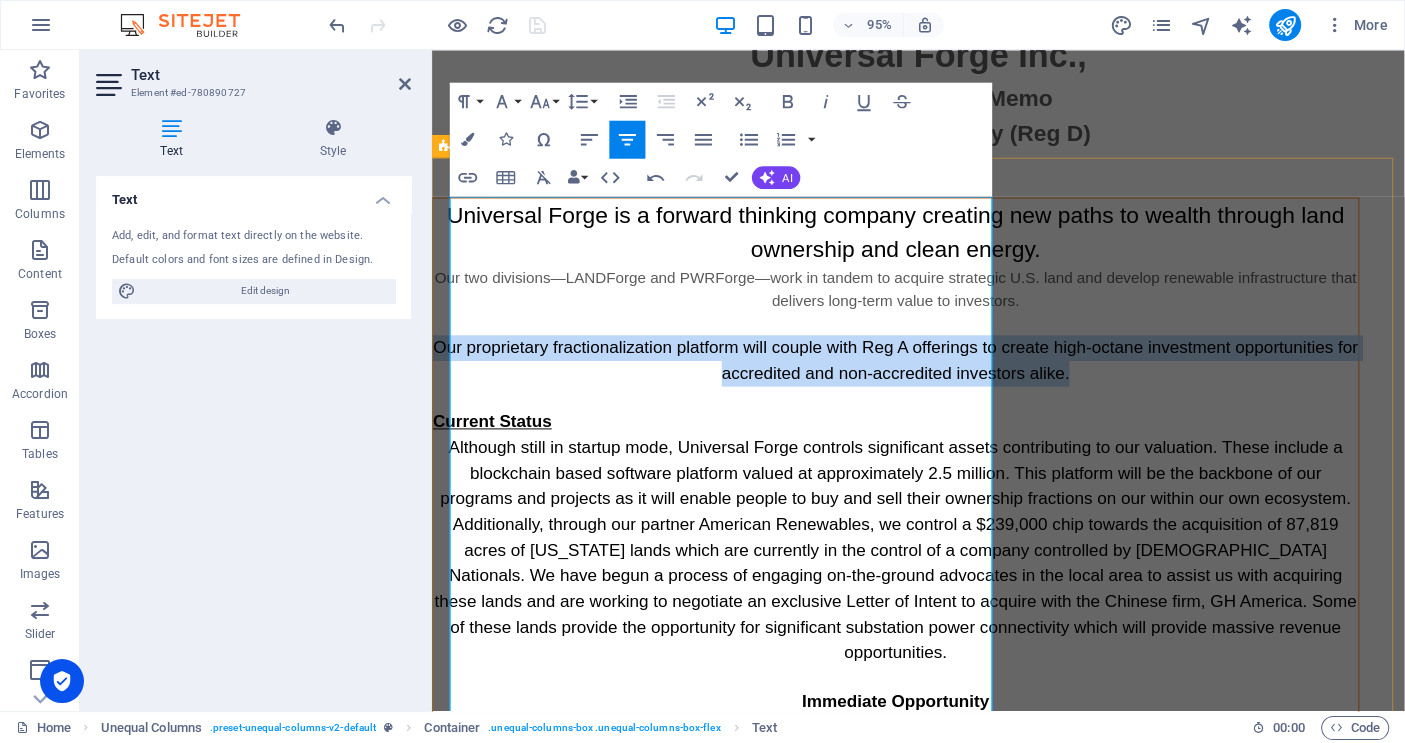 drag, startPoint x: 484, startPoint y: 412, endPoint x: 882, endPoint y: 469, distance: 402.06094 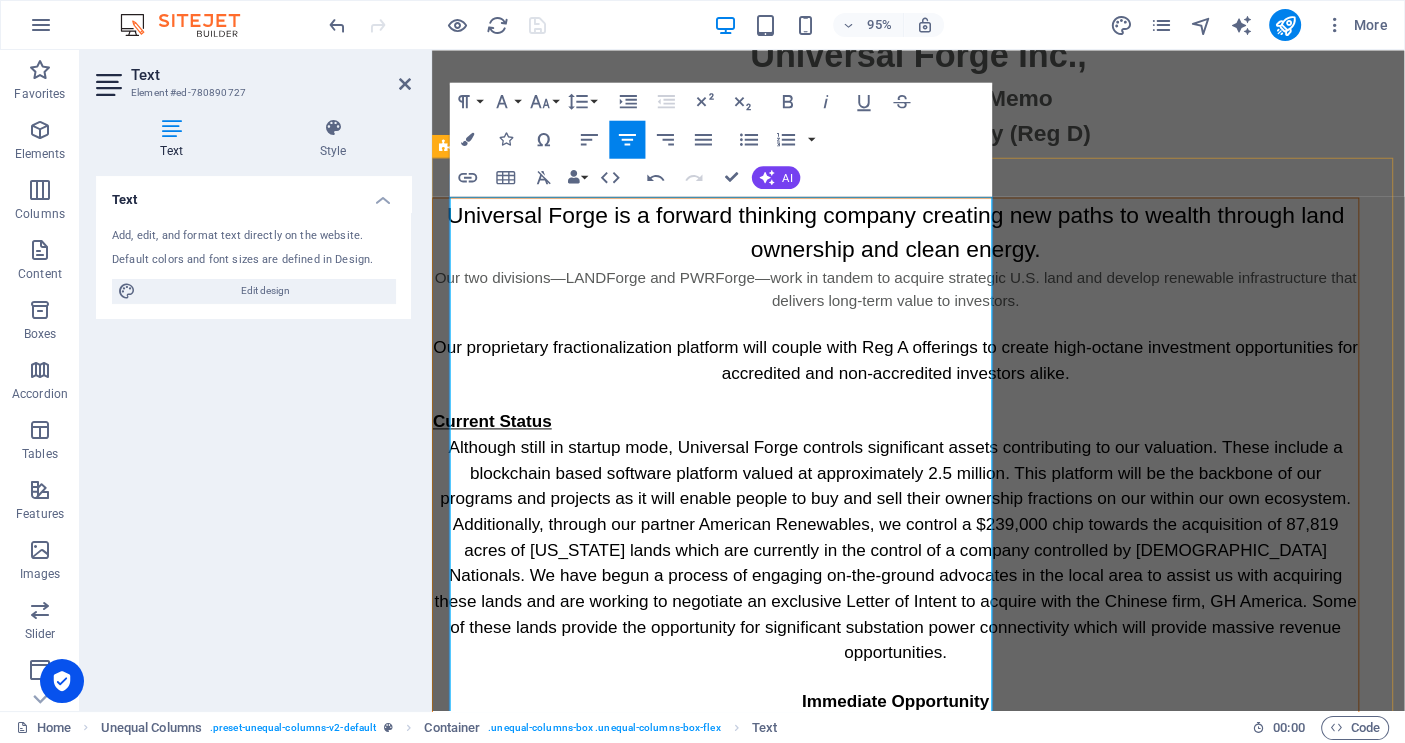 scroll, scrollTop: 2549, scrollLeft: 3, axis: both 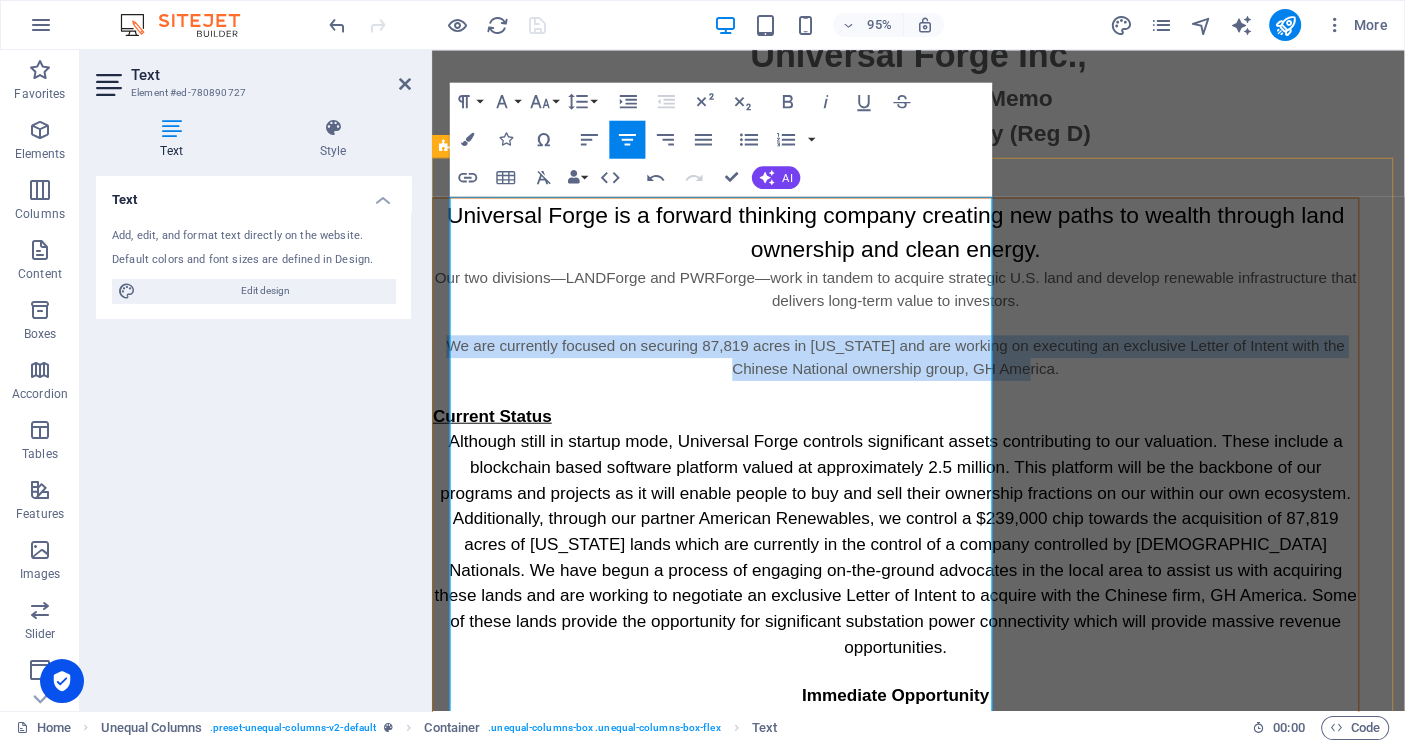 drag, startPoint x: 808, startPoint y: 467, endPoint x: 460, endPoint y: 409, distance: 352.80023 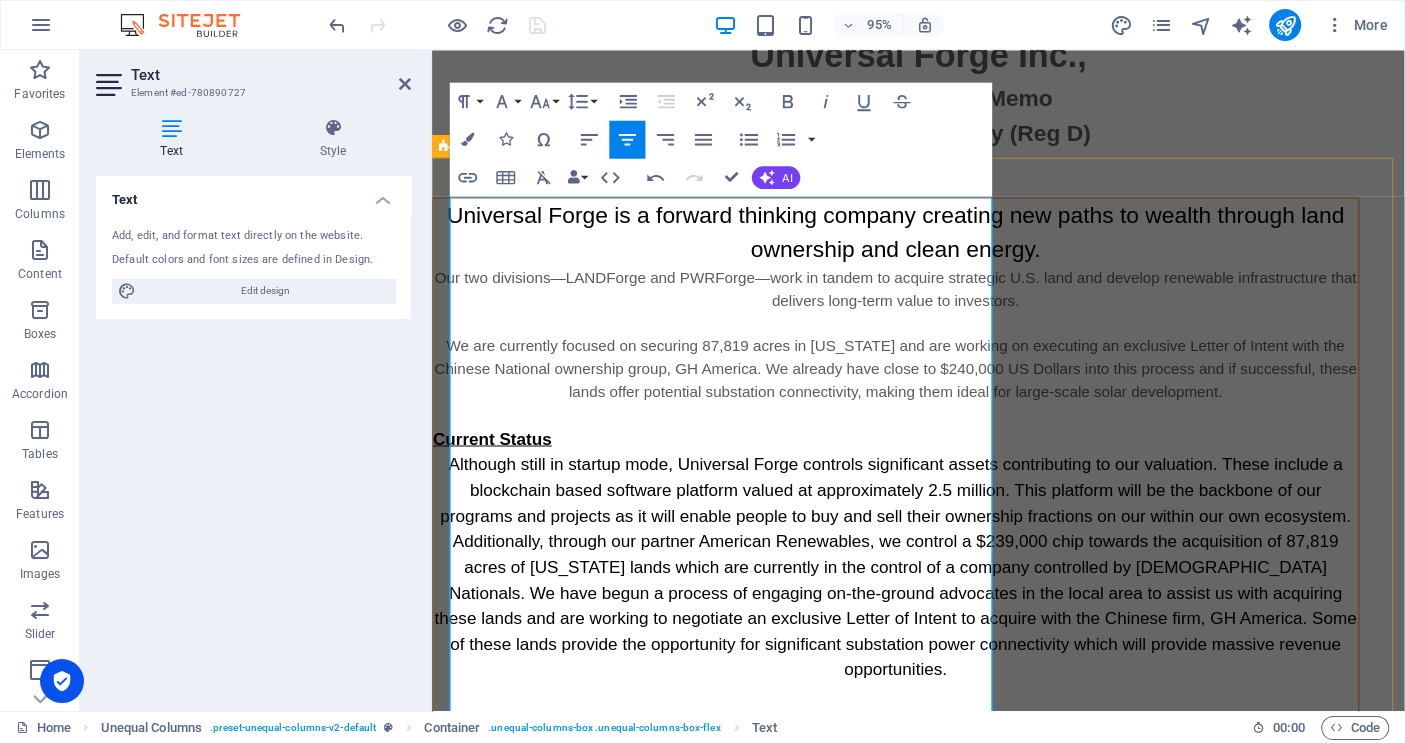 scroll, scrollTop: 6156, scrollLeft: 3, axis: both 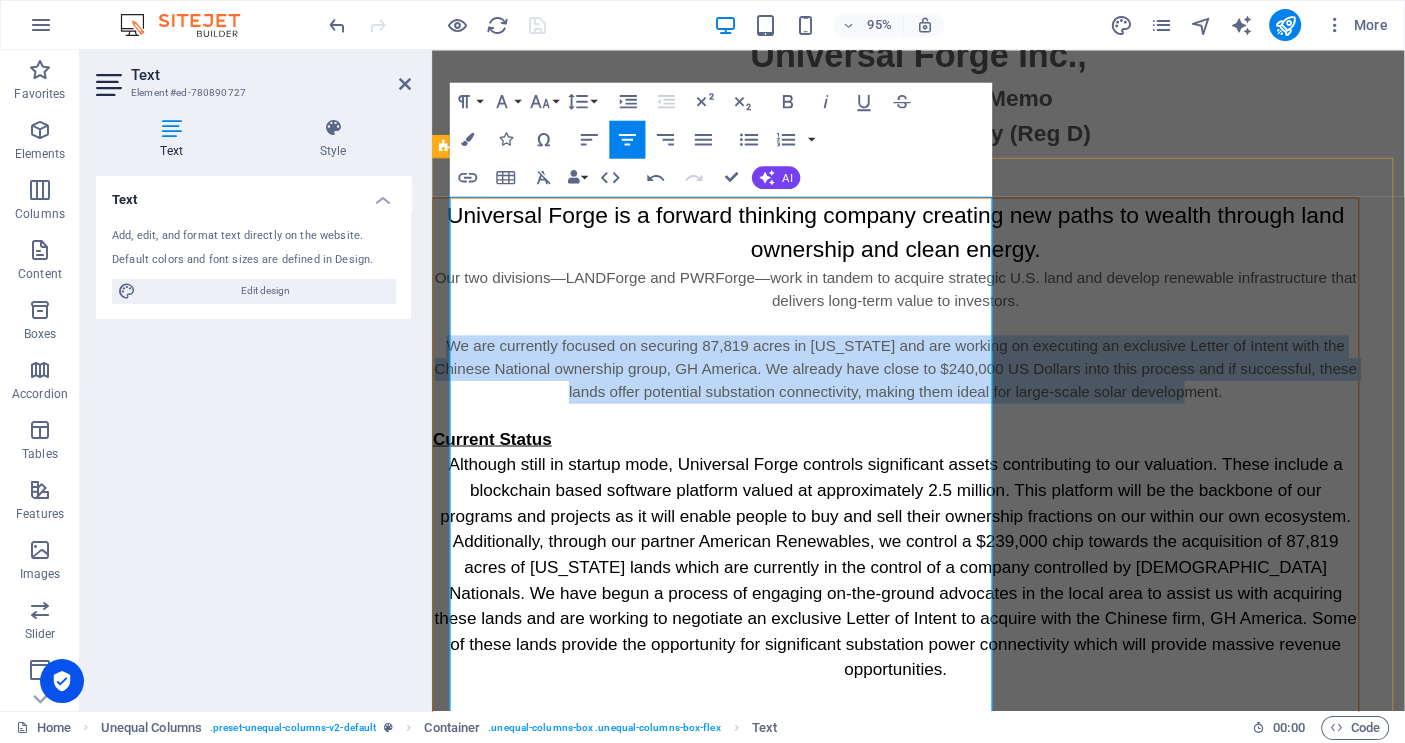 drag, startPoint x: 931, startPoint y: 510, endPoint x: 456, endPoint y: 419, distance: 483.6383 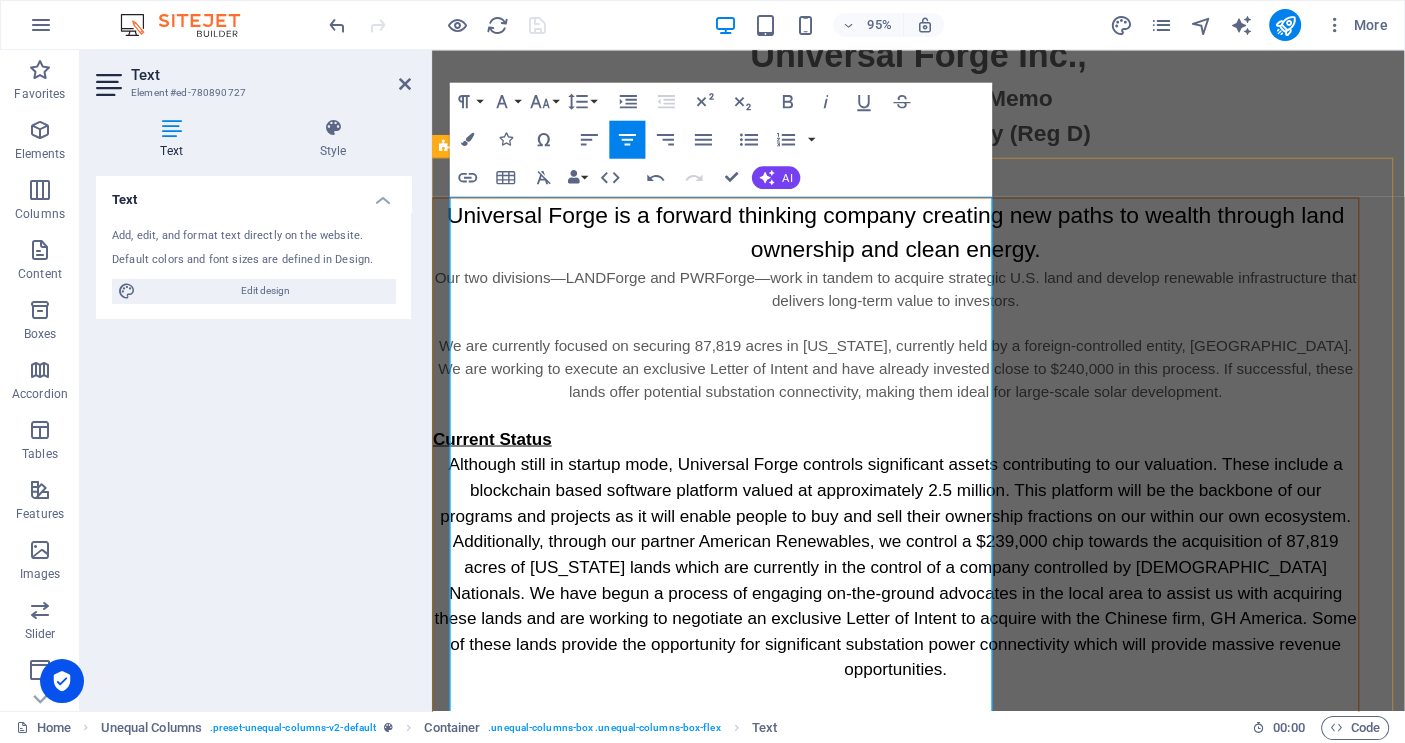 scroll, scrollTop: 6112, scrollLeft: 3, axis: both 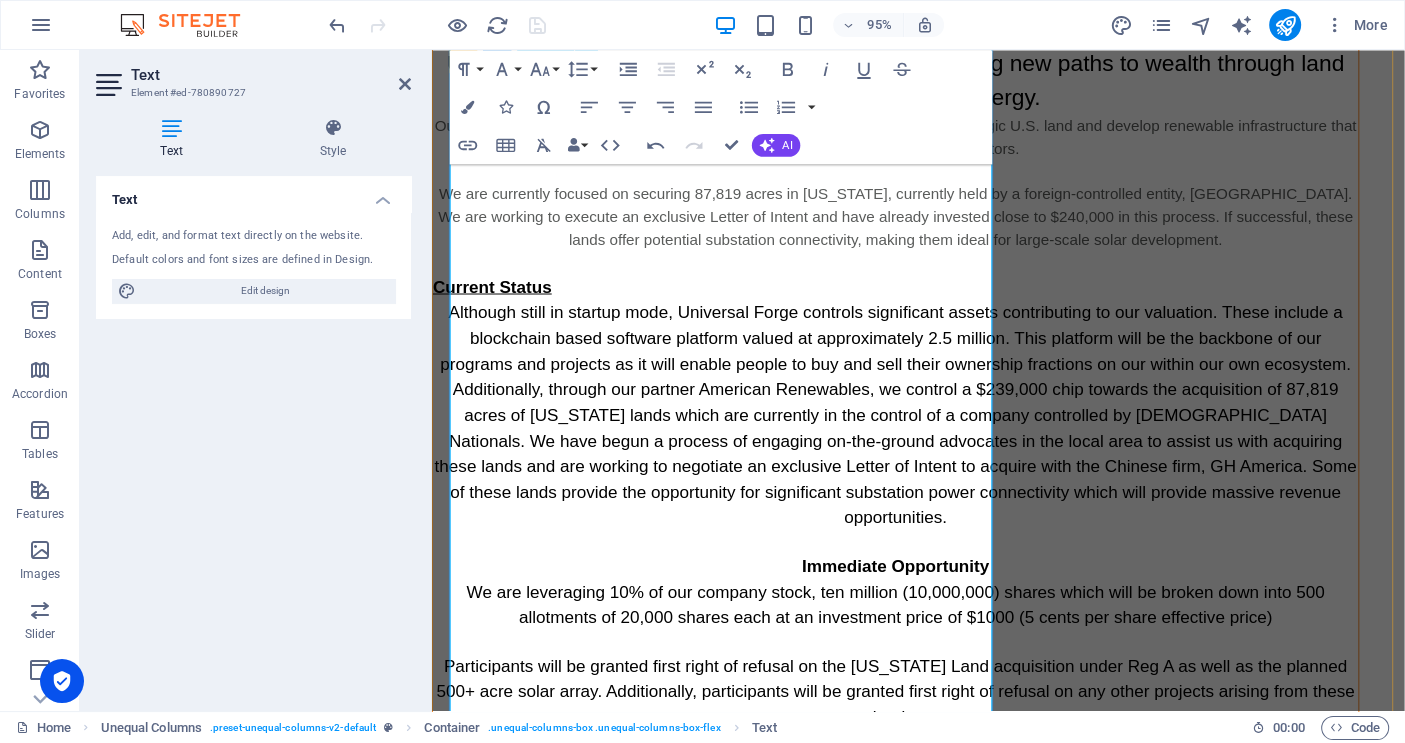 click on "We are currently focused on securing 87,819 acres in [US_STATE], currently held by a foreign-controlled entity, [GEOGRAPHIC_DATA]. We are working to execute an exclusive Letter of Intent and have already invested close to $240,000 in this process. If successful, these lands offer potential substation connectivity, making them ideal for large-scale solar development." at bounding box center (920, 226) 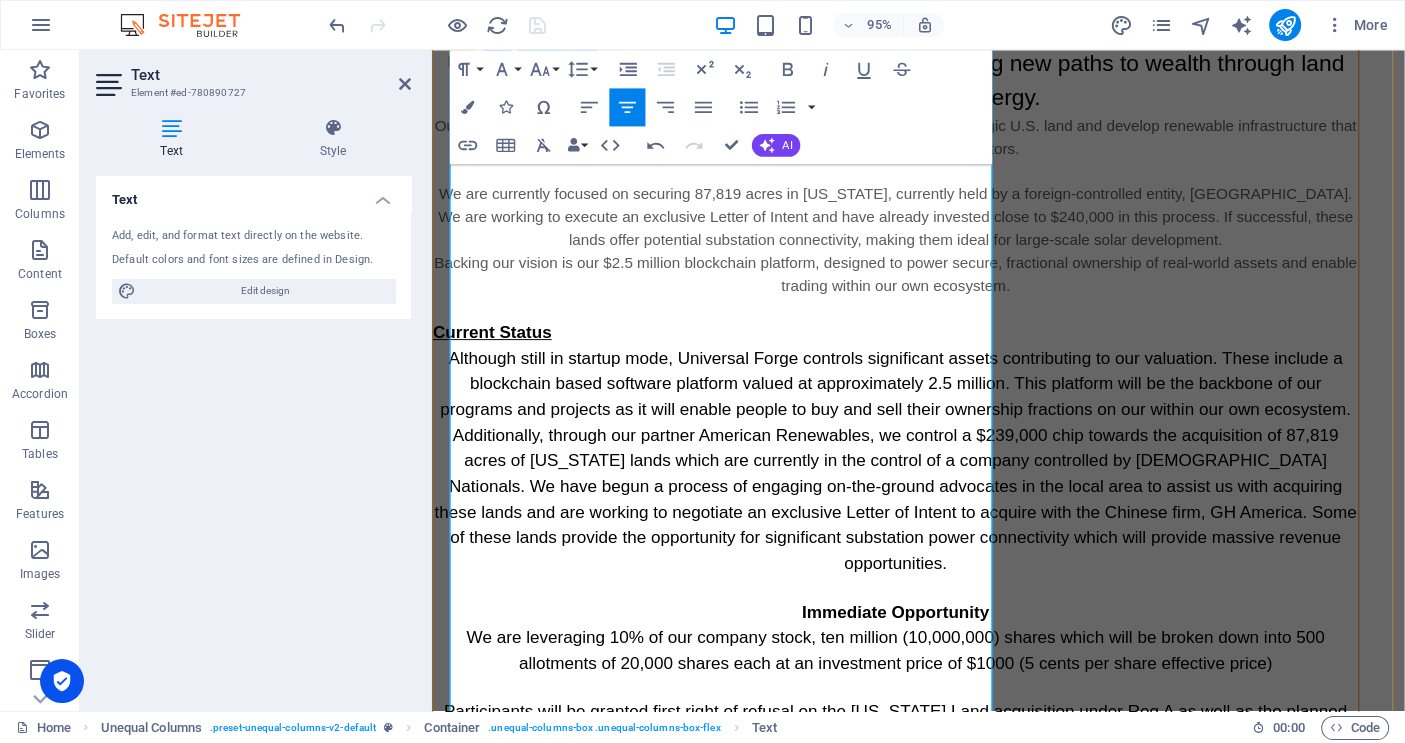 scroll, scrollTop: 2617, scrollLeft: 3, axis: both 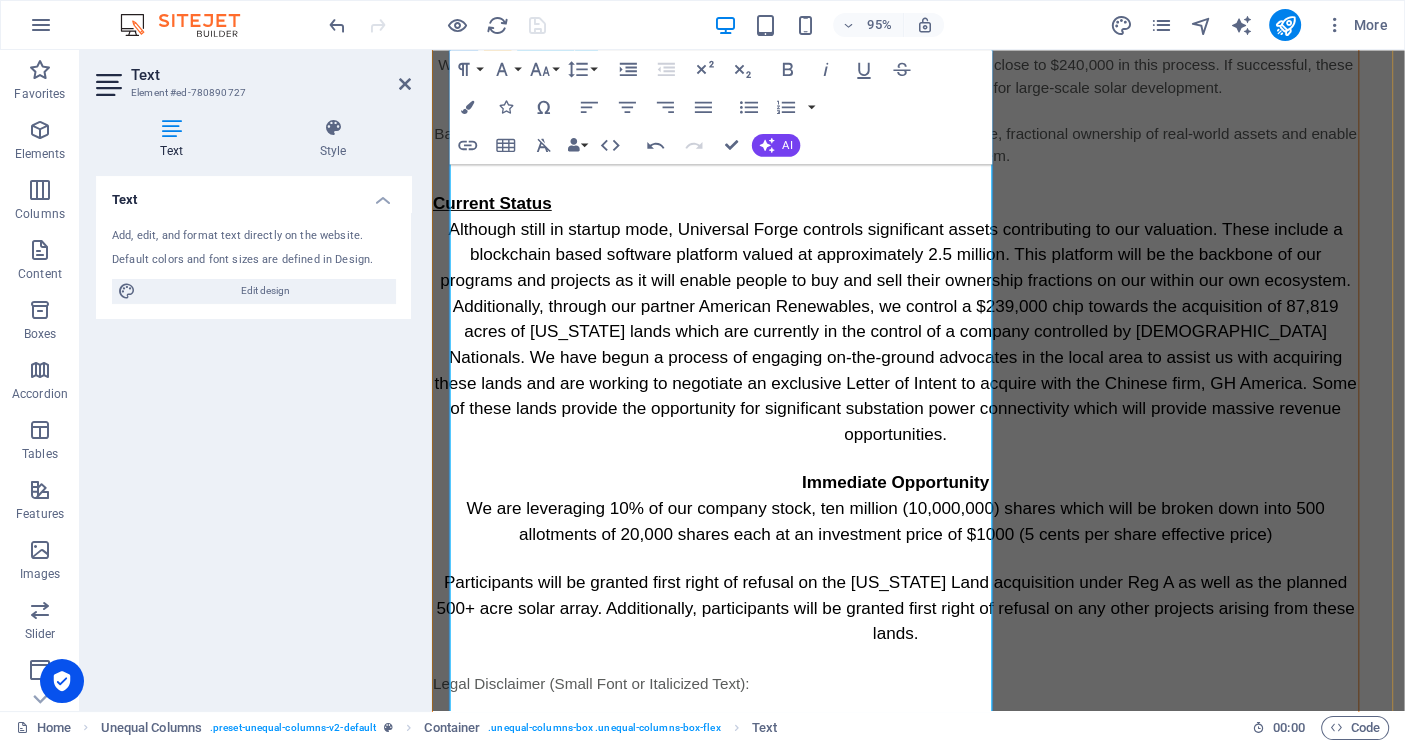 click at bounding box center [920, 186] 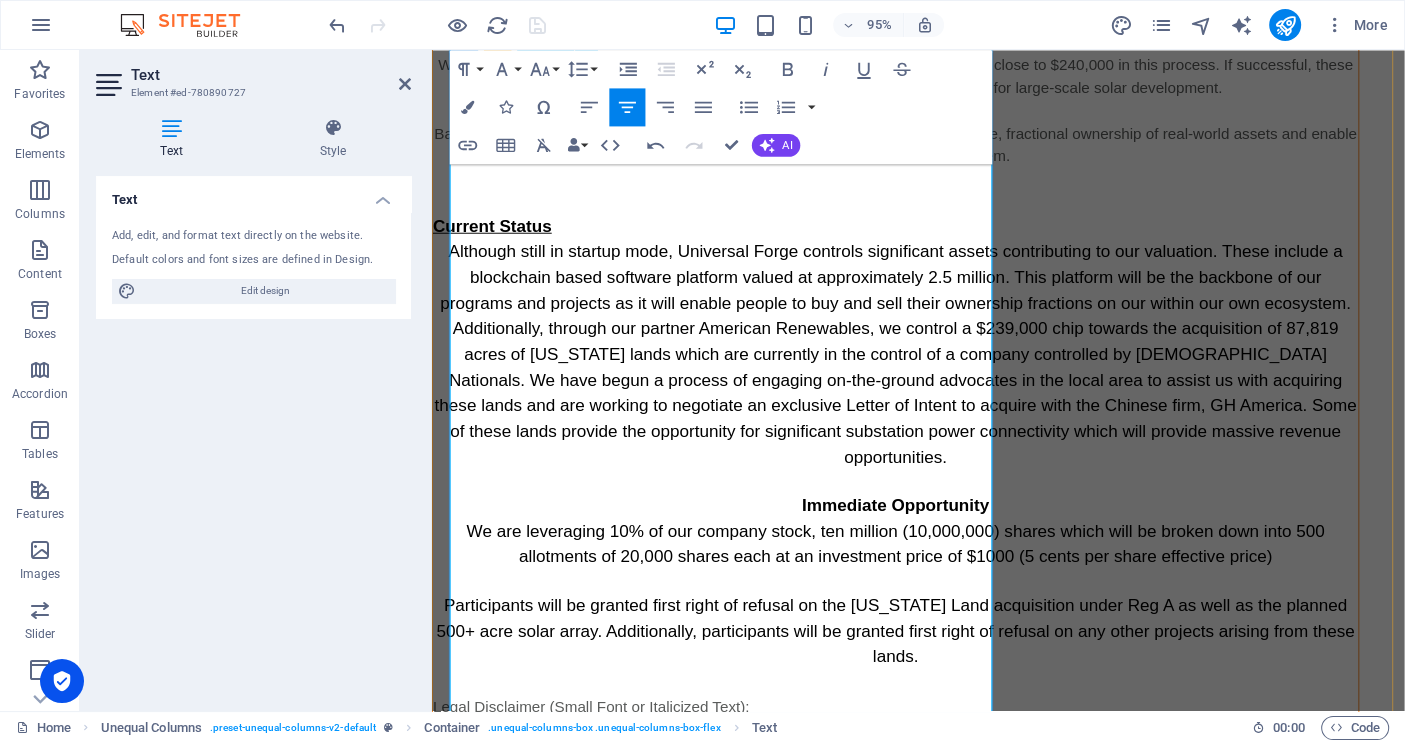 scroll, scrollTop: 3244, scrollLeft: 3, axis: both 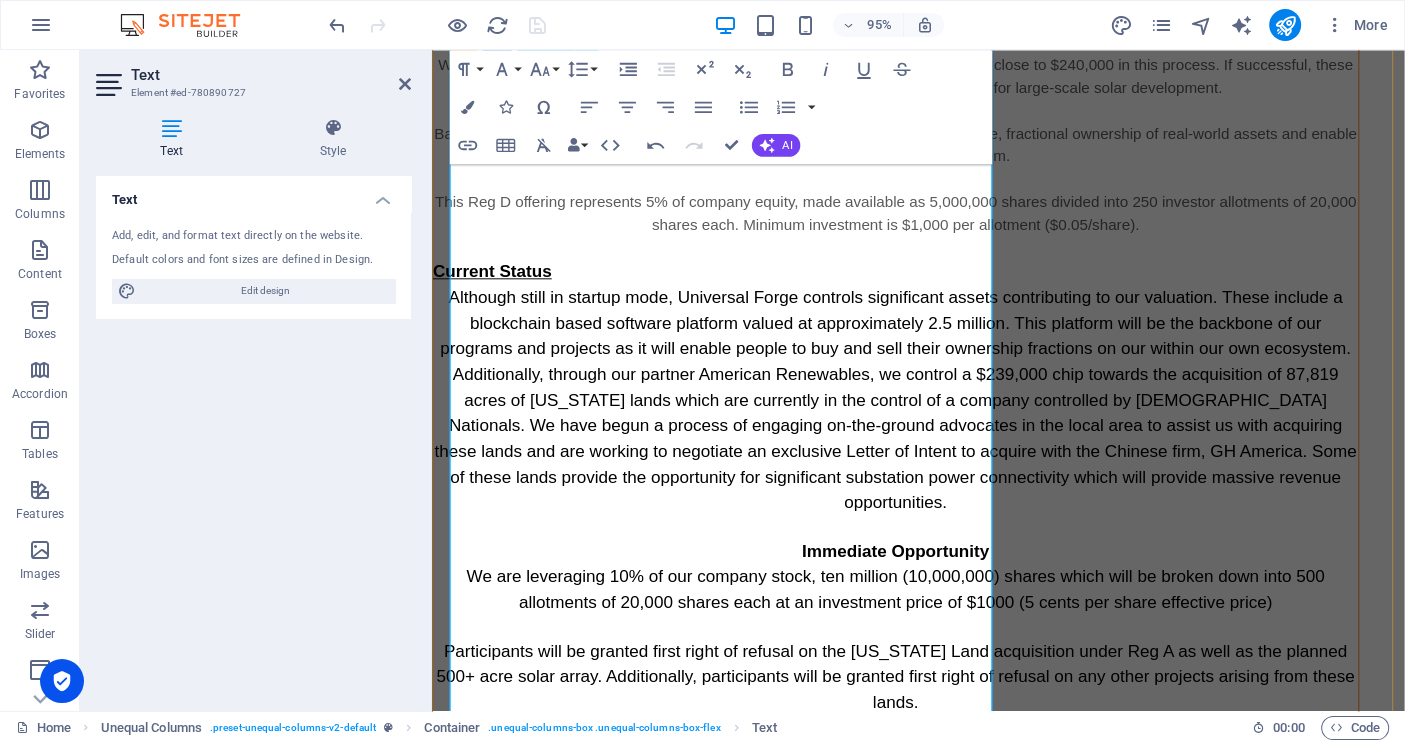 click at bounding box center (920, 258) 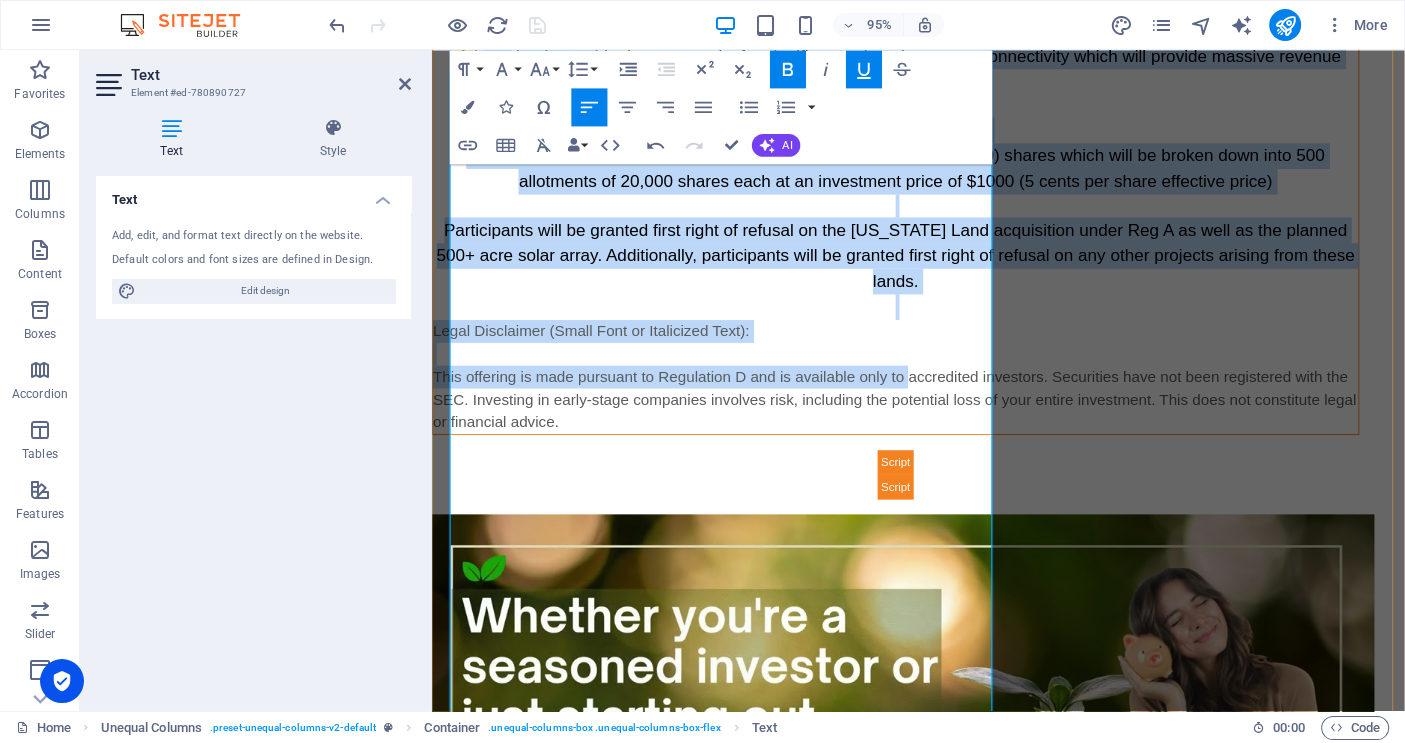 scroll, scrollTop: 982, scrollLeft: 0, axis: vertical 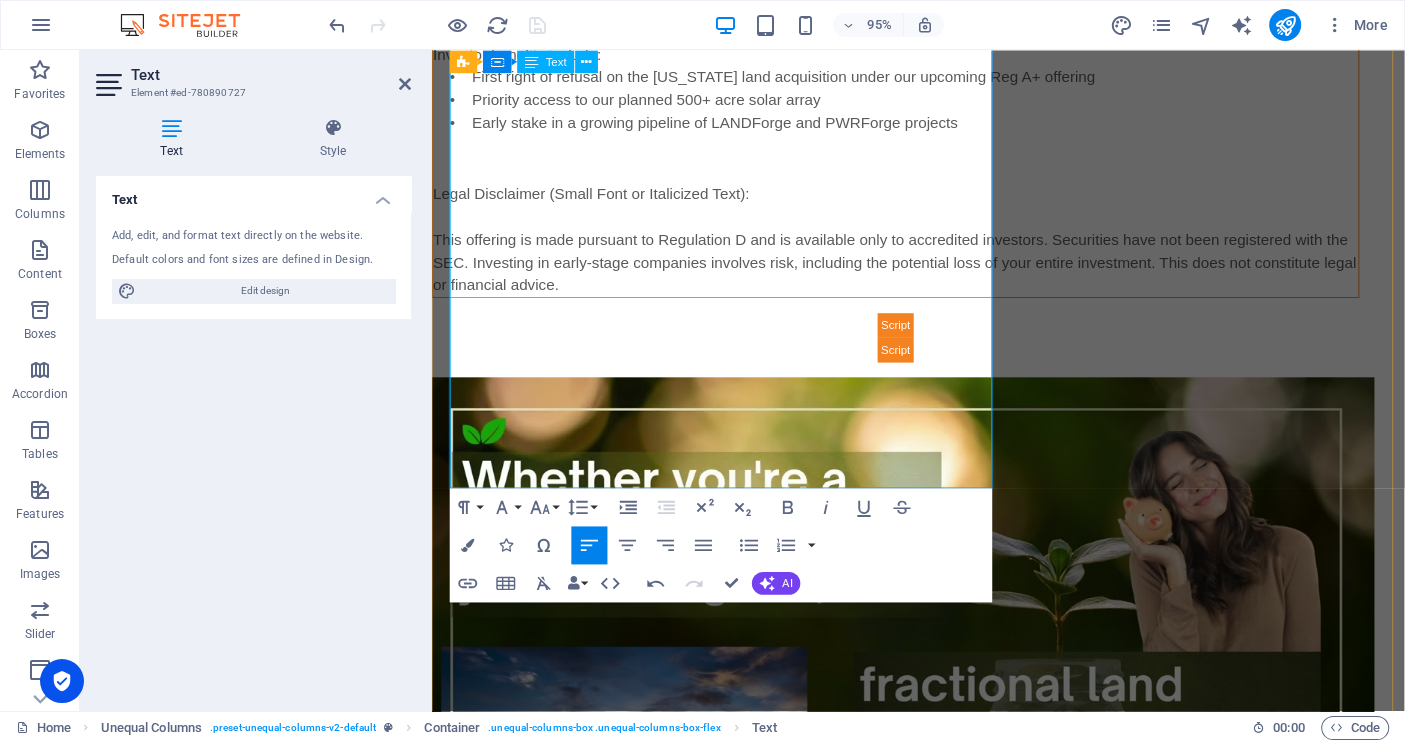 click on "•      First right of refusal on the [US_STATE] land acquisition under our upcoming Reg A+ offering" at bounding box center (920, 79) 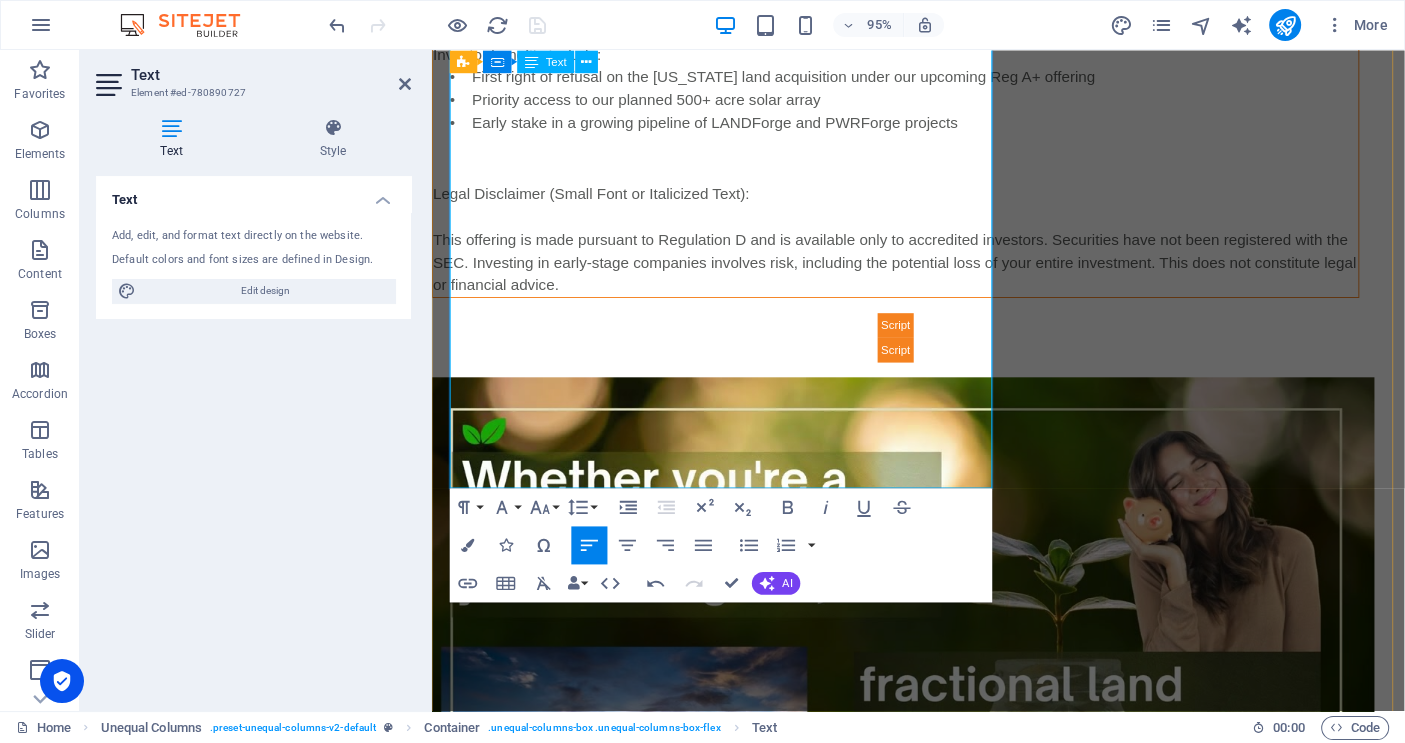 click on "•      Priority access to our planned 500+ acre solar array" at bounding box center (920, 103) 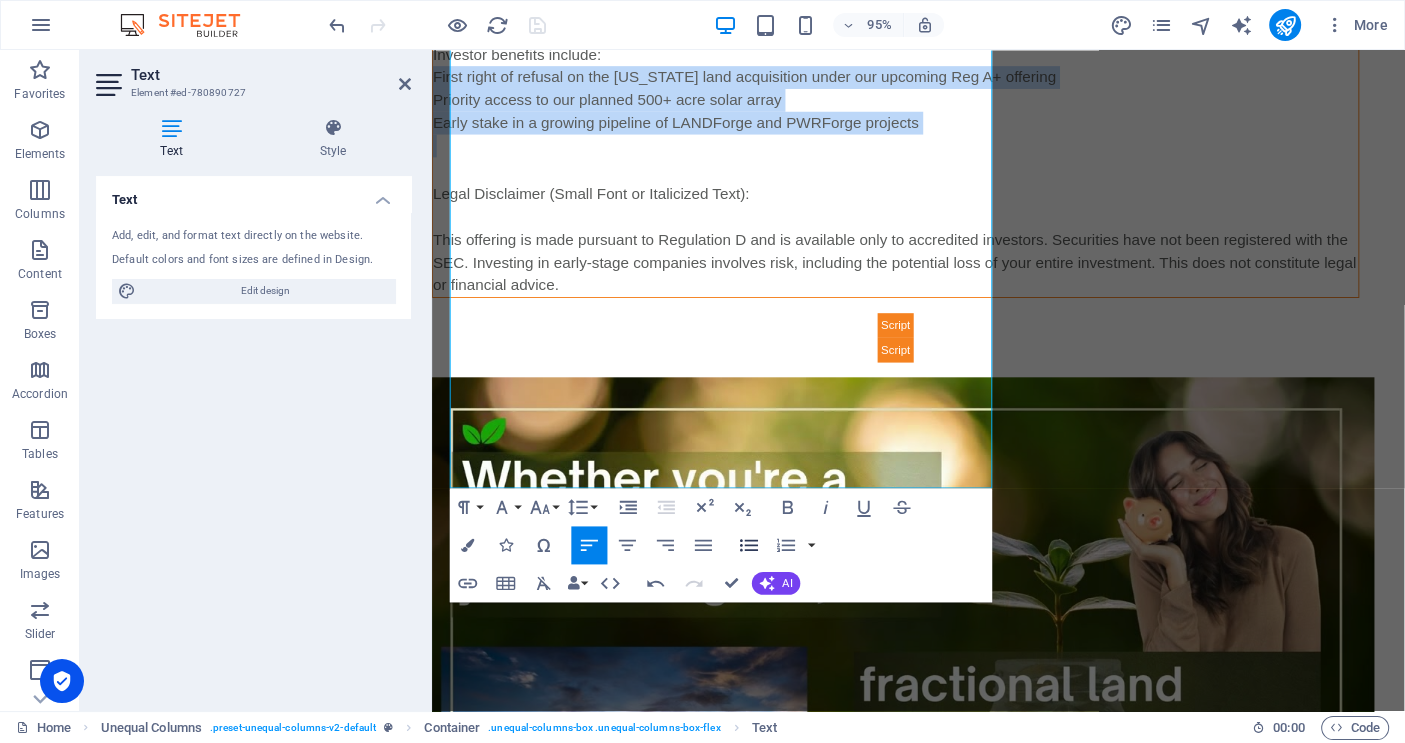 click 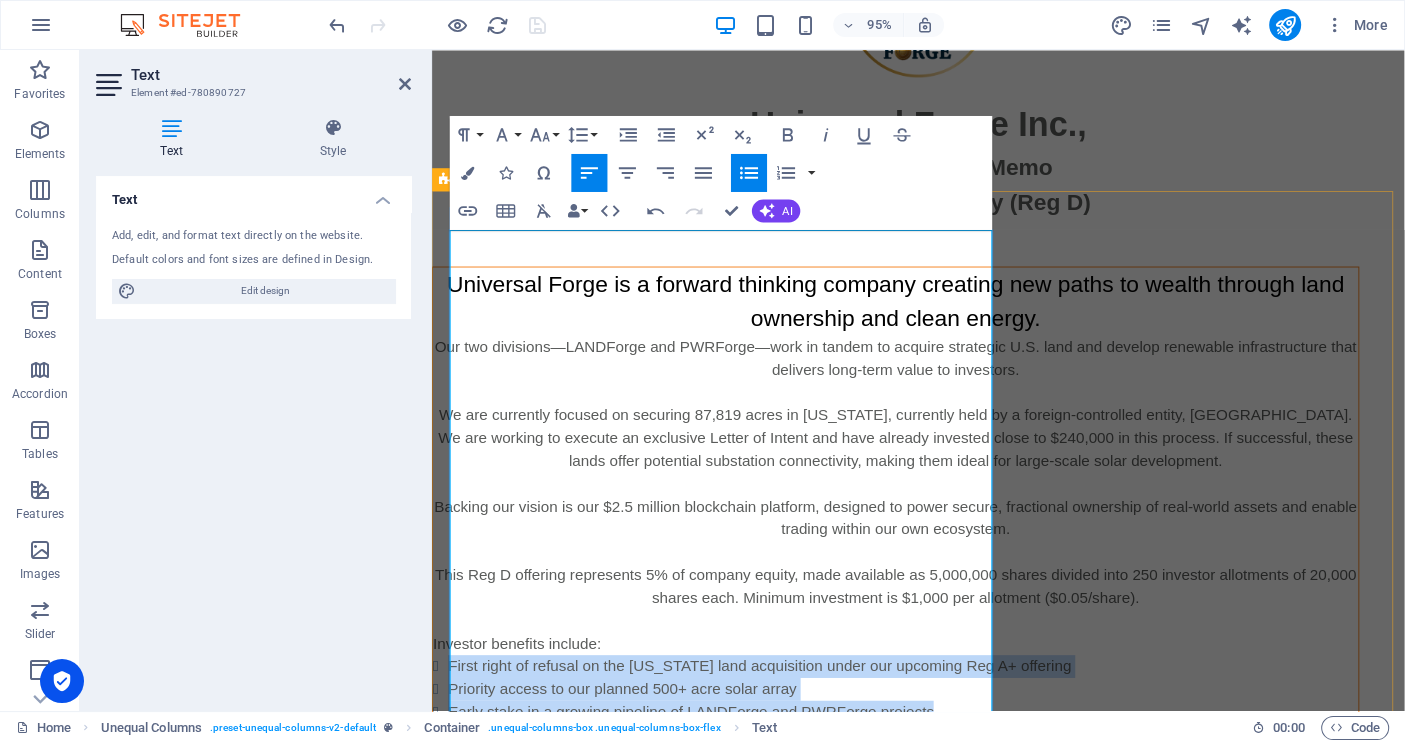scroll, scrollTop: 102, scrollLeft: 0, axis: vertical 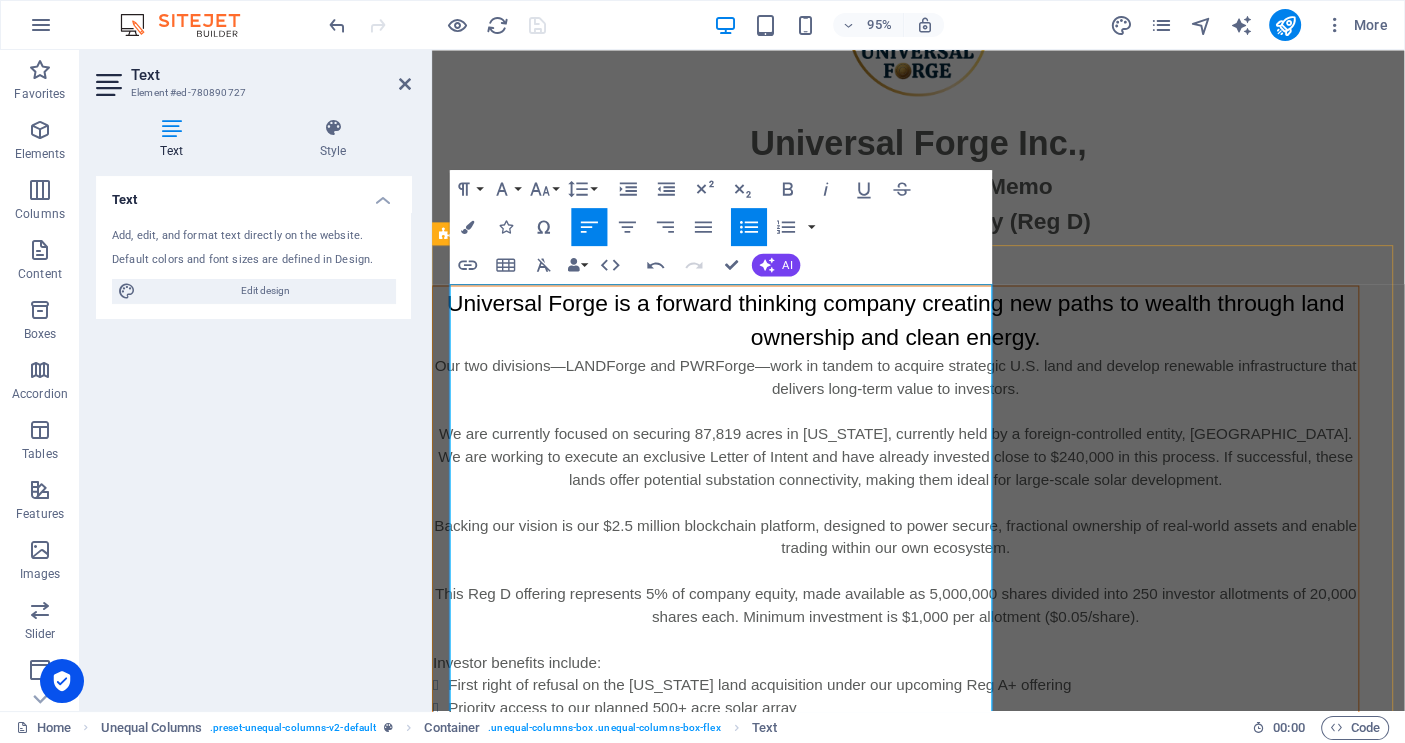 click on "Universal Forge is a forward thinking company creating new paths to wealth through land ownership and clean energy." at bounding box center [920, 334] 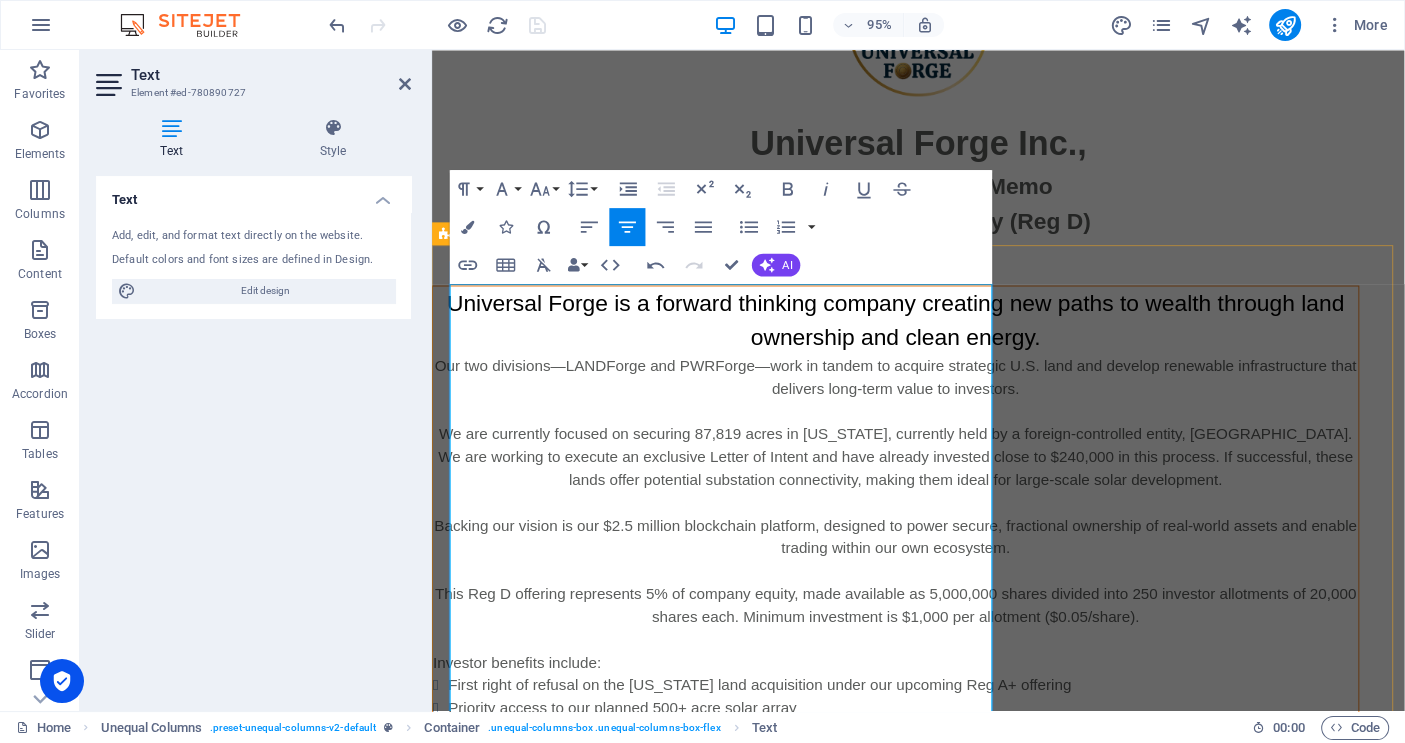 click on "Universal Forge is a forward thinking company creating new paths to wealth through land ownership and clean energy." at bounding box center (920, 335) 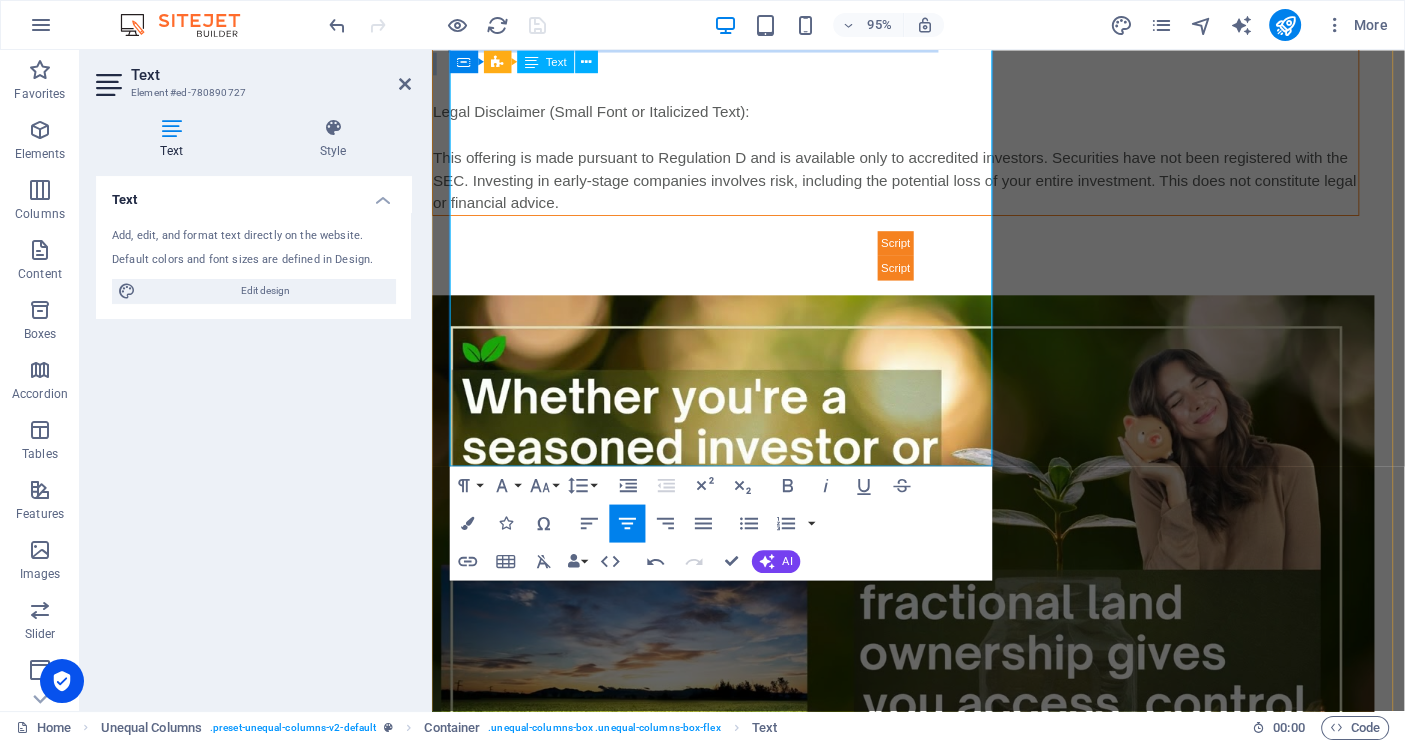 scroll, scrollTop: 755, scrollLeft: 0, axis: vertical 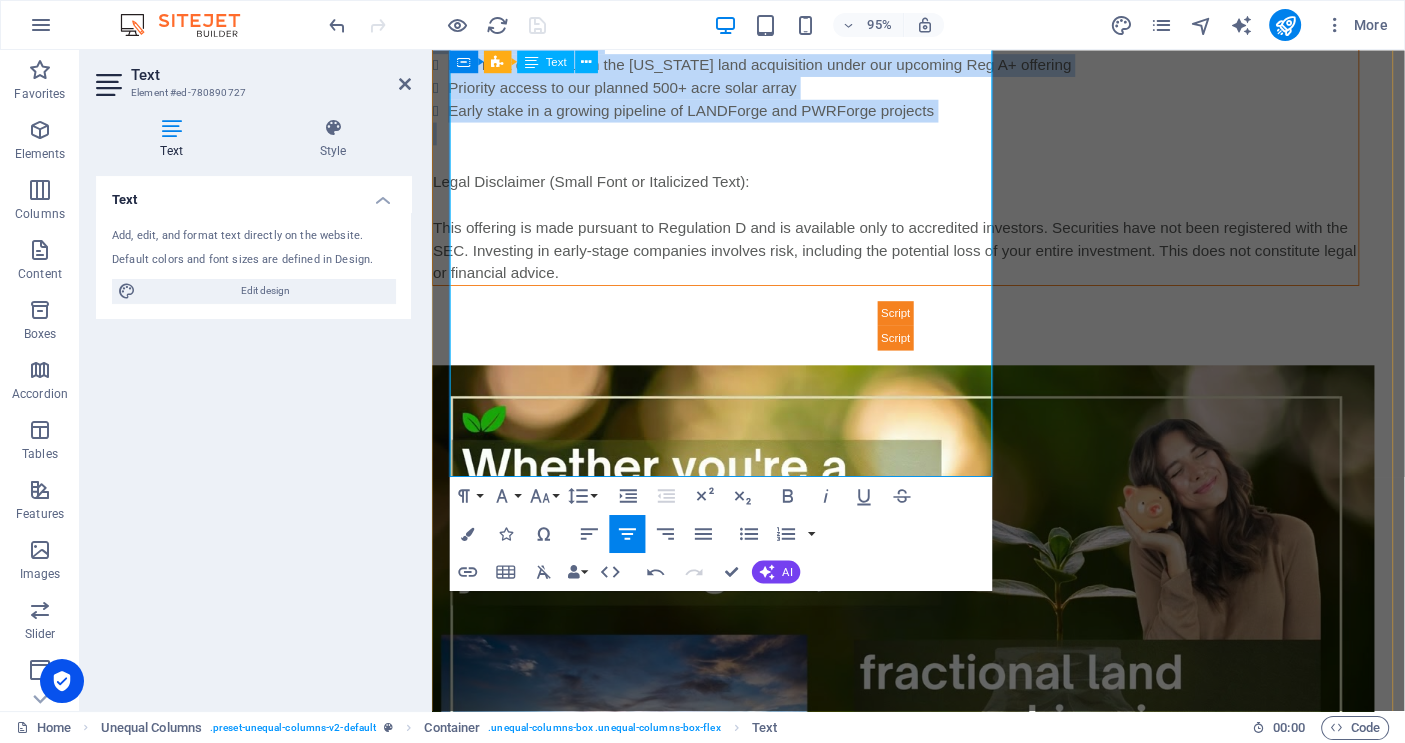 drag, startPoint x: 474, startPoint y: 412, endPoint x: 960, endPoint y: 319, distance: 494.81815 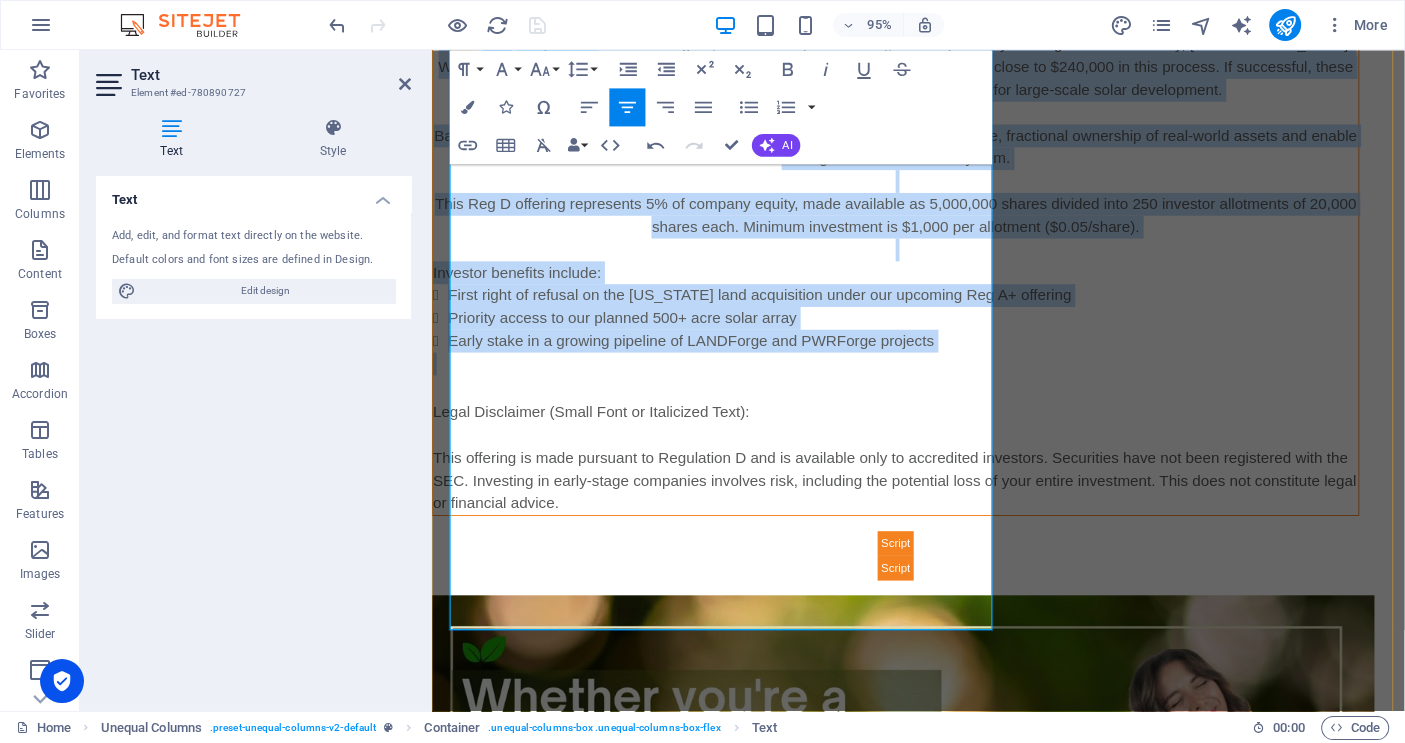scroll, scrollTop: 435, scrollLeft: 0, axis: vertical 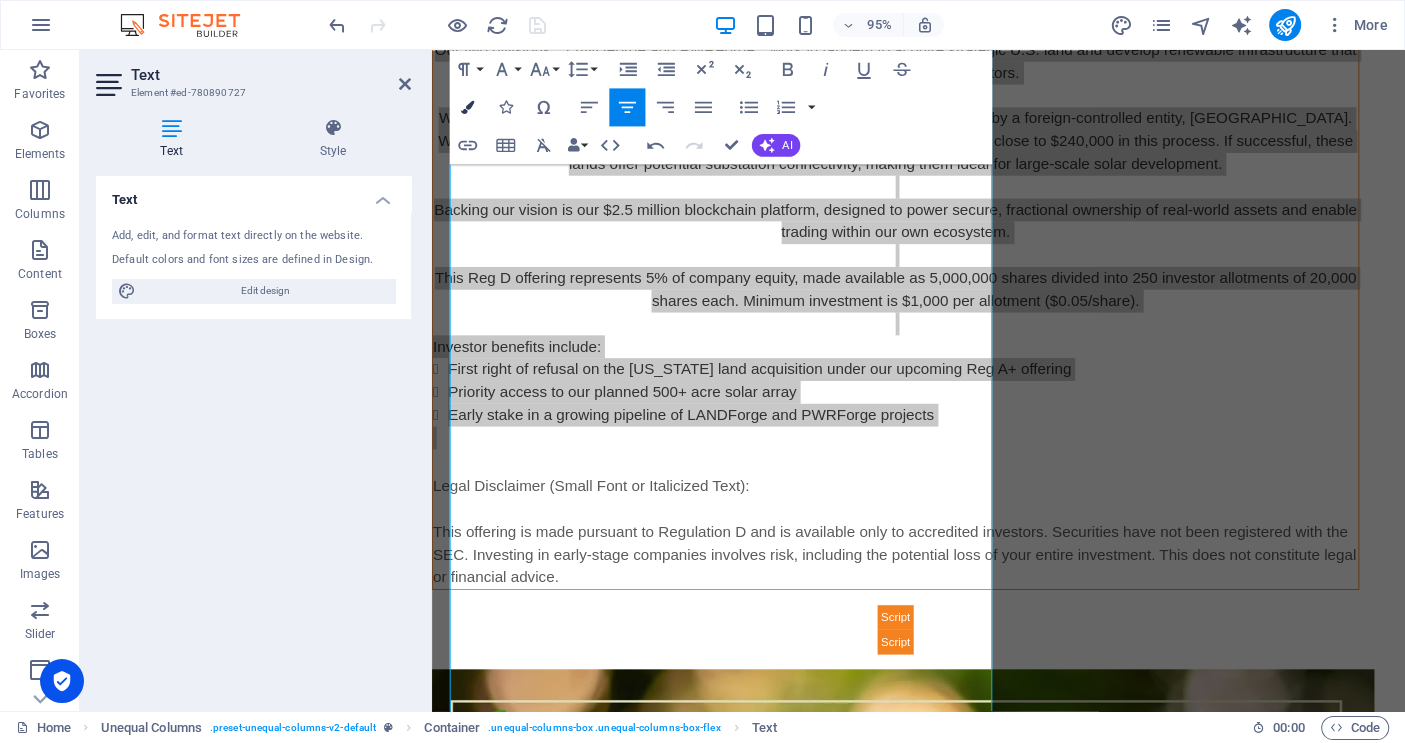 click at bounding box center [467, 106] 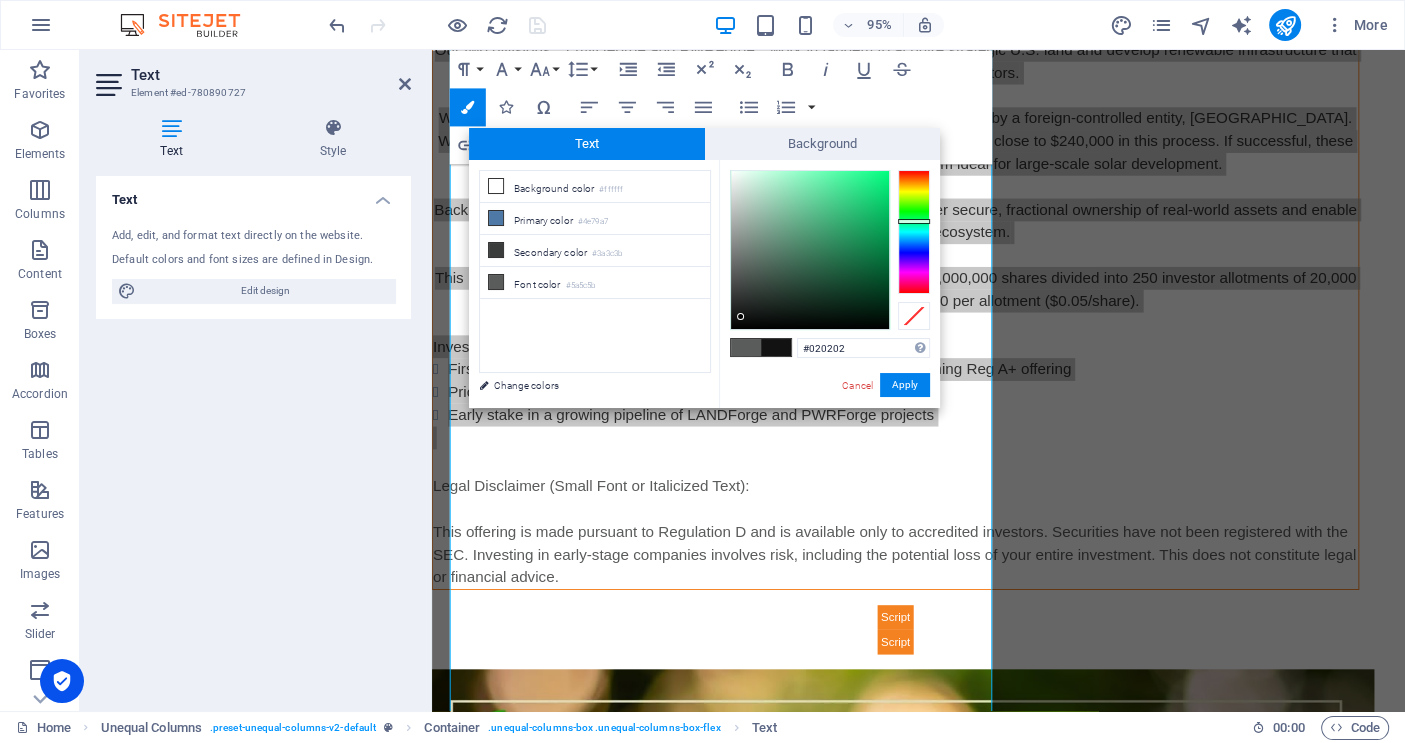 type on "#000000" 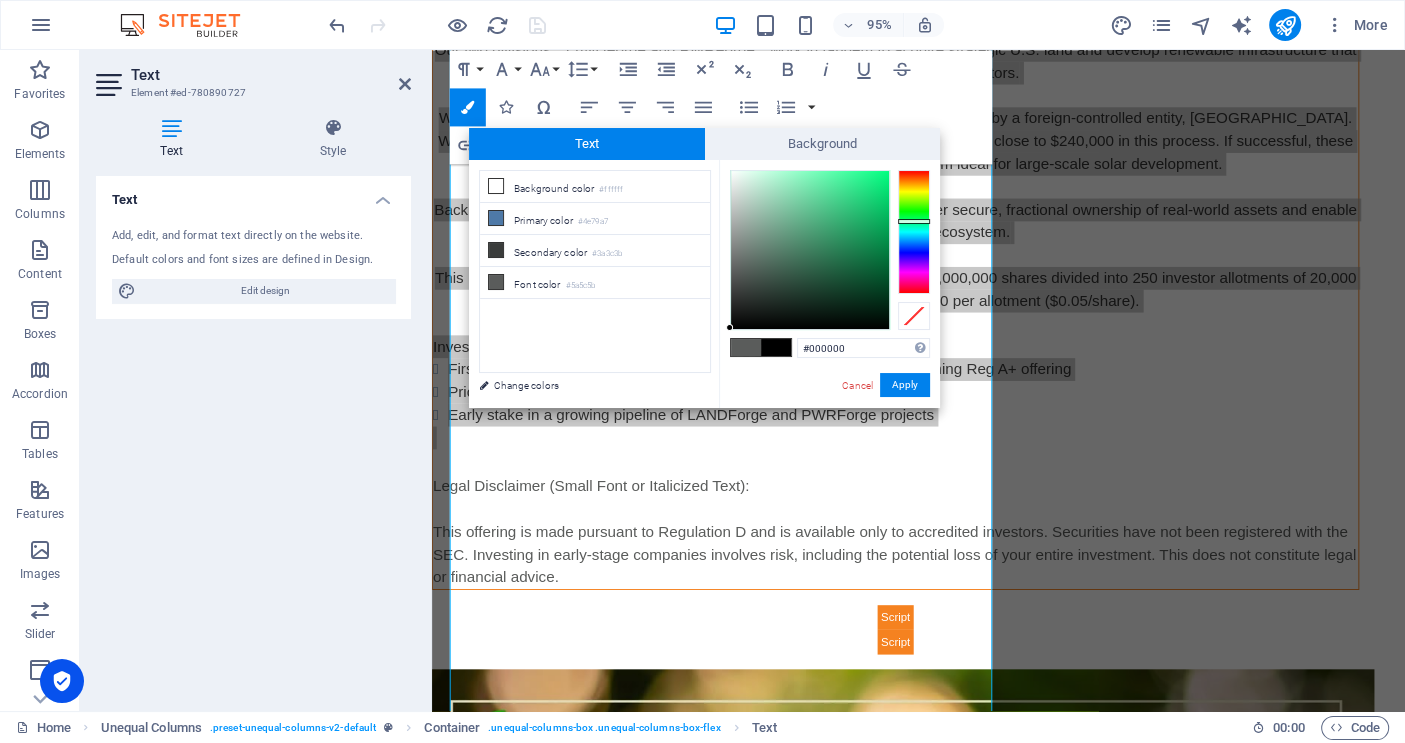 drag, startPoint x: 741, startPoint y: 317, endPoint x: 729, endPoint y: 339, distance: 25.059929 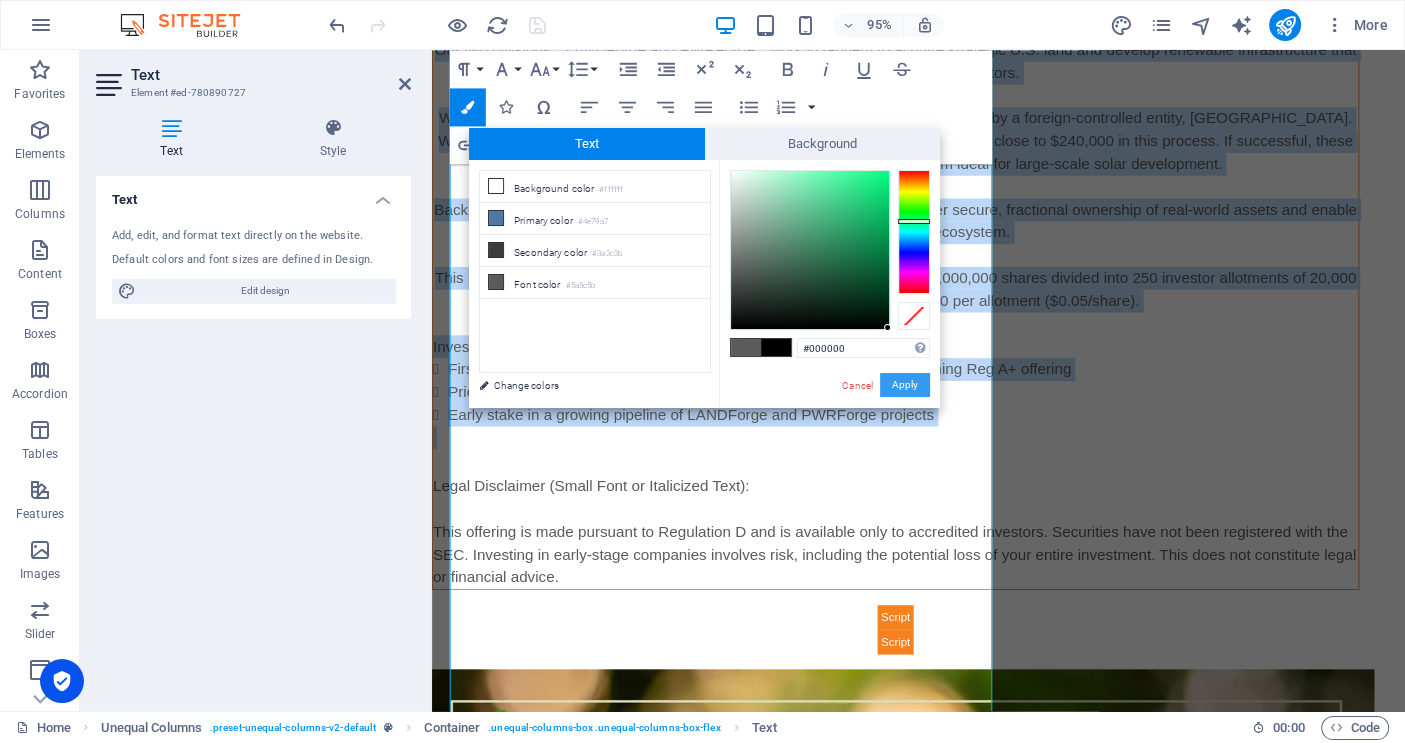 click on "Apply" at bounding box center (905, 385) 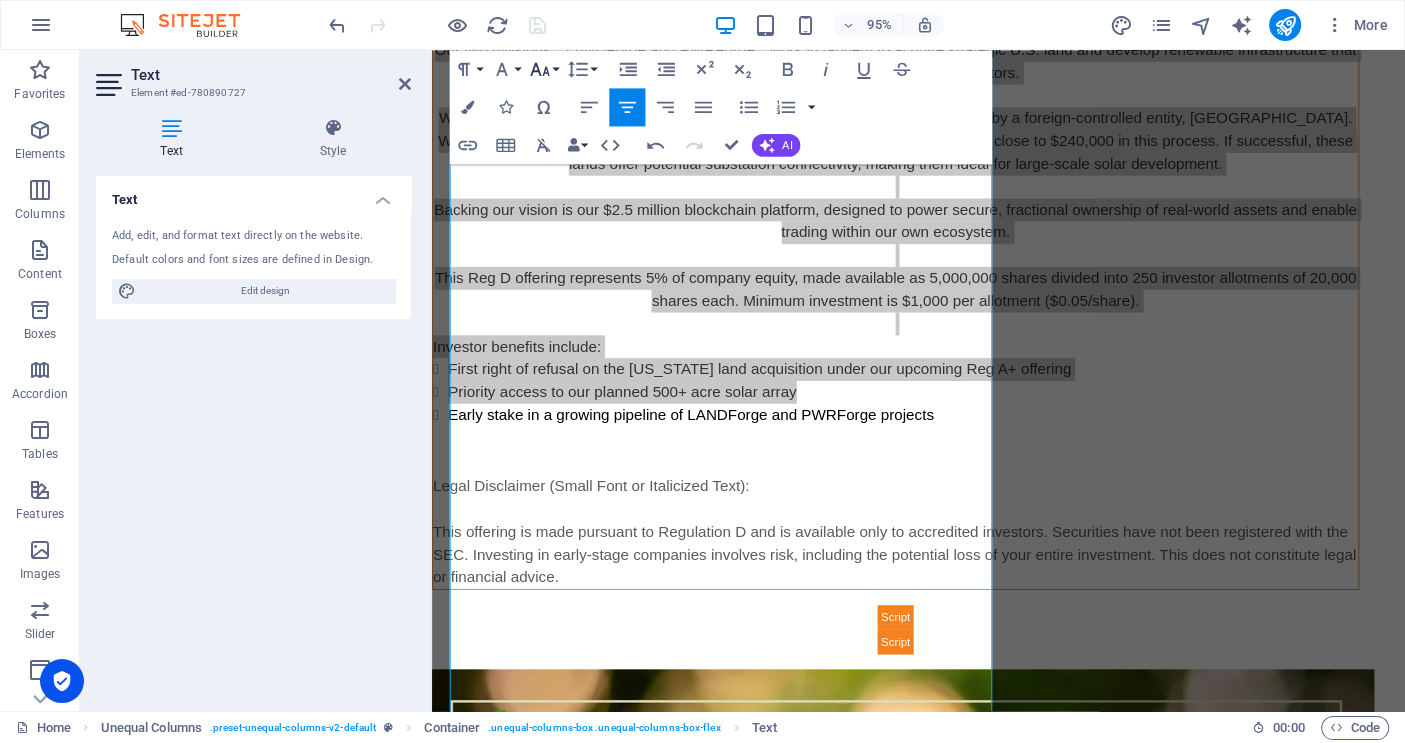 click 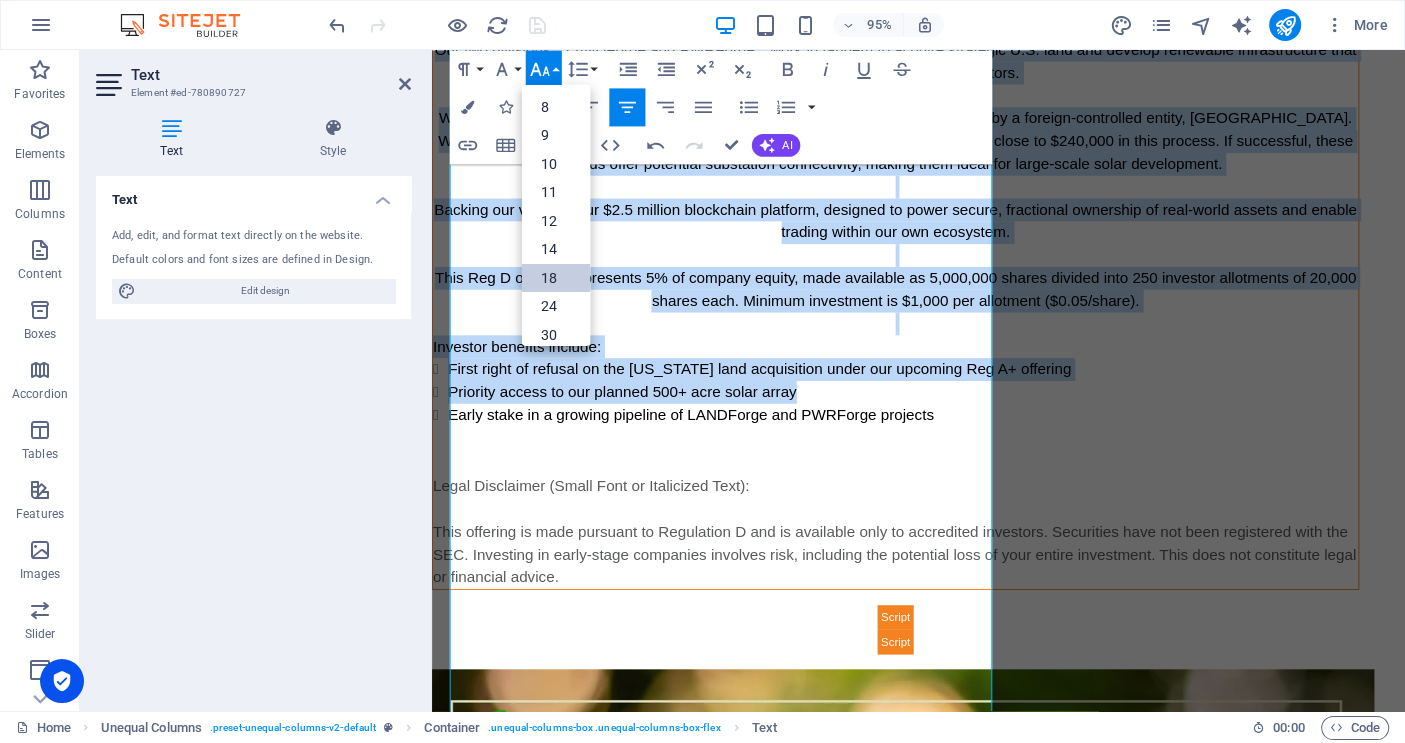 click on "18" at bounding box center [556, 277] 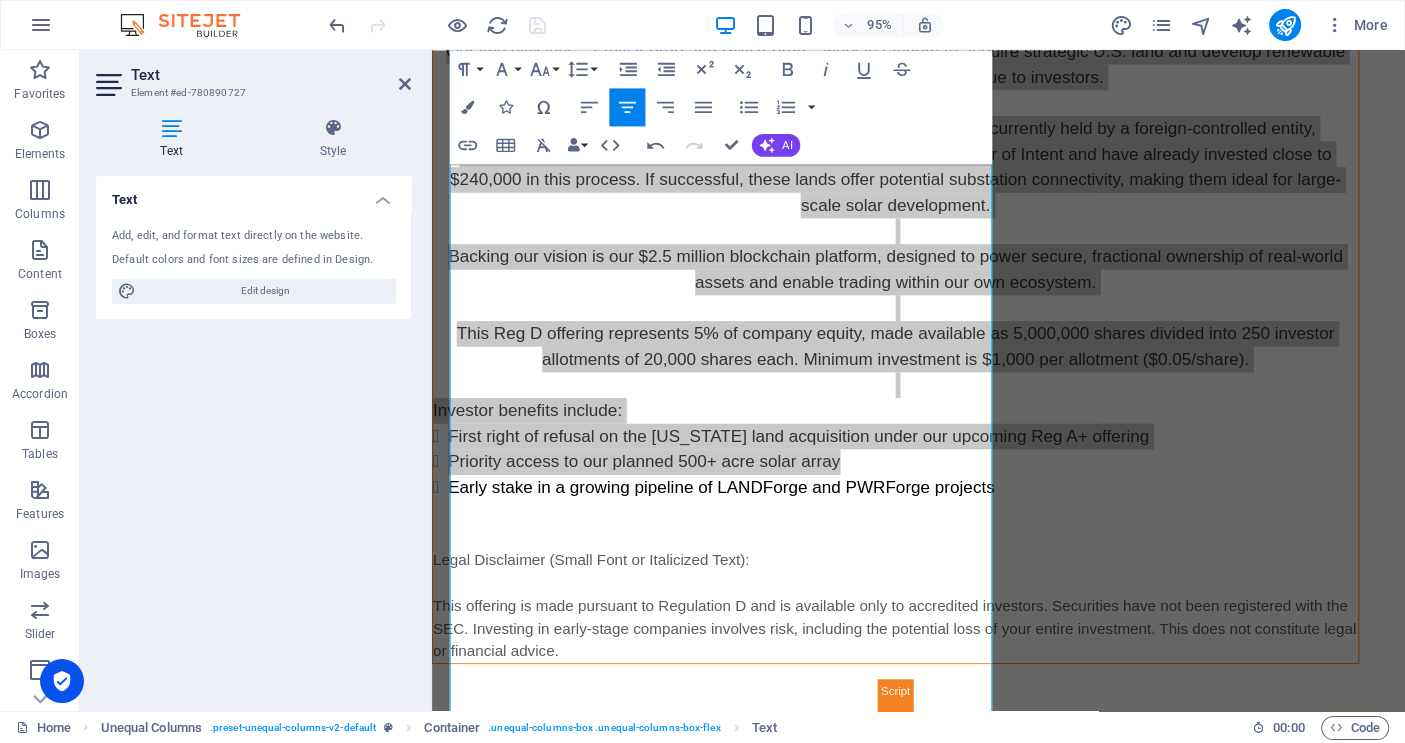 click on "Drag here to replace the existing content. Press “Ctrl” if you want to create a new element.
Container   Unequal Columns   Container   Text   Logo   Unequal Columns   Container   Text   Unequal Columns   Container   HTML   Container Paragraph Format Normal Heading 1 Heading 2 Heading 3 Heading 4 Heading 5 Heading 6 Code Font Family Arial [US_STATE] Impact Tahoma Times New Roman Verdana Font Size 8 9 10 11 12 14 18 24 30 36 48 60 72 96 Line Height Default Single 1.15 1.5 Double Increase Indent Decrease Indent Superscript Subscript Bold Italic Underline Strikethrough Colors Icons Special Characters Align Left Align Center Align Right Align Justify Unordered List   Default Circle Disc Square    Ordered List   Default Lower Alpha Lower Greek Lower Roman Upper Alpha Upper Roman    Insert Link Insert Table Clear Formatting Data Bindings Company First name Last name Street ZIP code City Email Phone Mobile Fax Custom field 1 Custom field 2 Custom field 3 Custom field 4 Custom field 5 HTML Undo AI" at bounding box center [918, 380] 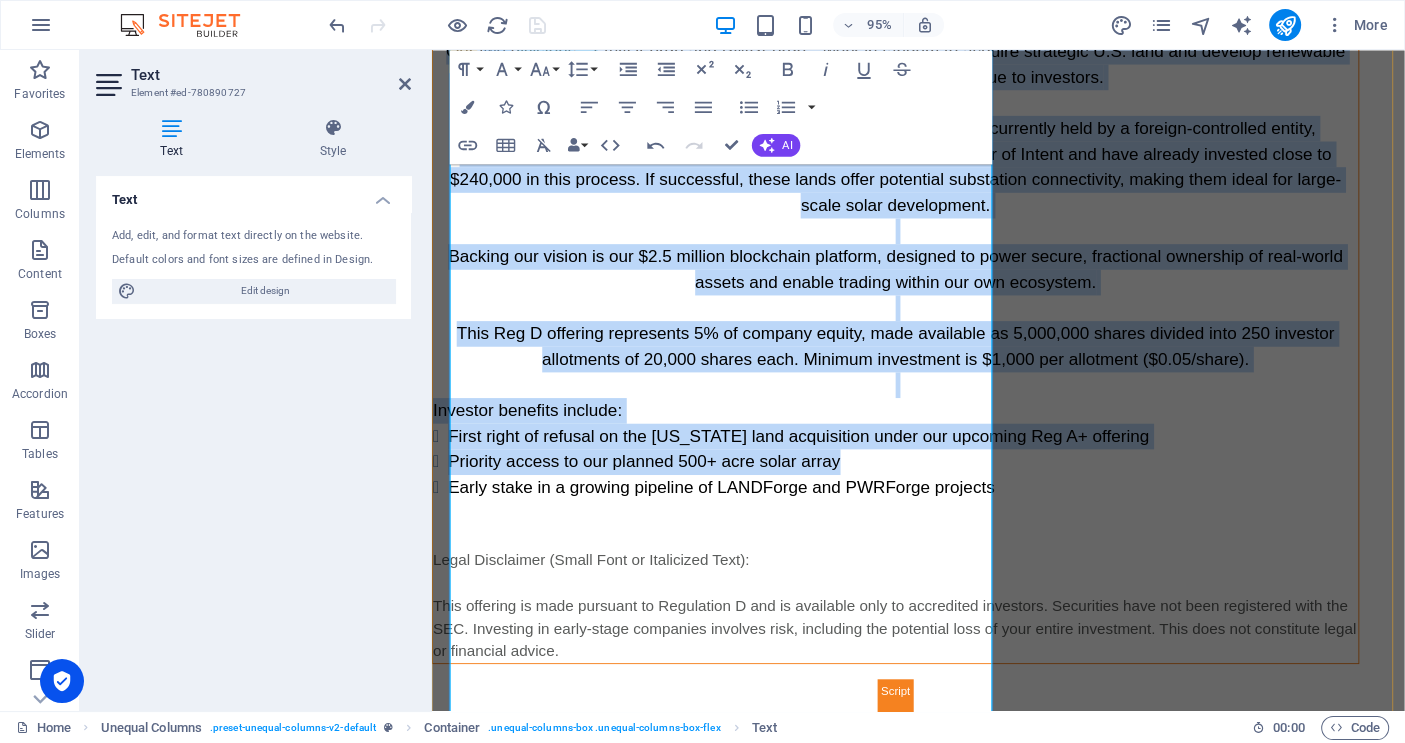 click on "We are currently focused on securing 87,819 acres in [US_STATE], currently held by a foreign-controlled entity, [GEOGRAPHIC_DATA]. We are working to execute an exclusive Letter of Intent and have already invested close to $240,000 in this process. If successful, these lands offer potential substation connectivity, making them ideal for large-scale solar development." at bounding box center [920, 172] 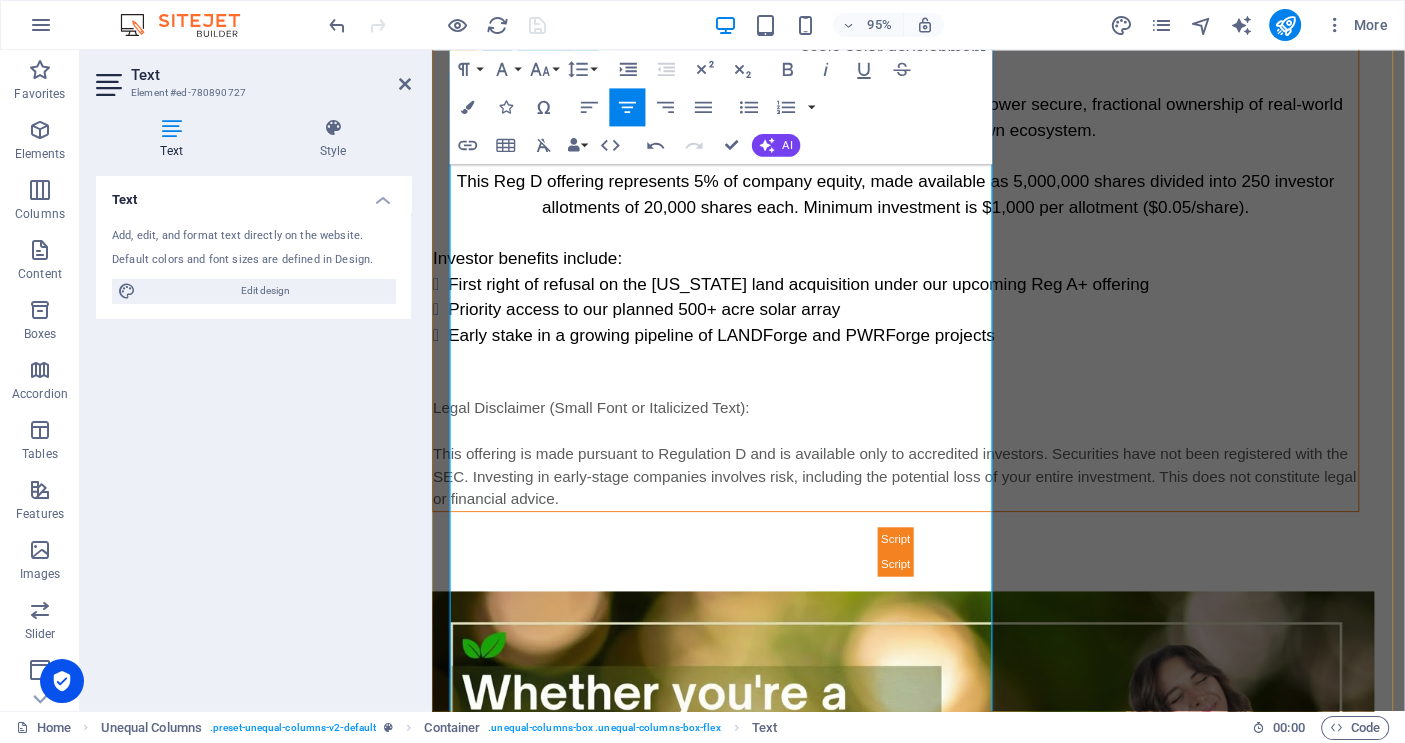 scroll, scrollTop: 755, scrollLeft: 0, axis: vertical 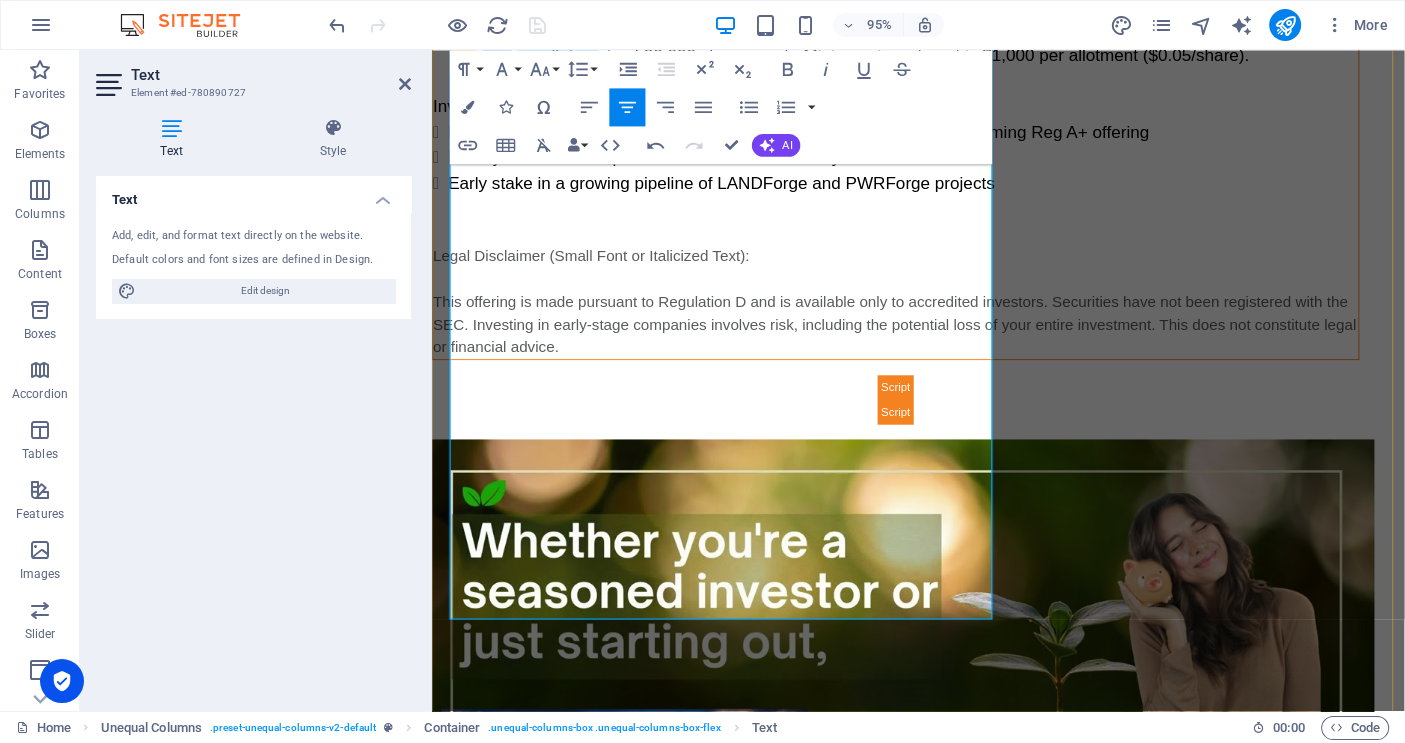 click at bounding box center [920, 216] 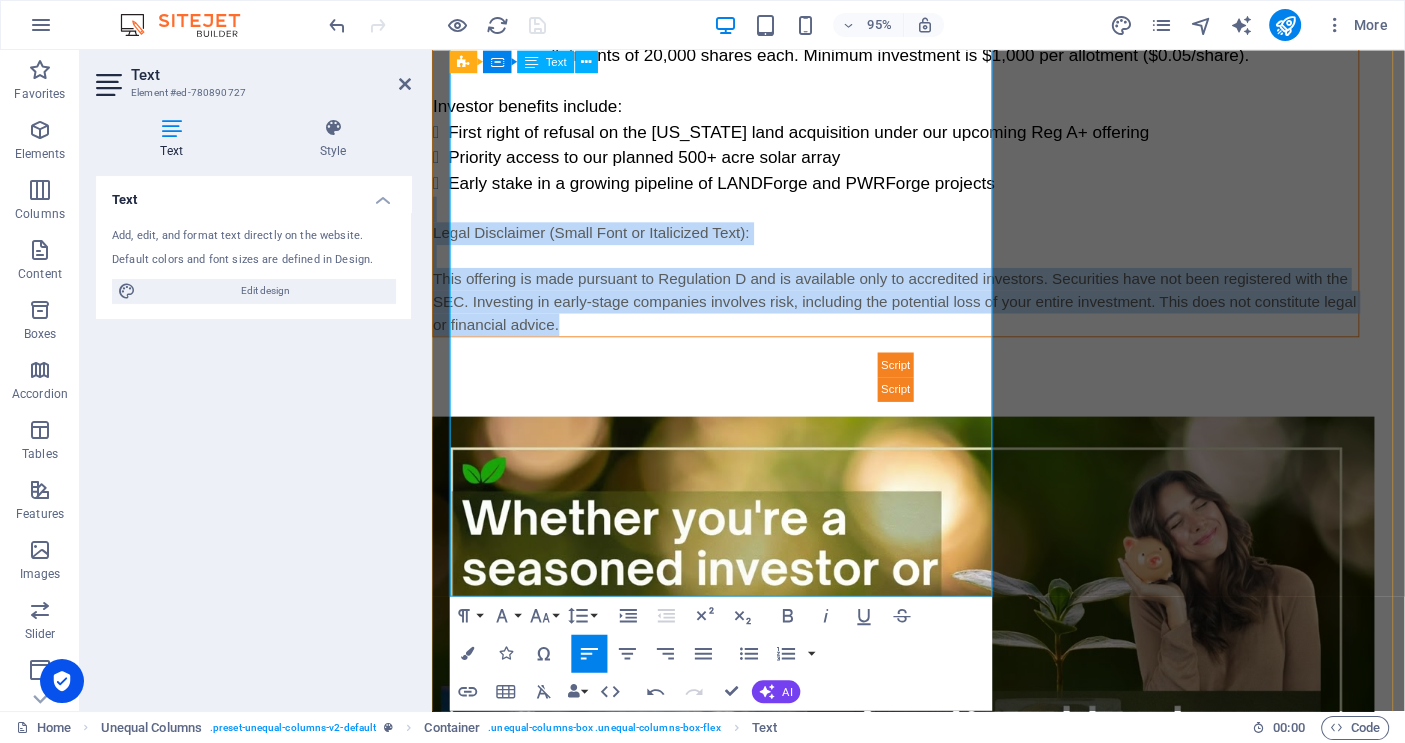 drag, startPoint x: 463, startPoint y: 462, endPoint x: 974, endPoint y: 610, distance: 532.0009 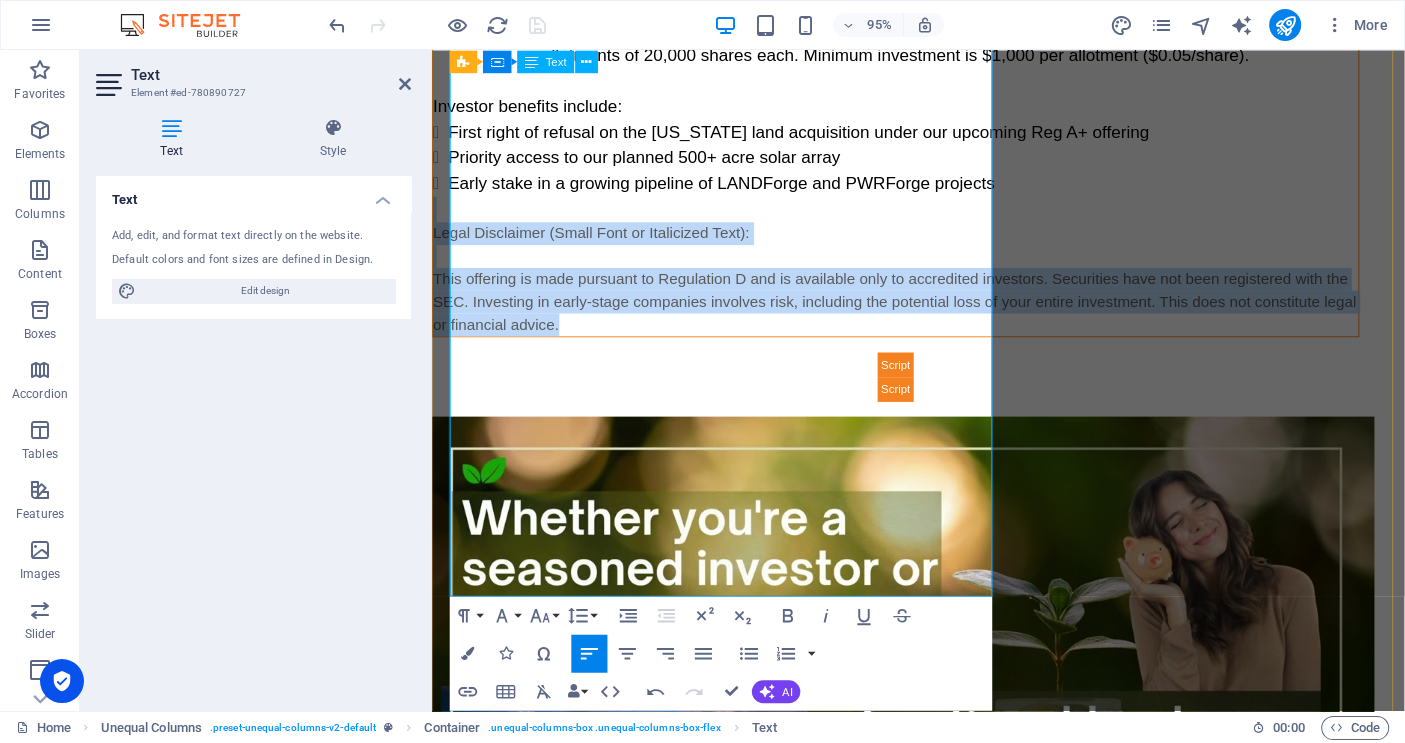click at bounding box center [920, 267] 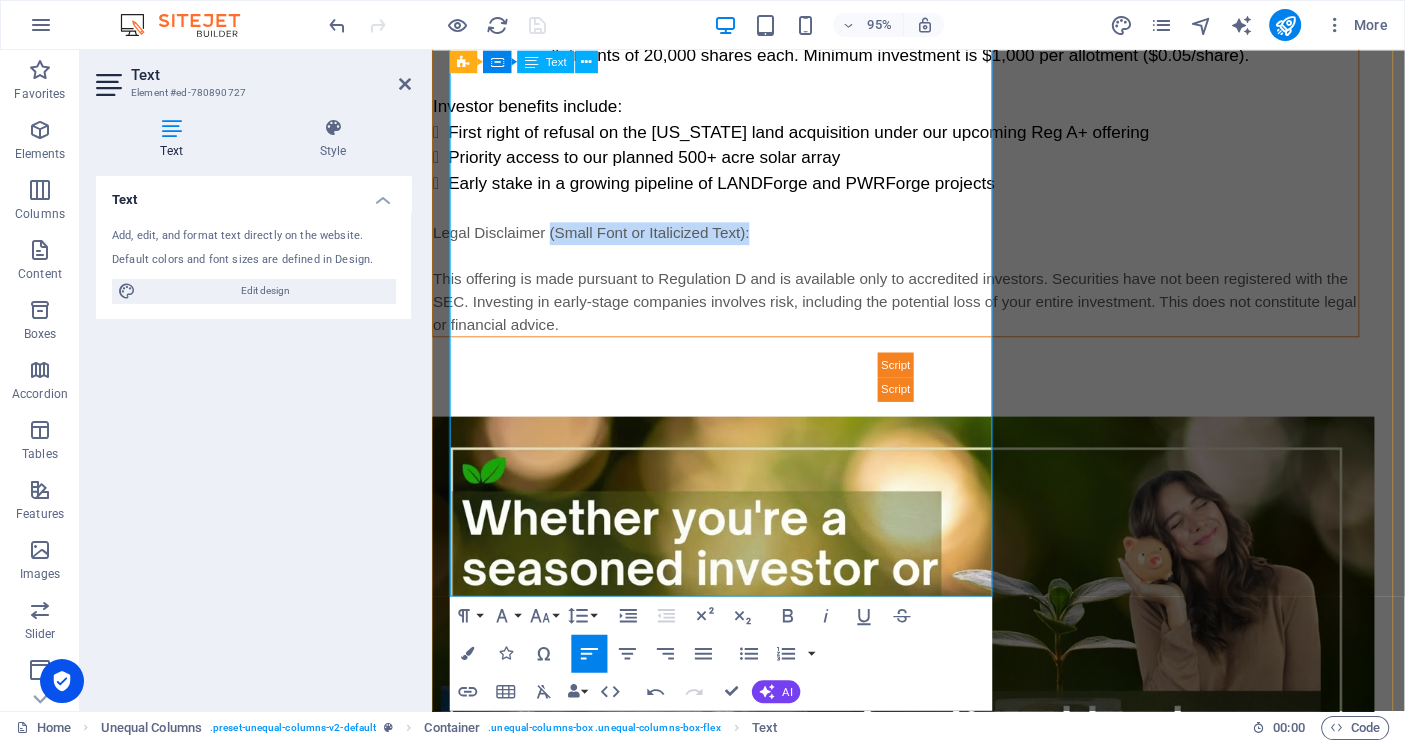 drag, startPoint x: 783, startPoint y: 491, endPoint x: 573, endPoint y: 496, distance: 210.05951 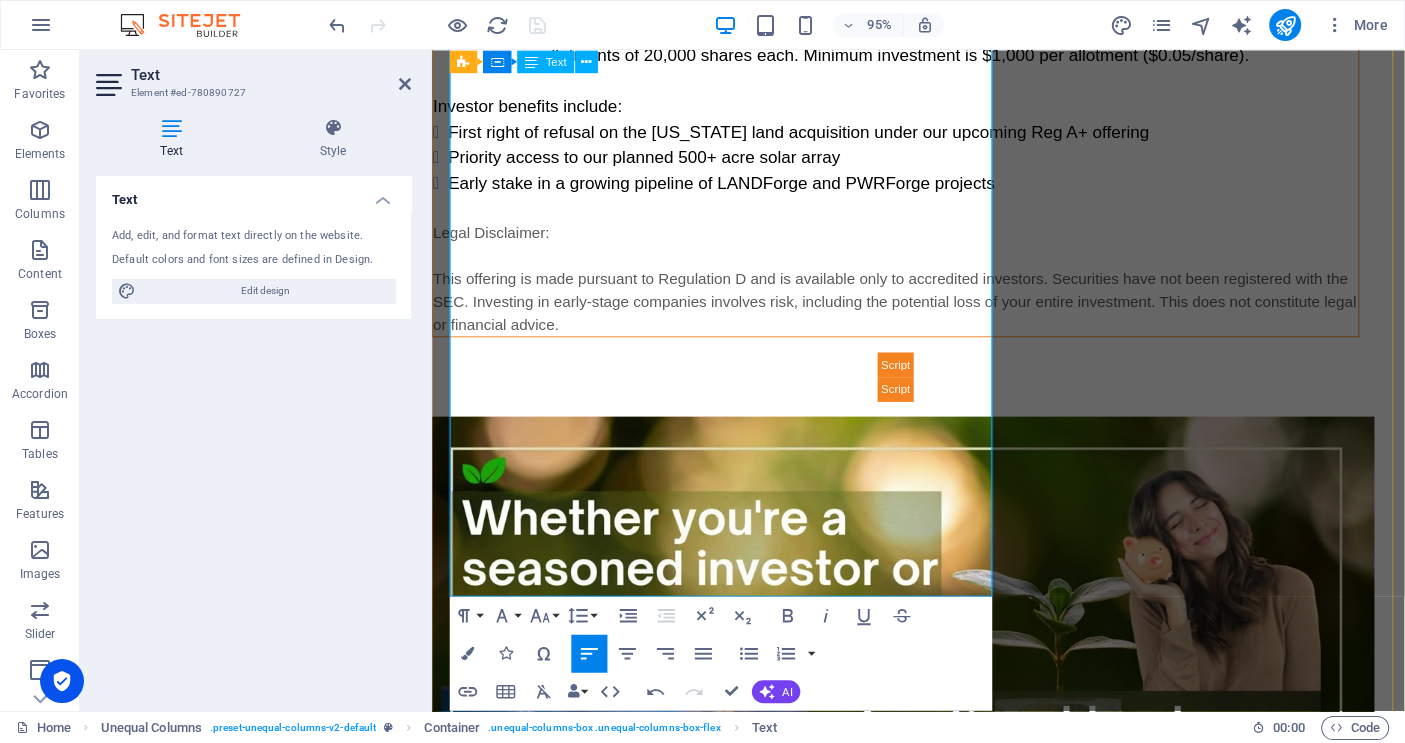 click on "Legal Disclaimer:" at bounding box center [920, 243] 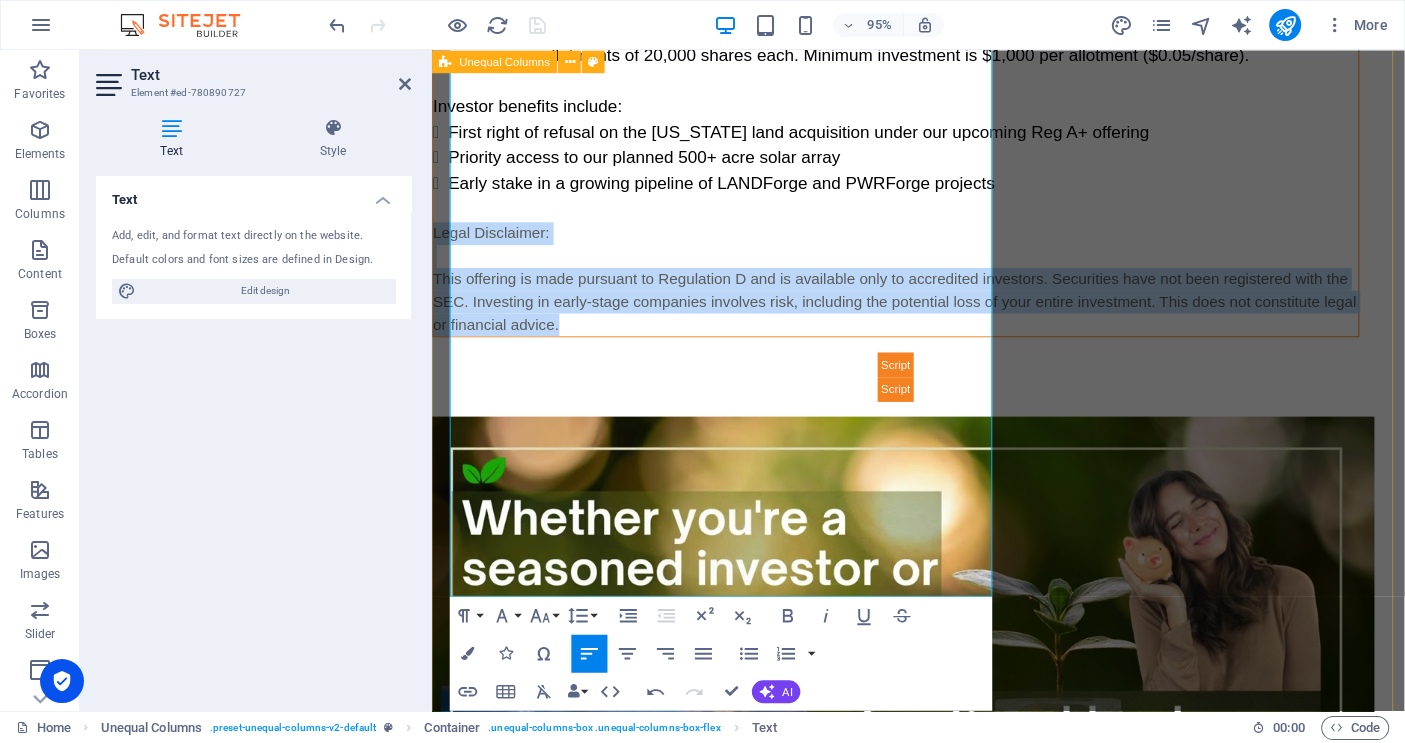 drag, startPoint x: 896, startPoint y: 612, endPoint x: 445, endPoint y: 495, distance: 465.92917 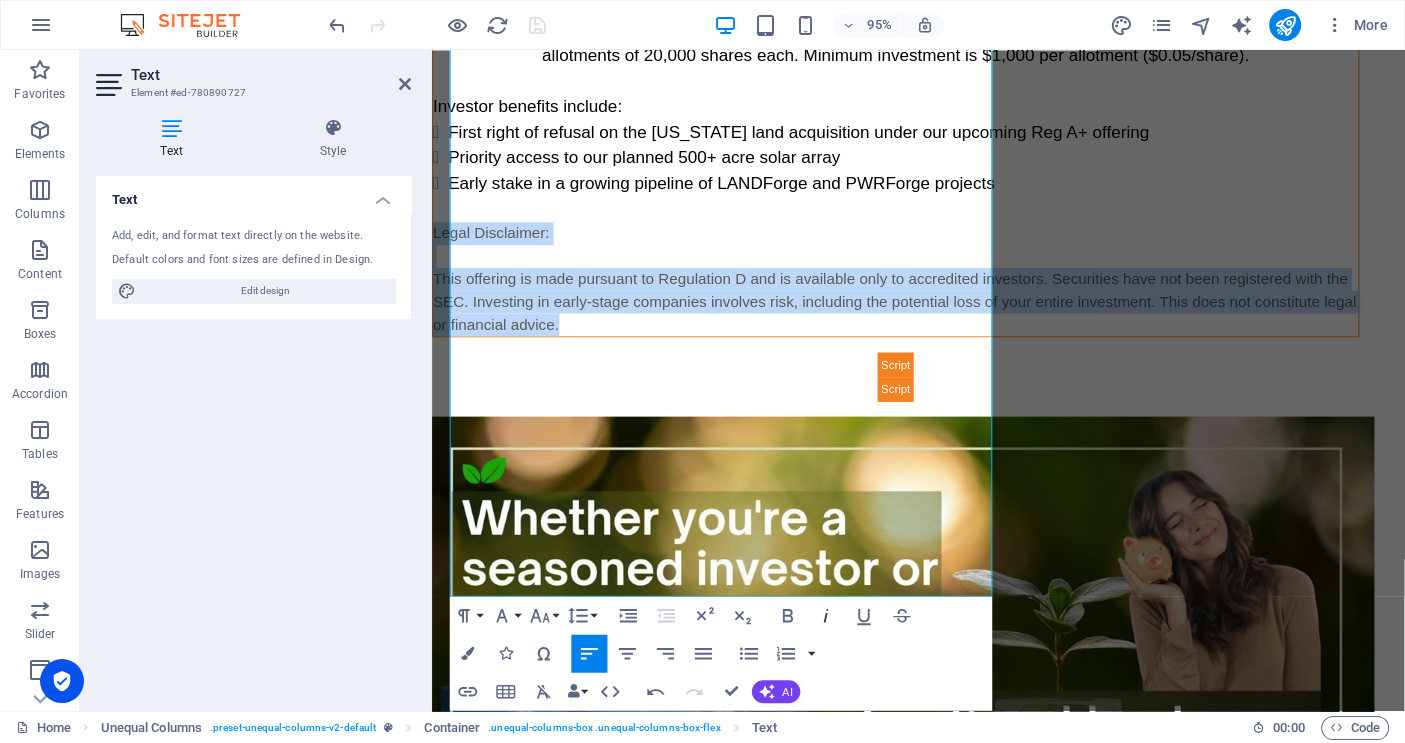click 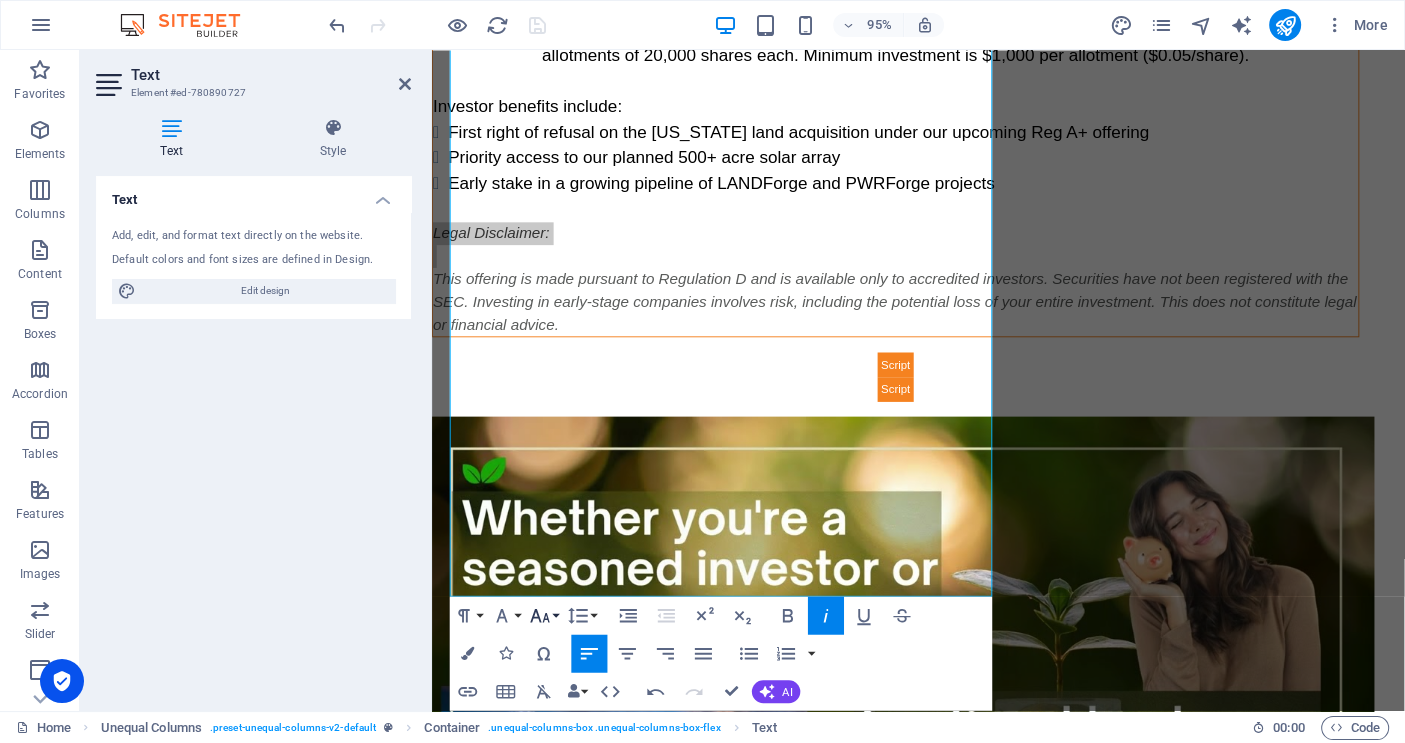 click 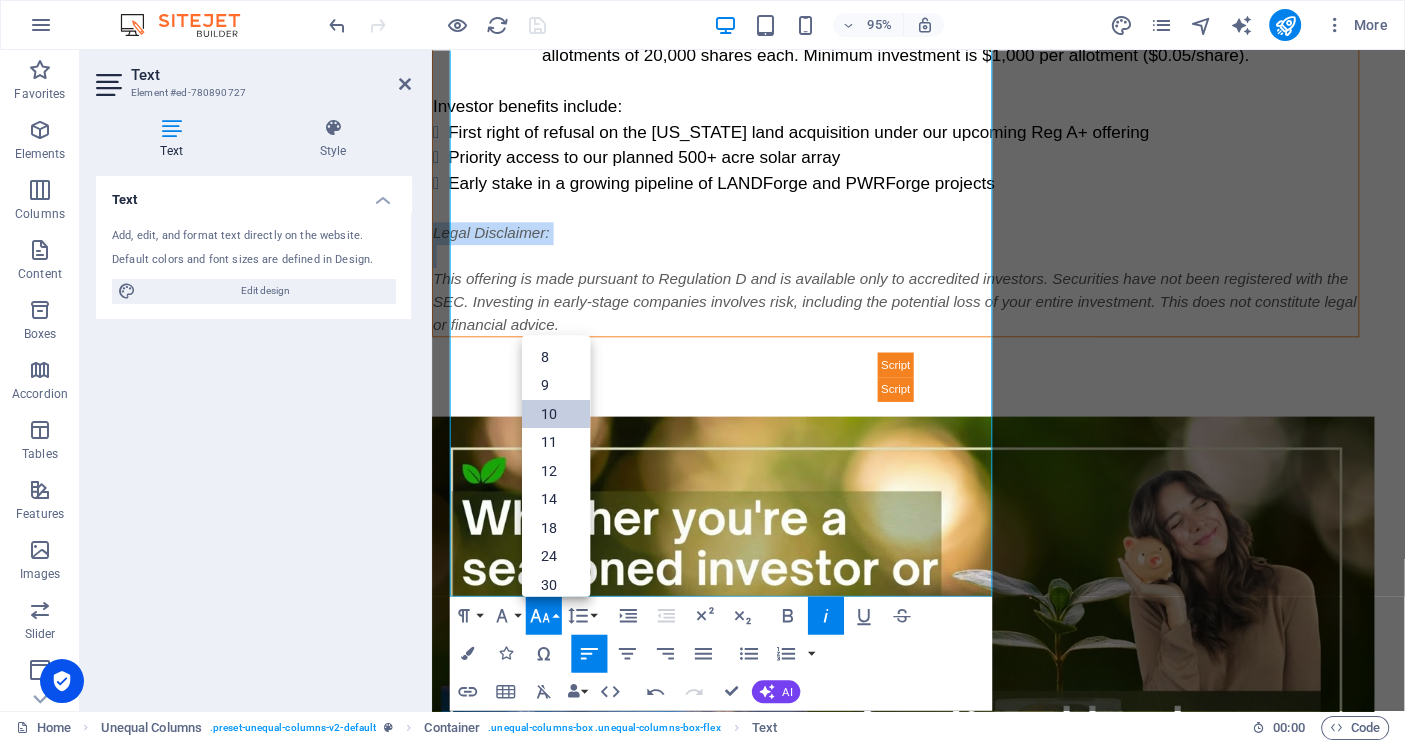 click on "10" at bounding box center [556, 413] 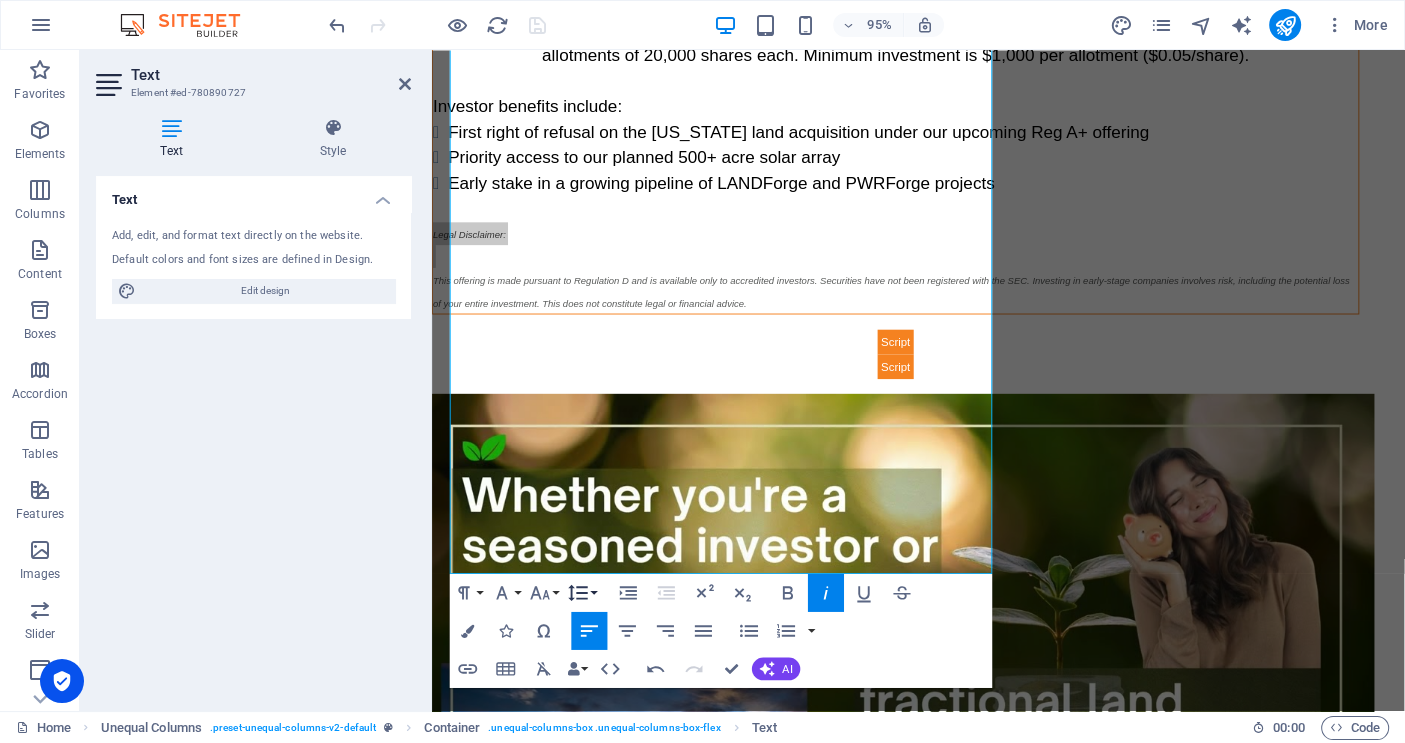 click 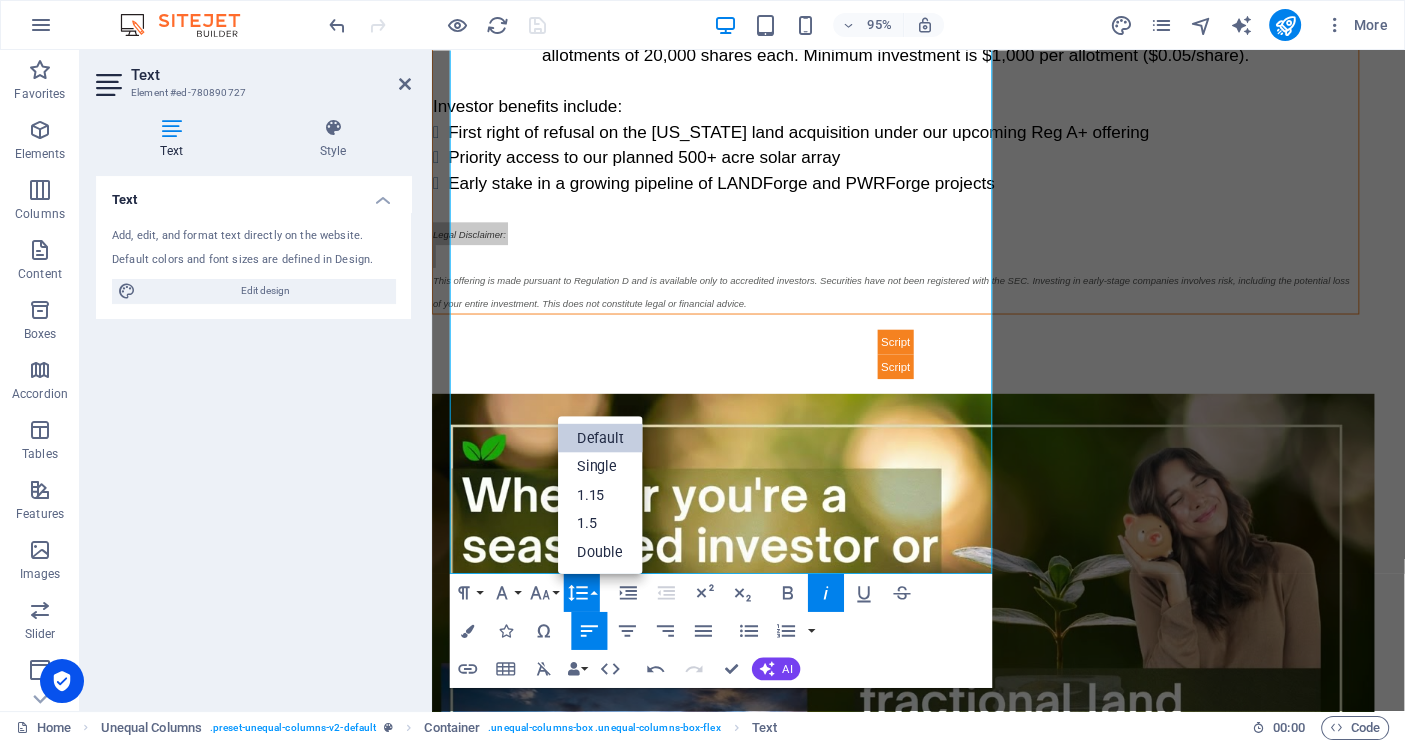scroll, scrollTop: 0, scrollLeft: 0, axis: both 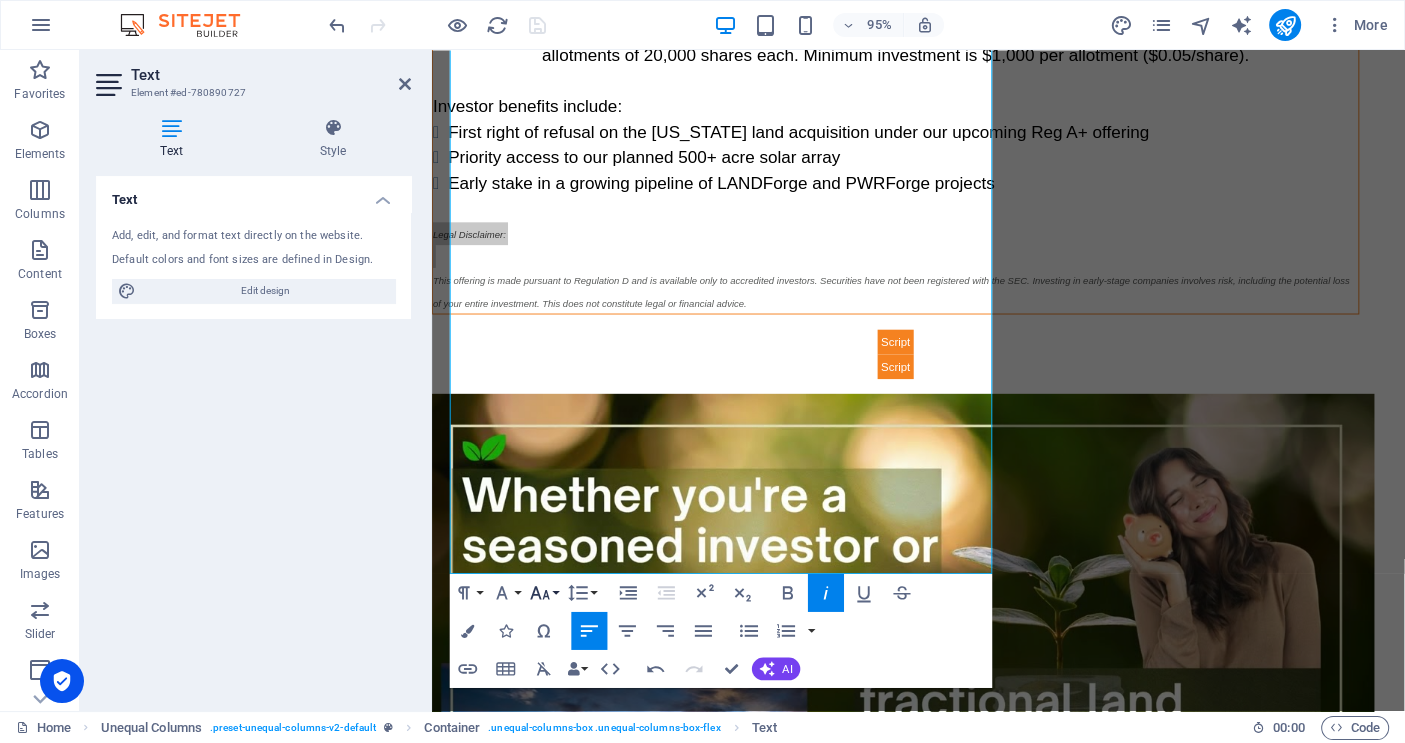 click 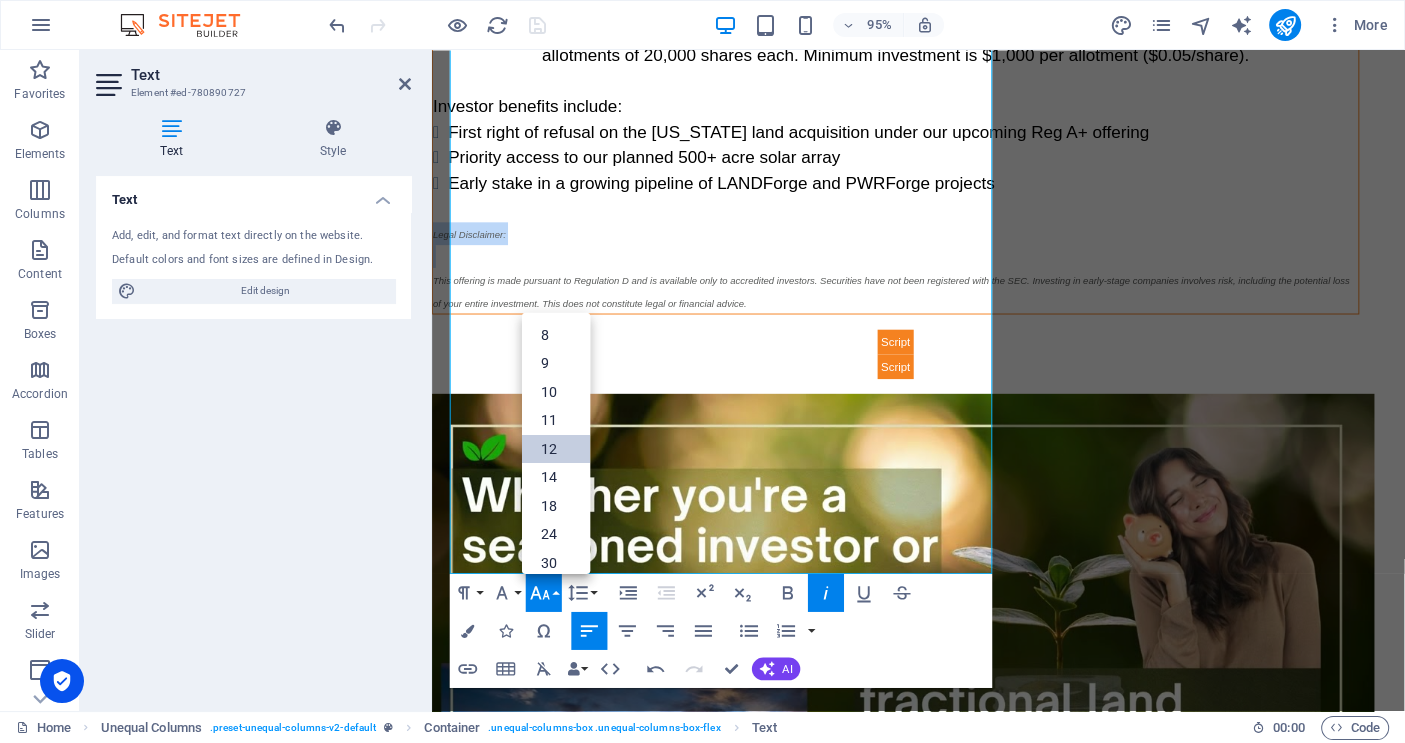 click on "12" at bounding box center [556, 447] 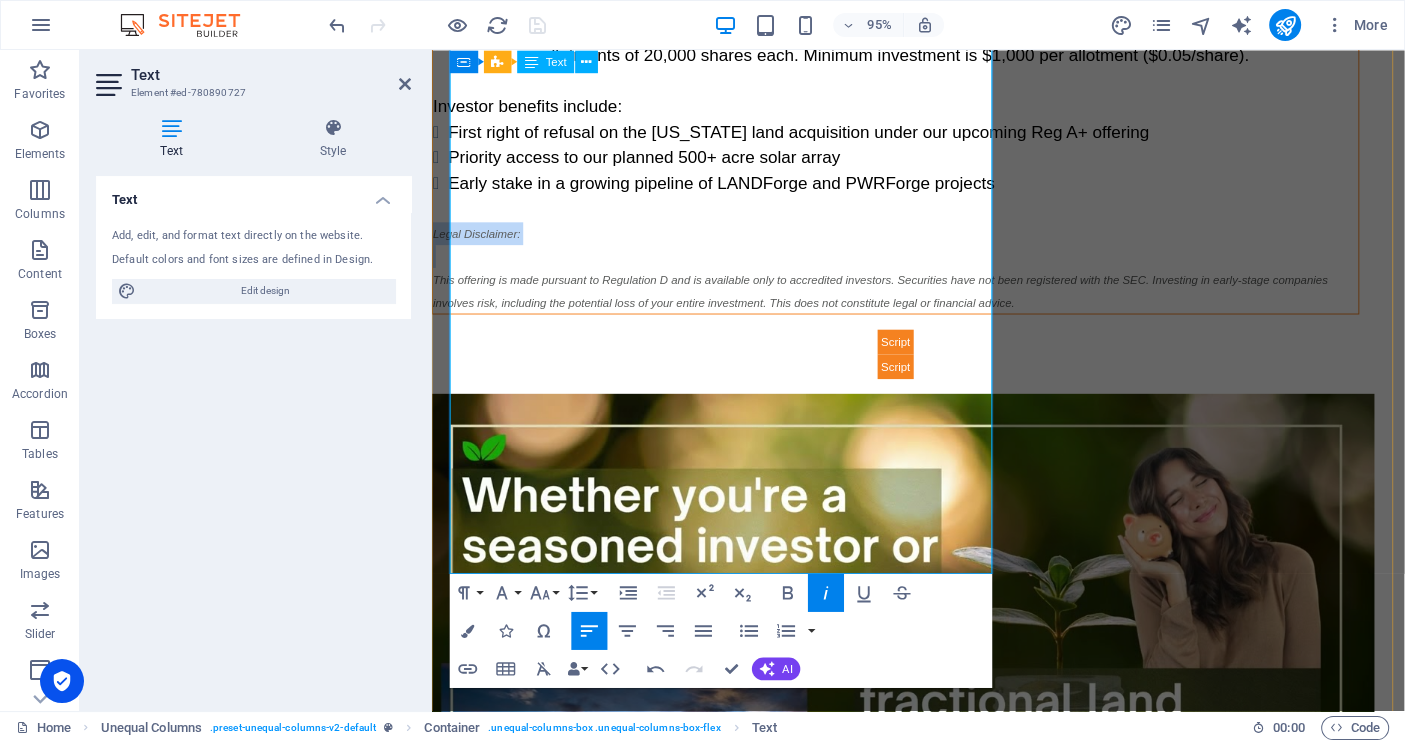 click on "This offering is made pursuant to Regulation D and is available only to accredited investors. Securities have not been registered with the SEC. Investing in early-stage companies involves risk, including the potential loss of your entire investment. This does not constitute legal or financial advice." at bounding box center (904, 304) 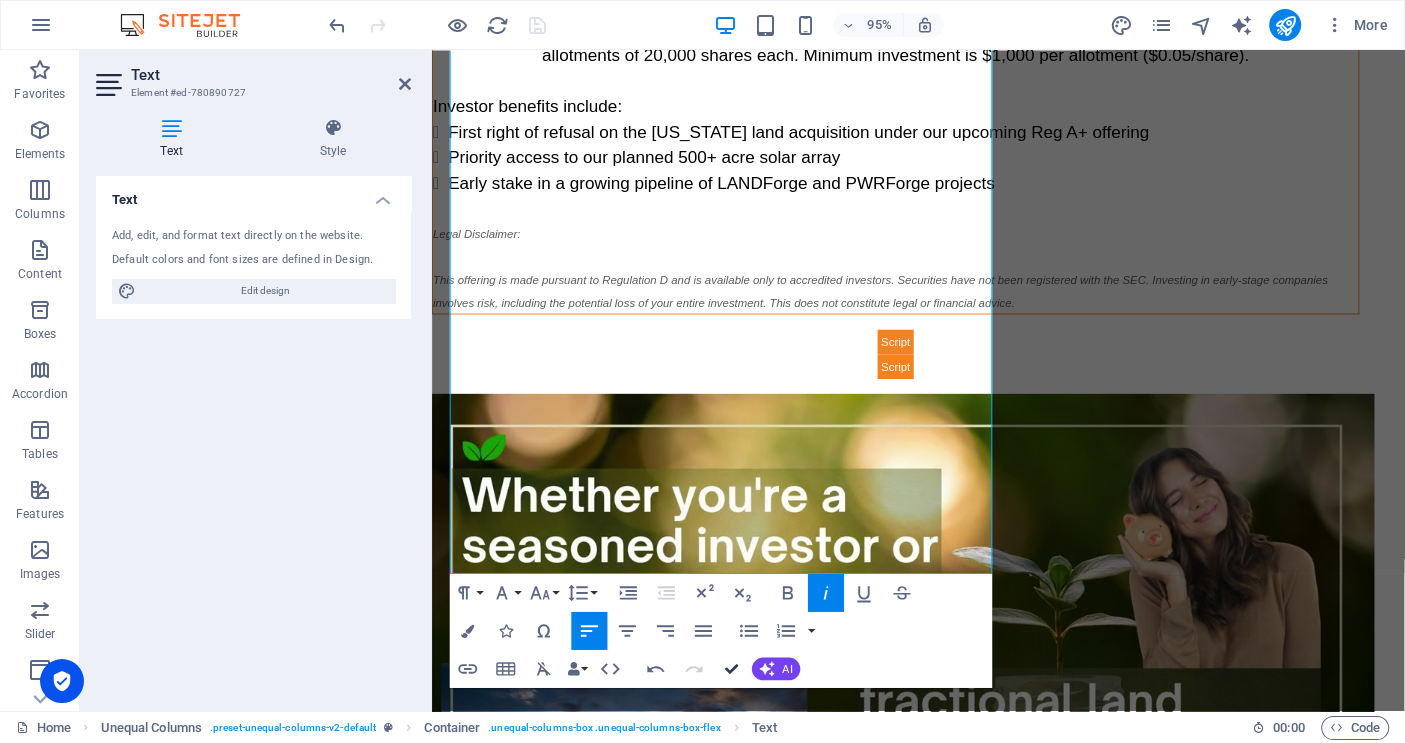 drag, startPoint x: 727, startPoint y: 665, endPoint x: 645, endPoint y: 613, distance: 97.097885 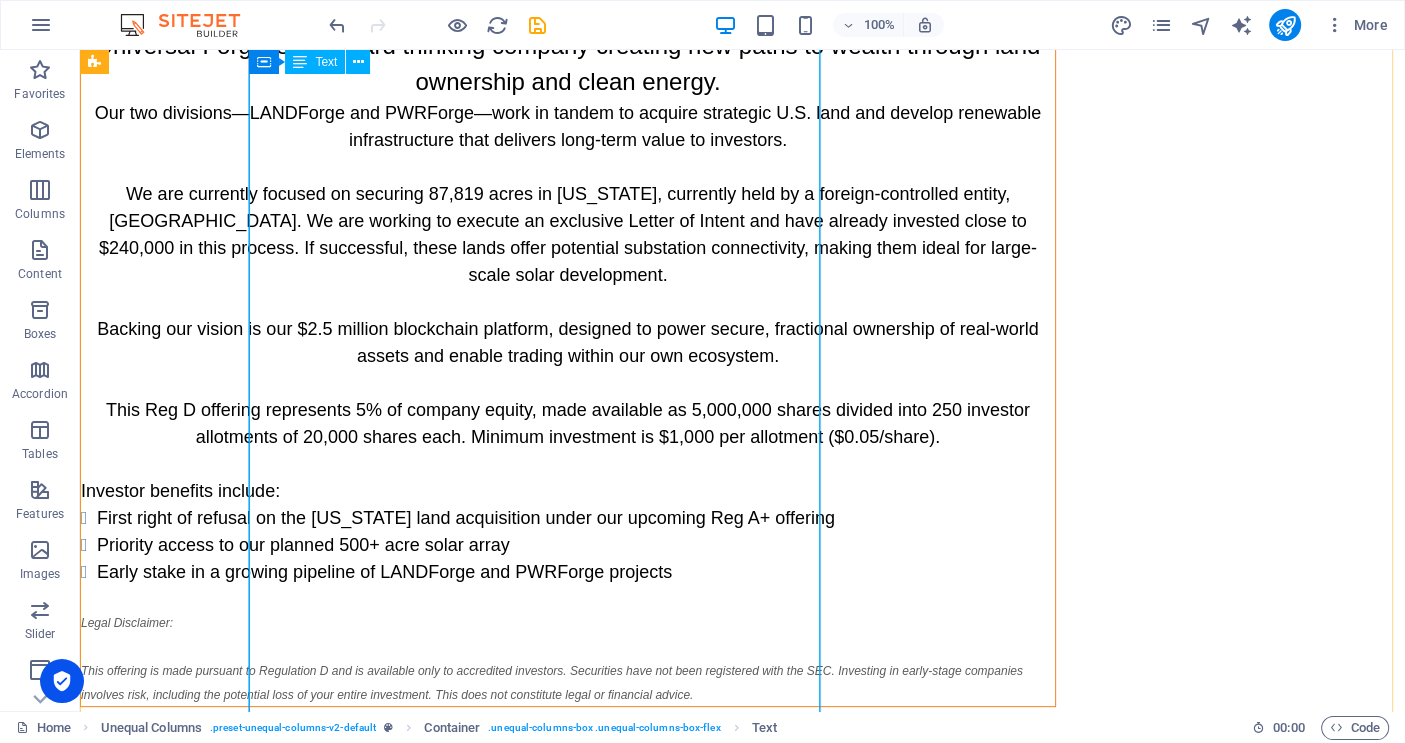 scroll, scrollTop: 400, scrollLeft: 0, axis: vertical 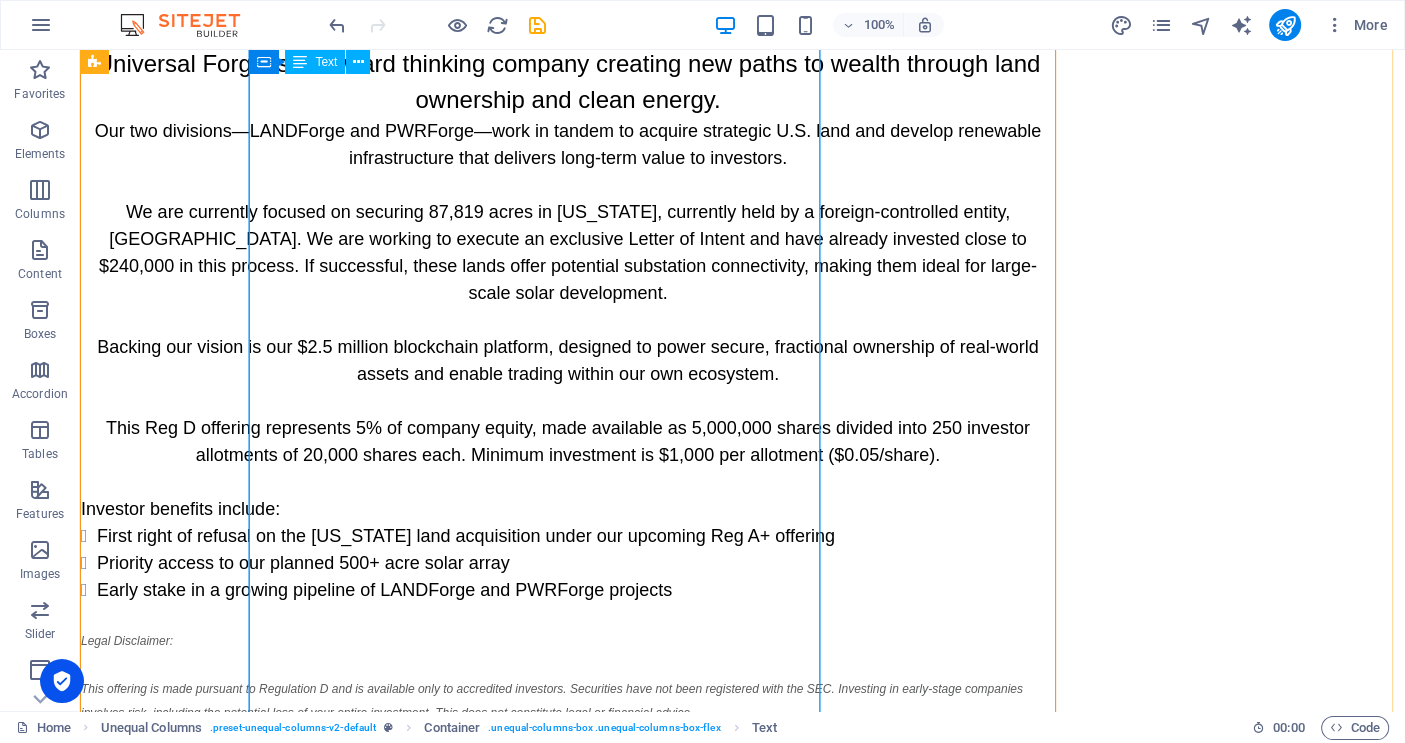 click on "Universal Forge is a forward thinking company creating new paths to wealth through land ownership and clean energy. Our two divisions—LANDForge and PWRForge—work in tandem to acquire strategic U.S. land and develop renewable infrastructure that delivers long-term value to investors. We are currently focused on securing 87,819 acres in [US_STATE], currently held by a foreign-controlled entity, [GEOGRAPHIC_DATA]. We are working to execute an exclusive Letter of Intent and have already invested close to $240,000 in this process. If successful, these lands offer potential substation connectivity, making them ideal for large-scale solar development. Backing our vision is our $2.5 million blockchain platform, designed to power secure, fractional ownership of real-world assets and enable trading within our own ecosystem. This Reg D offering represents 5% of company equity, made available as 5,000,000 shares divided into 250 investor allotments of 20,000 shares each. Minimum investment is $1,000 per allotment ($0.05/share)." at bounding box center [568, 385] 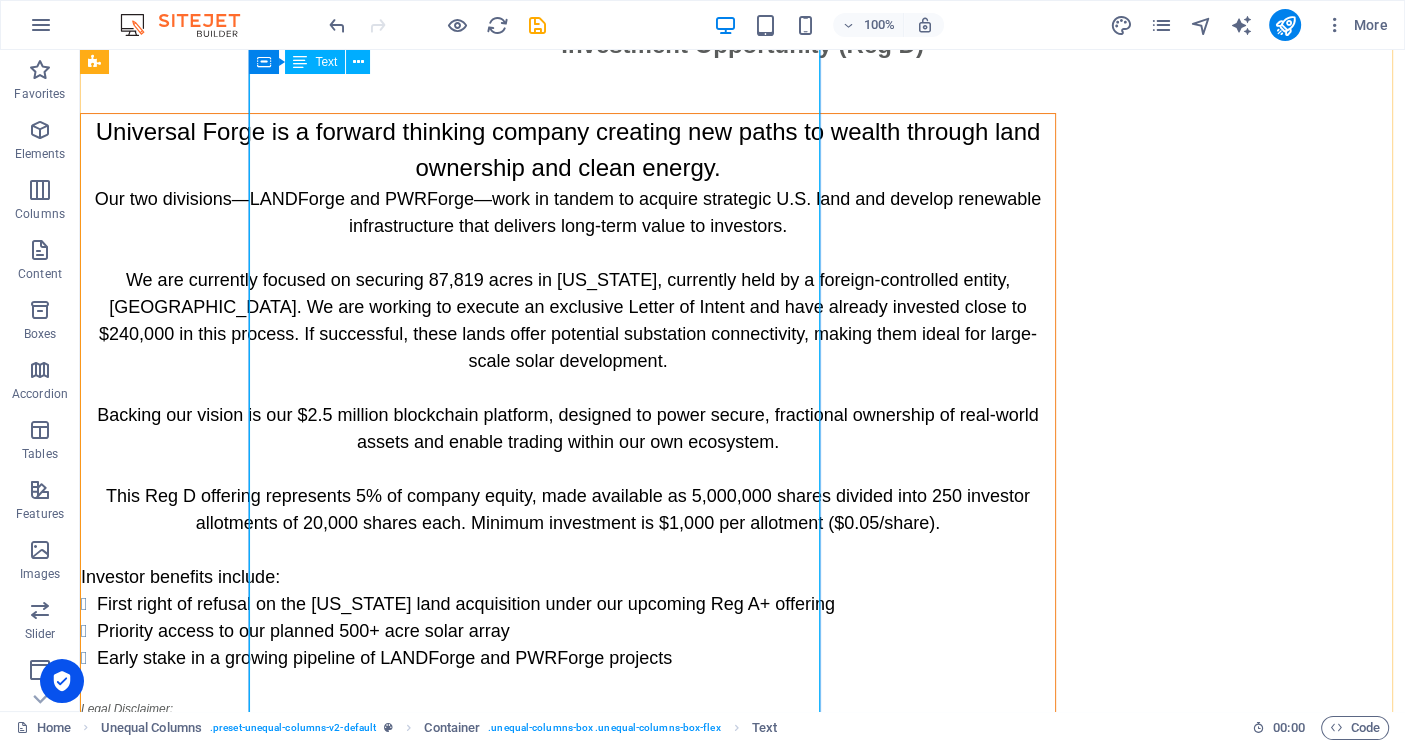 scroll, scrollTop: 240, scrollLeft: 0, axis: vertical 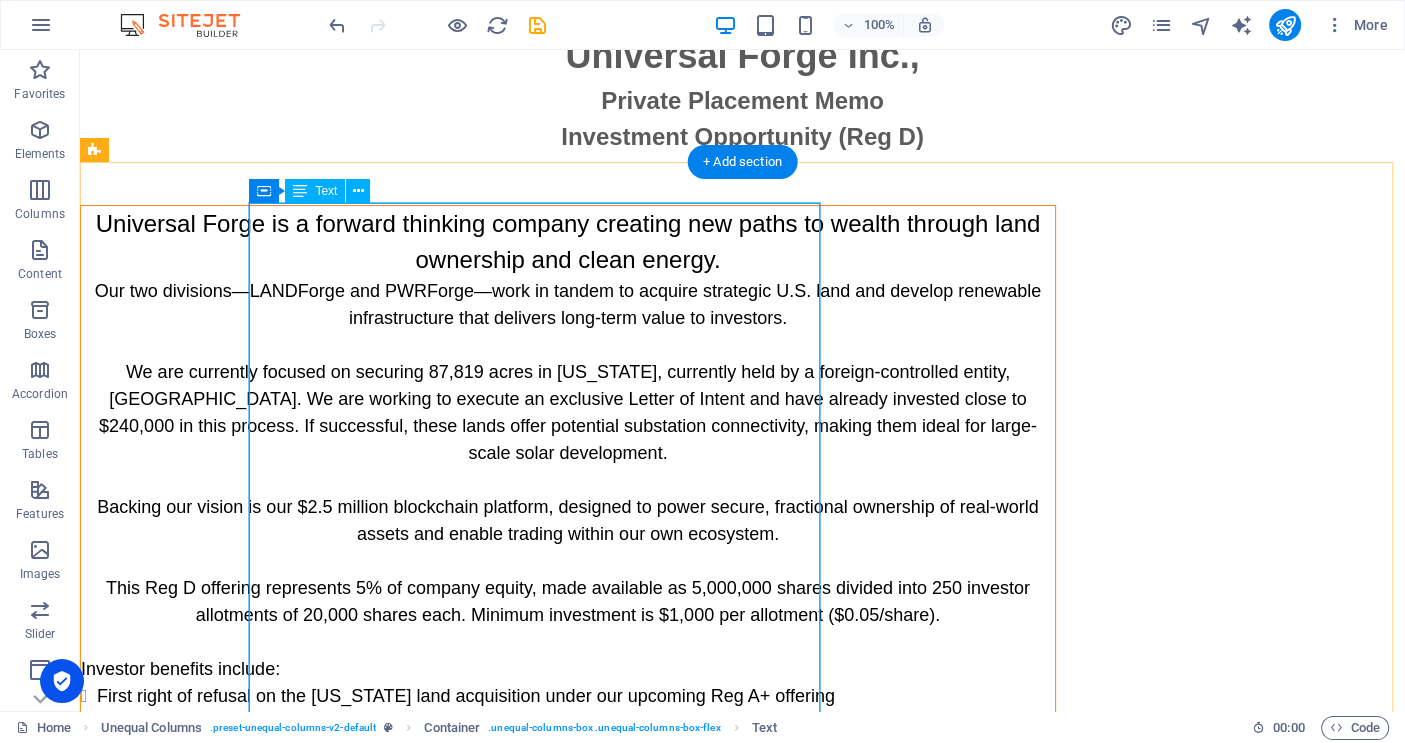 click on "Universal Forge is a forward thinking company creating new paths to wealth through land ownership and clean energy. Our two divisions—LANDForge and PWRForge—work in tandem to acquire strategic U.S. land and develop renewable infrastructure that delivers long-term value to investors. We are currently focused on securing 87,819 acres in [US_STATE], currently held by a foreign-controlled entity, [GEOGRAPHIC_DATA]. We are working to execute an exclusive Letter of Intent and have already invested close to $240,000 in this process. If successful, these lands offer potential substation connectivity, making them ideal for large-scale solar development. Backing our vision is our $2.5 million blockchain platform, designed to power secure, fractional ownership of real-world assets and enable trading within our own ecosystem. This Reg D offering represents 5% of company equity, made available as 5,000,000 shares divided into 250 investor allotments of 20,000 shares each. Minimum investment is $1,000 per allotment ($0.05/share)." at bounding box center (568, 545) 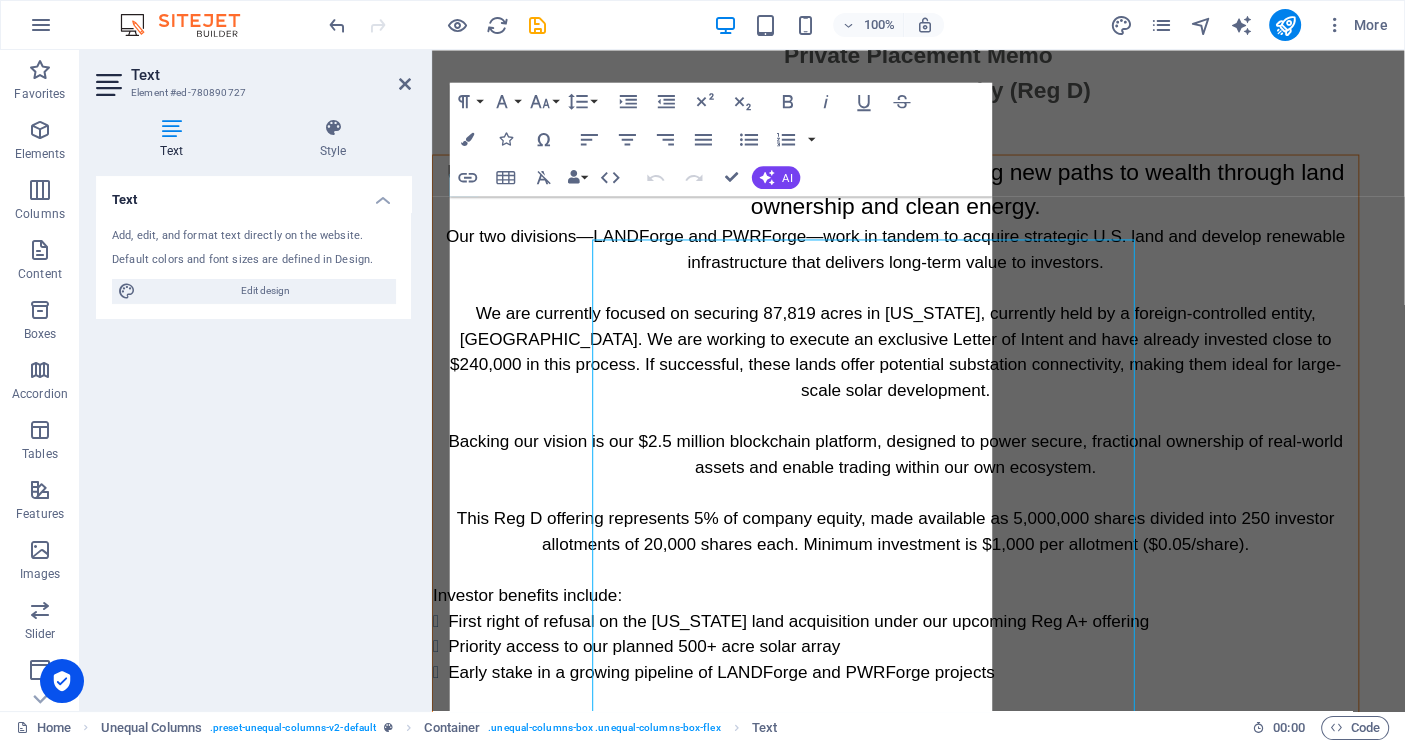 scroll, scrollTop: 195, scrollLeft: 0, axis: vertical 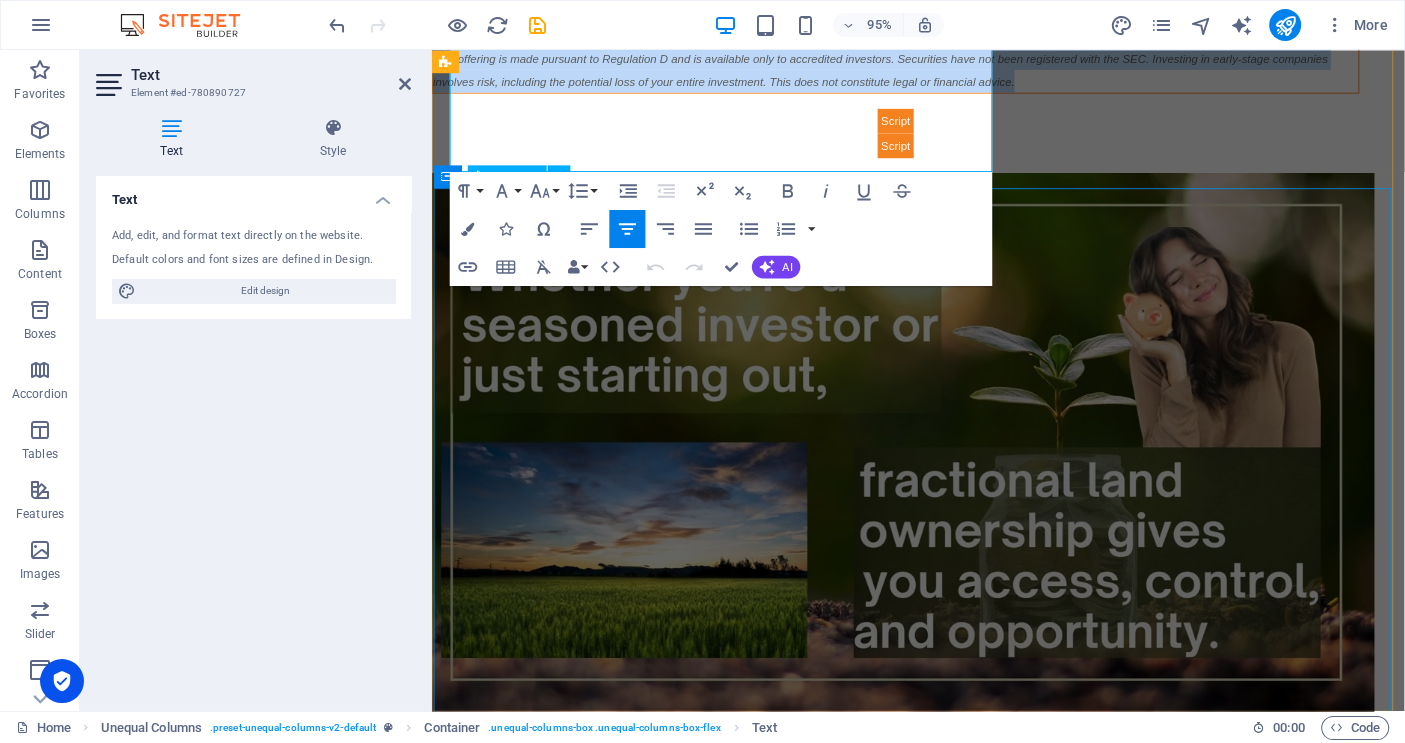drag, startPoint x: 486, startPoint y: 217, endPoint x: 904, endPoint y: 368, distance: 444.43784 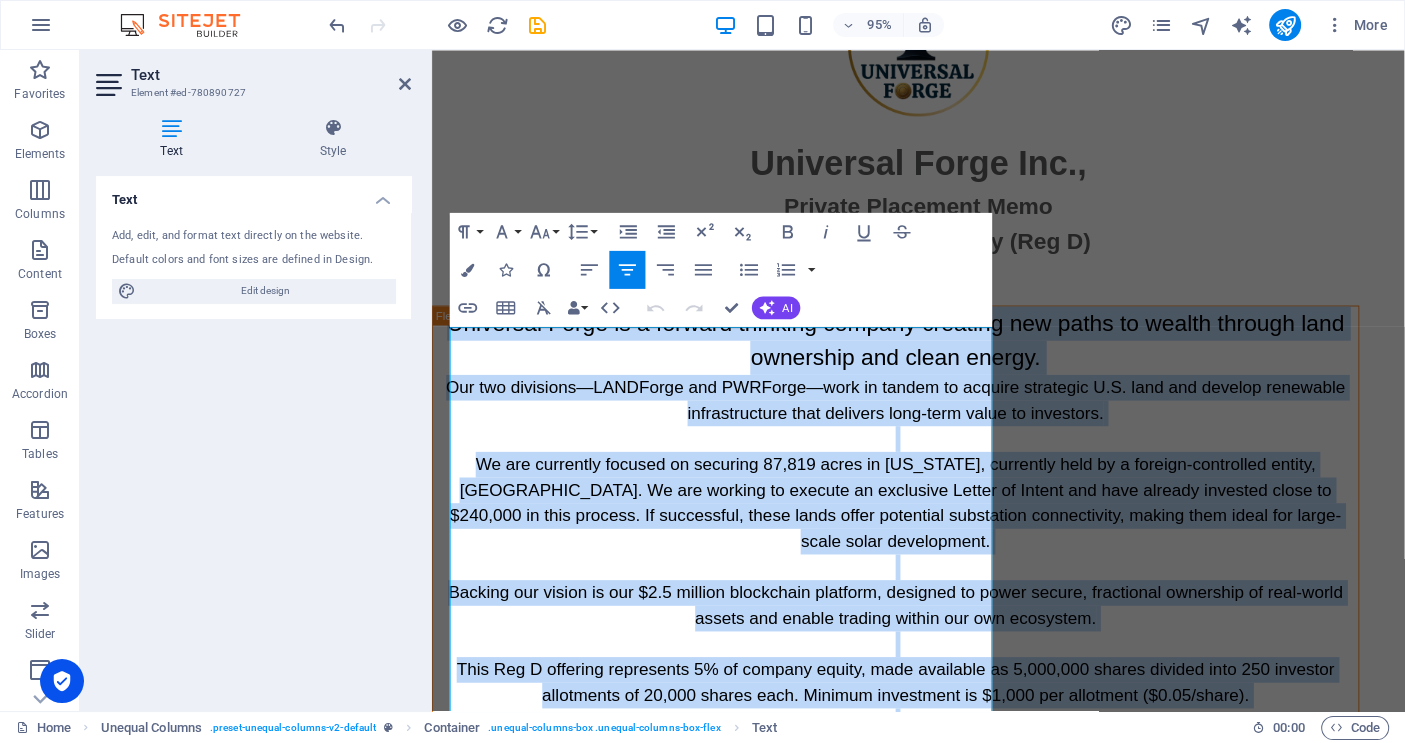scroll, scrollTop: 54, scrollLeft: 0, axis: vertical 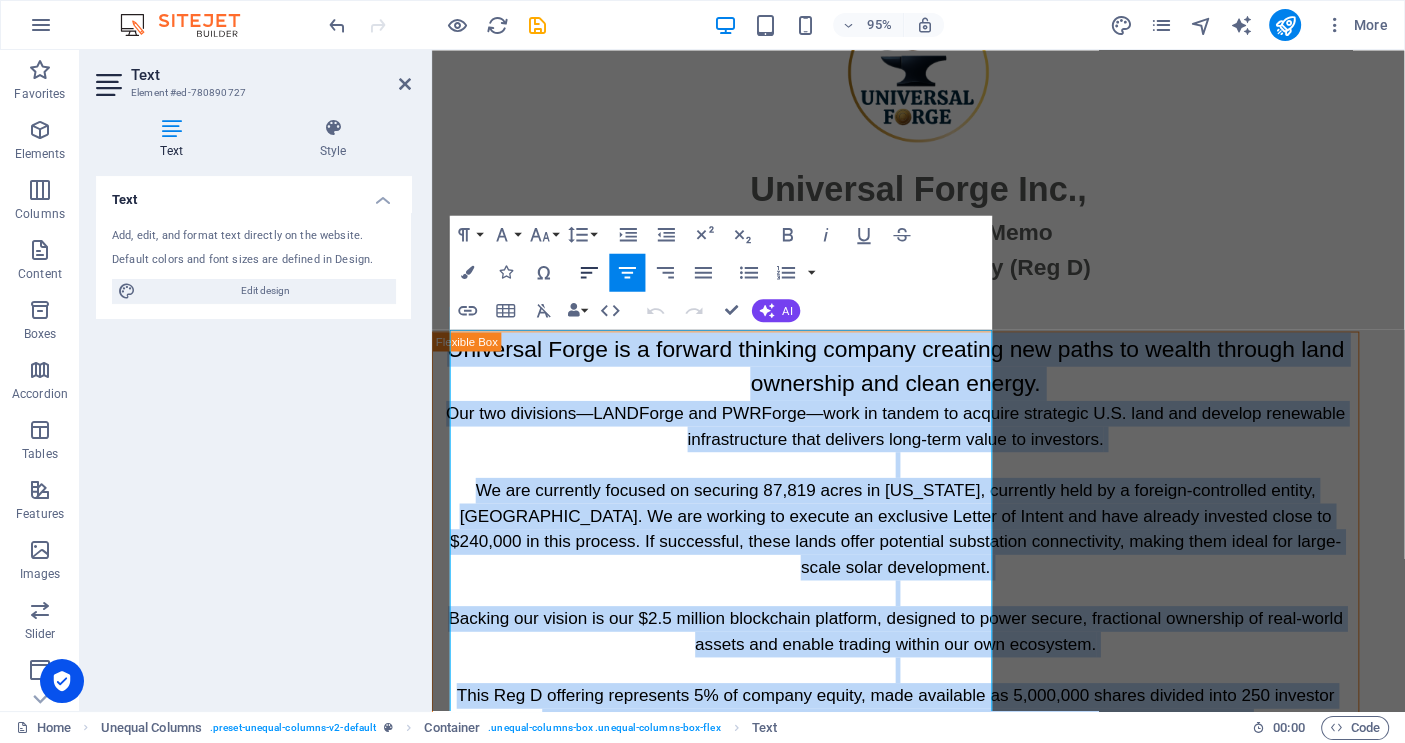 click 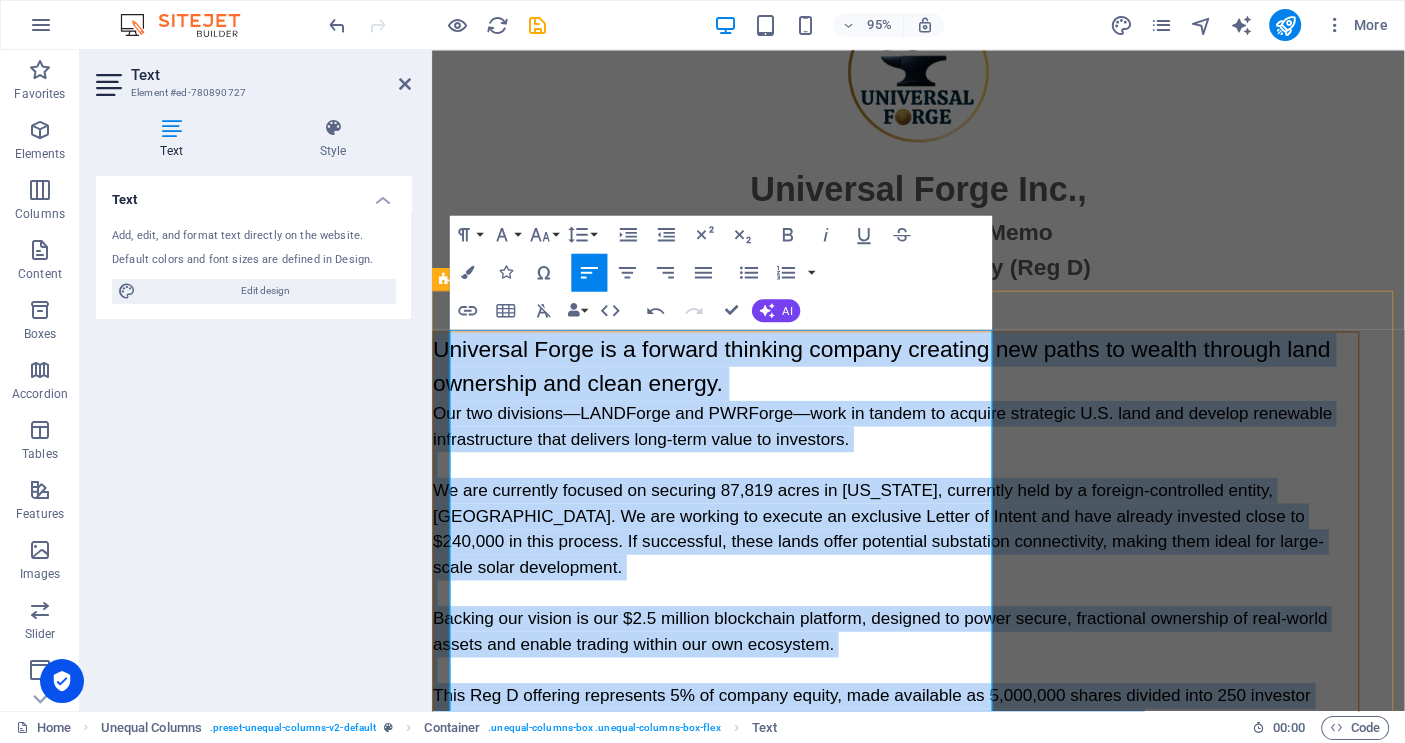 click on "Our two divisions—LANDForge and PWRForge—work in tandem to acquire strategic U.S. land and develop renewable infrastructure that delivers long-term value to investors." at bounding box center [906, 445] 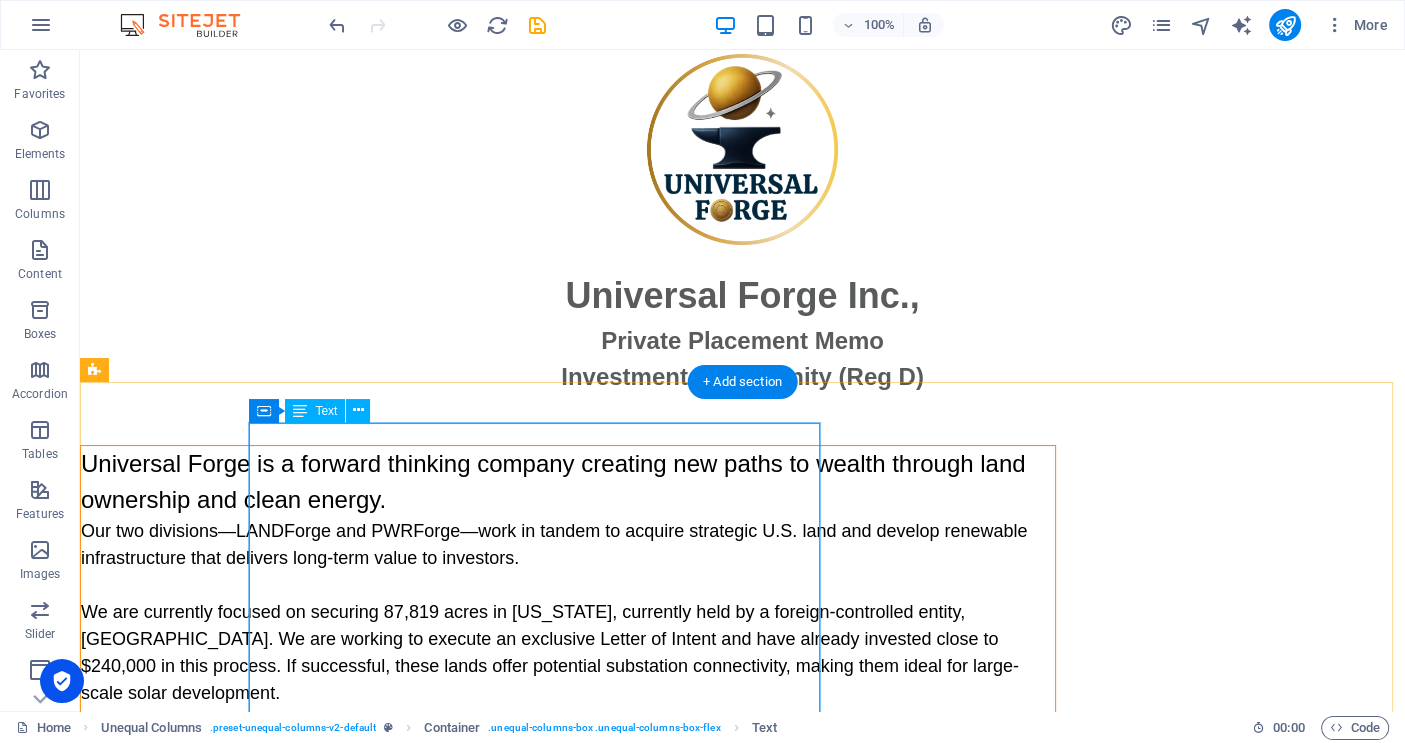 scroll, scrollTop: 160, scrollLeft: 0, axis: vertical 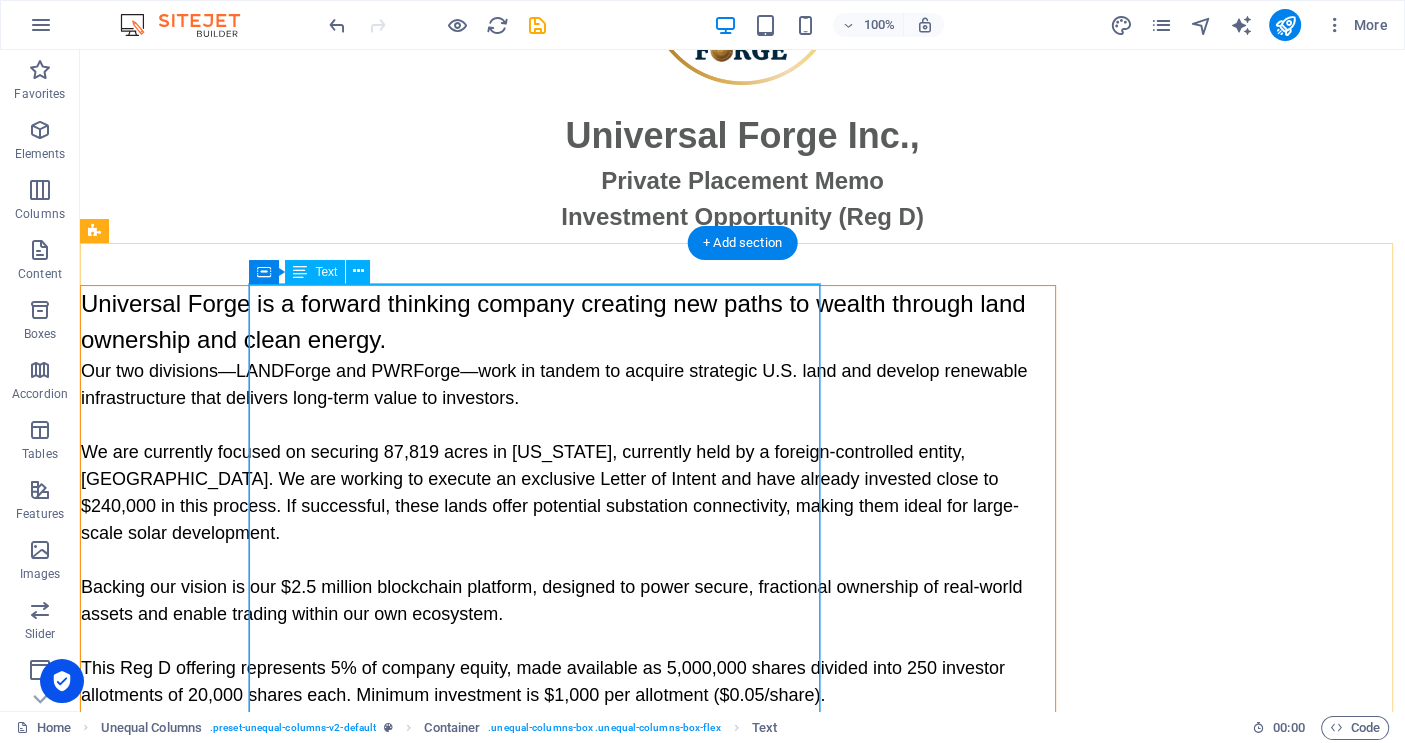 click on "Universal Forge is a forward thinking company creating new paths to wealth through land ownership and clean energy. Our two divisions—LANDForge and PWRForge—work in tandem to acquire strategic U.S. land and develop renewable infrastructure that delivers long-term value to investors. We are currently focused on securing 87,819 acres in [US_STATE], currently held by a foreign-controlled entity, [GEOGRAPHIC_DATA]. We are working to execute an exclusive Letter of Intent and have already invested close to $240,000 in this process. If successful, these lands offer potential substation connectivity, making them ideal for large-scale solar development. Backing our vision is our $2.5 million blockchain platform, designed to power secure, fractional ownership of real-world assets and enable trading within our own ecosystem. This Reg D offering represents 5% of company equity, made available as 5,000,000 shares divided into 250 investor allotments of 20,000 shares each. Minimum investment is $1,000 per allotment ($0.05/share)." at bounding box center (568, 625) 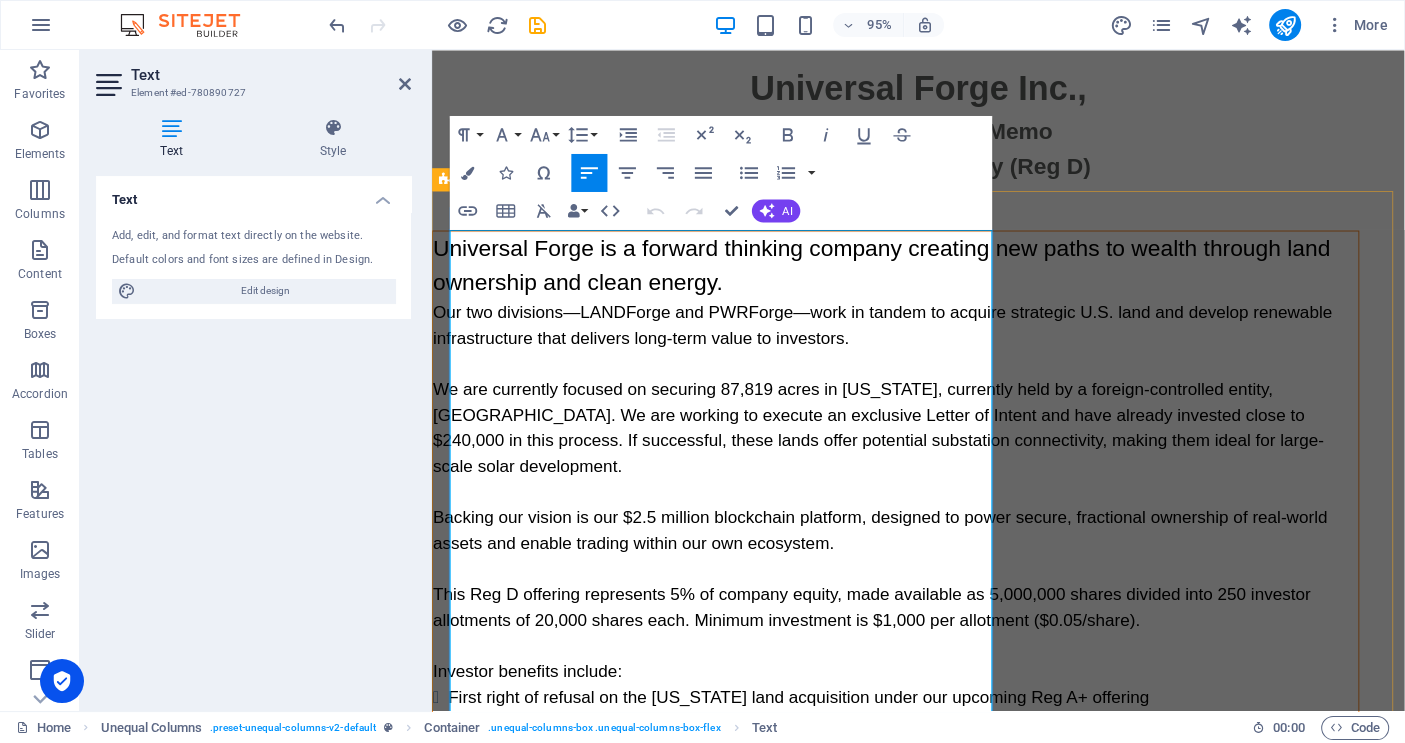 click on "Universal Forge is a forward thinking company creating new paths to wealth through land ownership and clean energy." at bounding box center [920, 277] 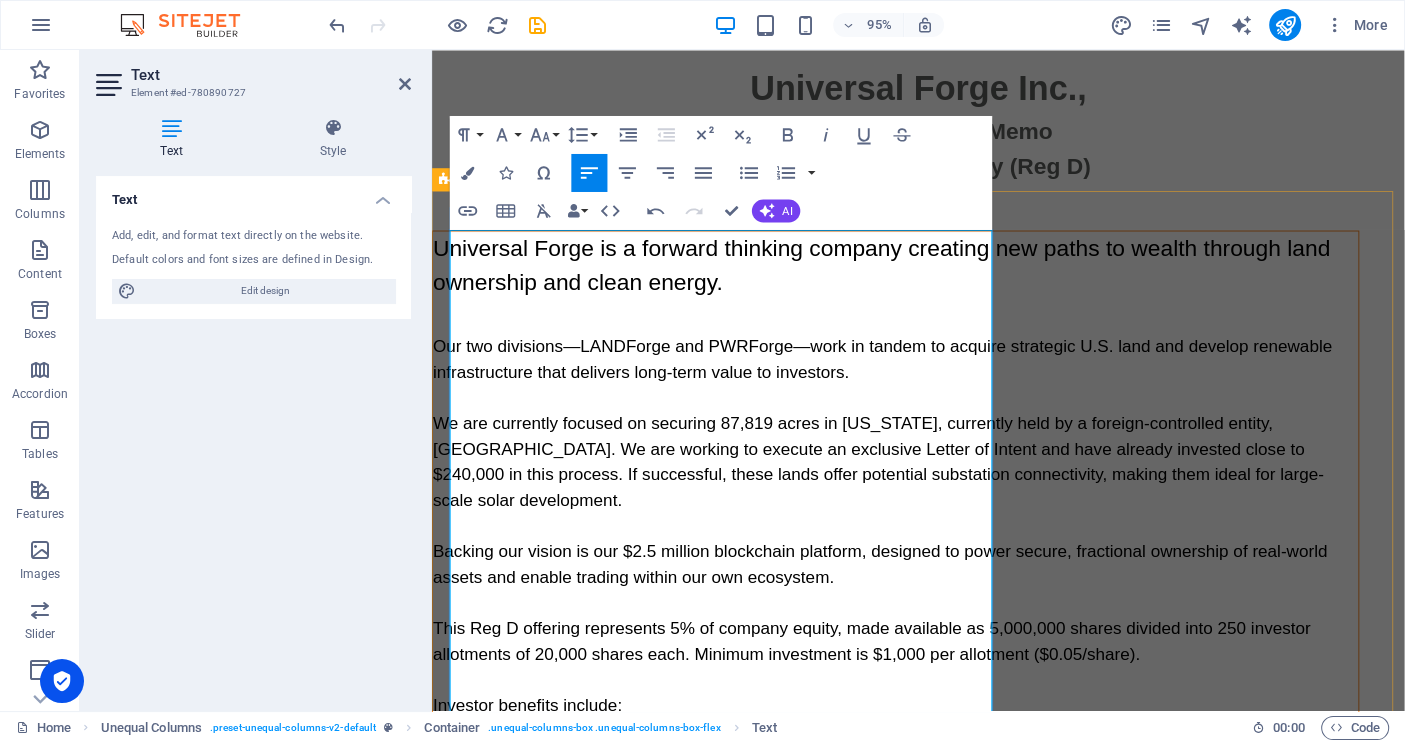 click on "​" at bounding box center (920, 331) 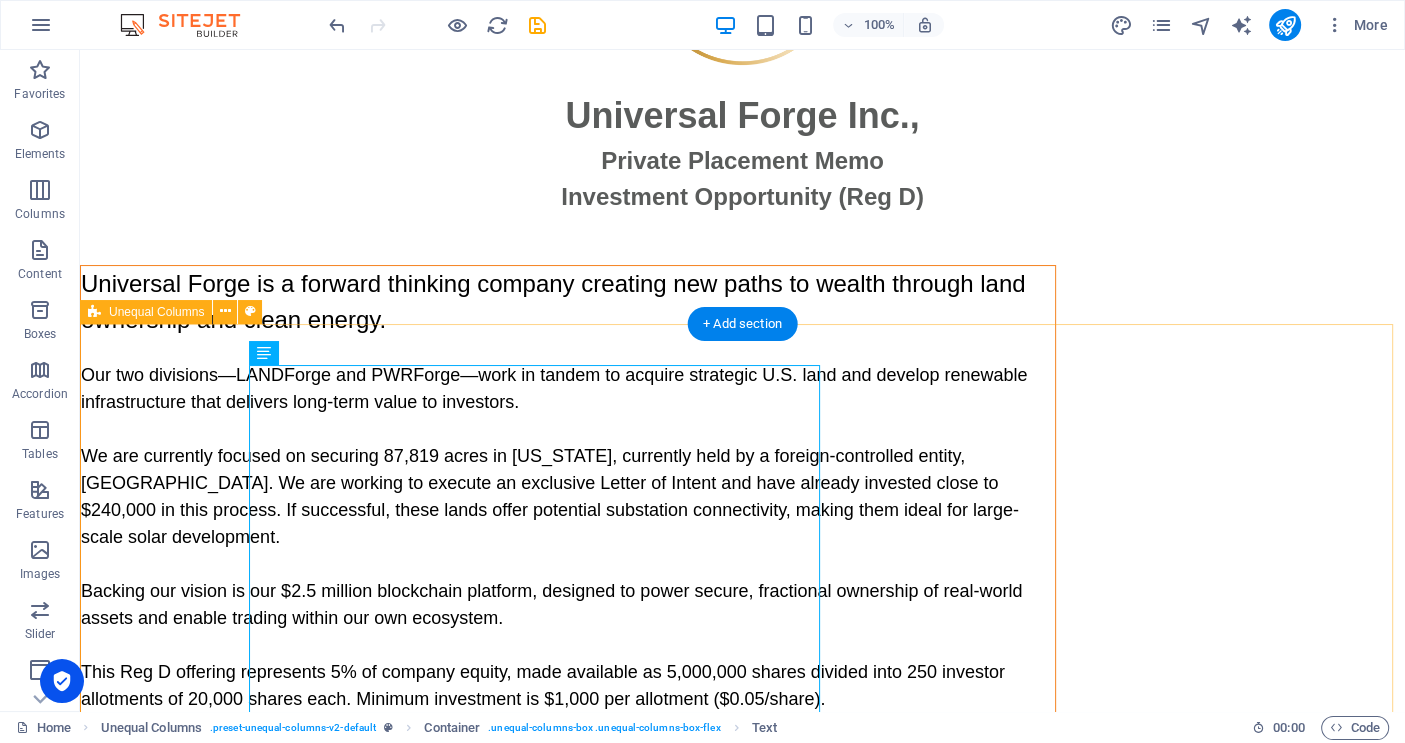 scroll, scrollTop: 0, scrollLeft: 0, axis: both 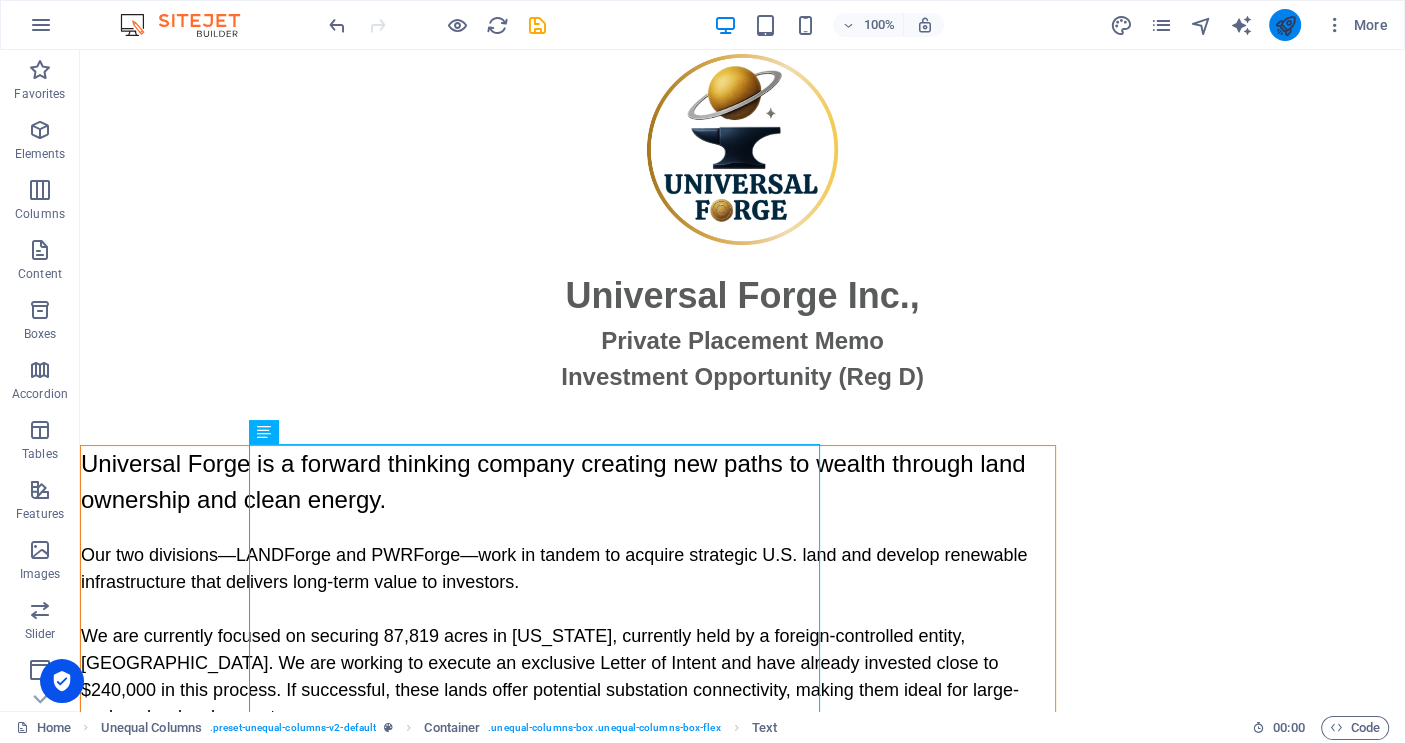 click at bounding box center [1285, 25] 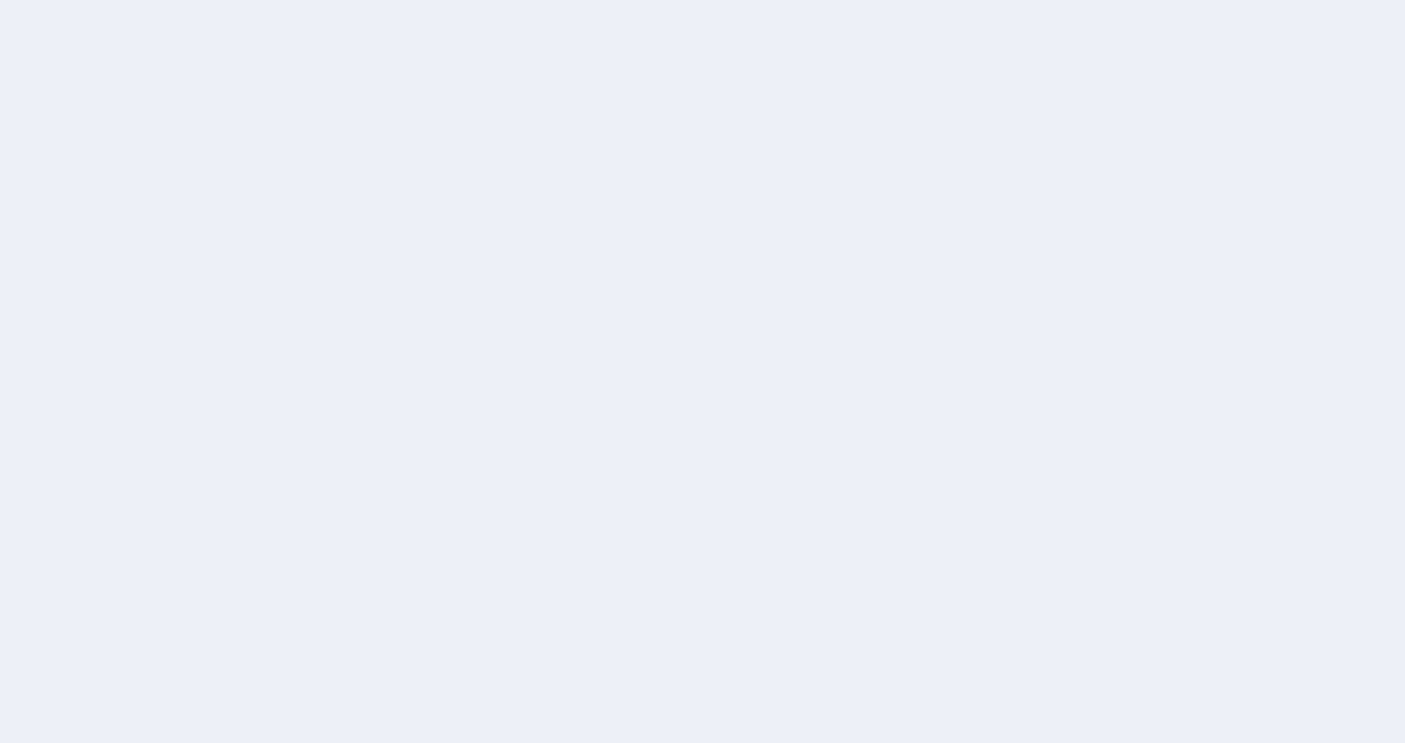 scroll, scrollTop: 0, scrollLeft: 0, axis: both 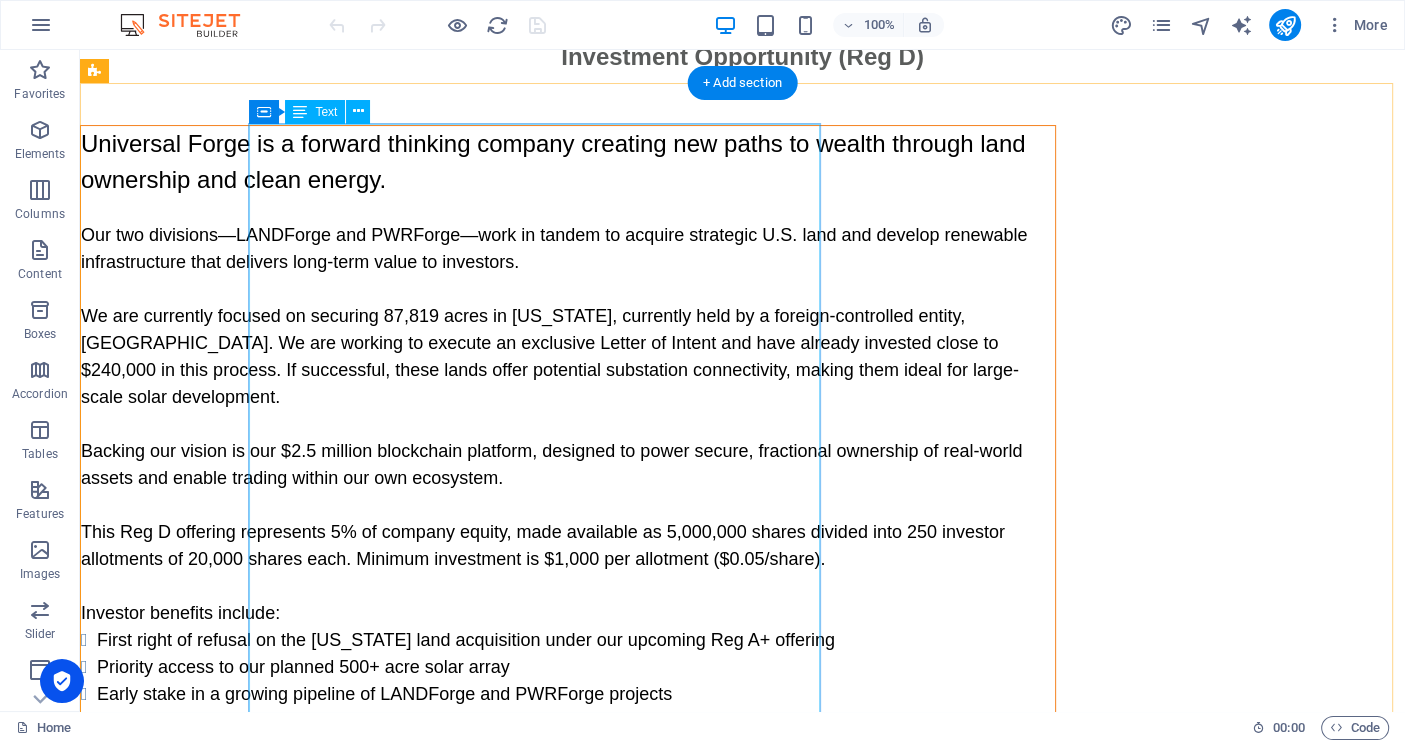 click on "Universal Forge is a forward thinking company creating new paths to wealth through land ownership and clean energy. Our two divisions—LANDForge and PWRForge—work in tandem to acquire strategic U.S. land and develop renewable infrastructure that delivers long-term value to investors. We are currently focused on securing 87,819 acres in [US_STATE], currently held by a foreign-controlled entity, [GEOGRAPHIC_DATA]. We are working to execute an exclusive Letter of Intent and have already invested close to $240,000 in this process. If successful, these lands offer potential substation connectivity, making them ideal for large-scale solar development. Backing our vision is our $2.5 million blockchain platform, designed to power secure, fractional ownership of real-world assets and enable trading within our own ecosystem. This Reg D offering represents 5% of company equity, made available as 5,000,000 shares divided into 250 investor allotments of 20,000 shares each. Minimum investment is $1,000 per allotment ($0.05/share)." at bounding box center [568, 477] 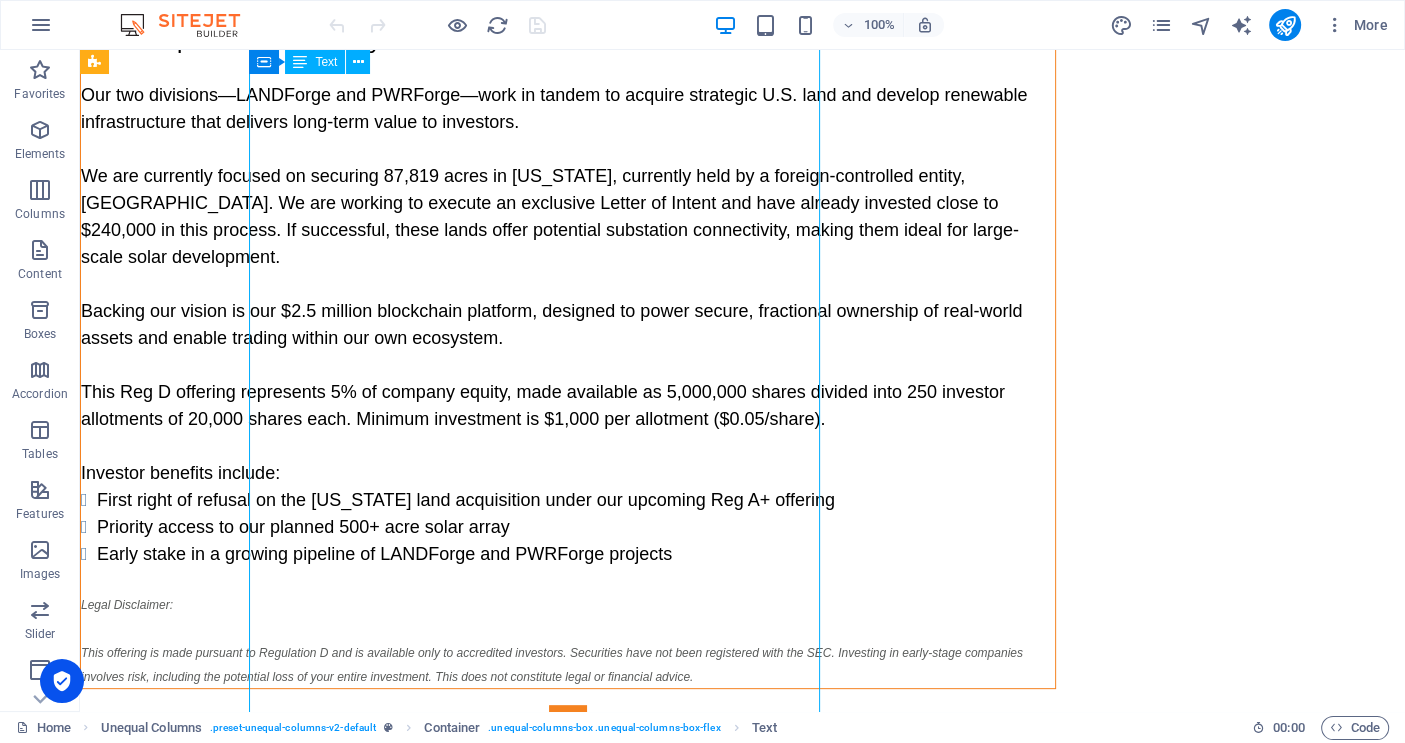 scroll, scrollTop: 400, scrollLeft: 0, axis: vertical 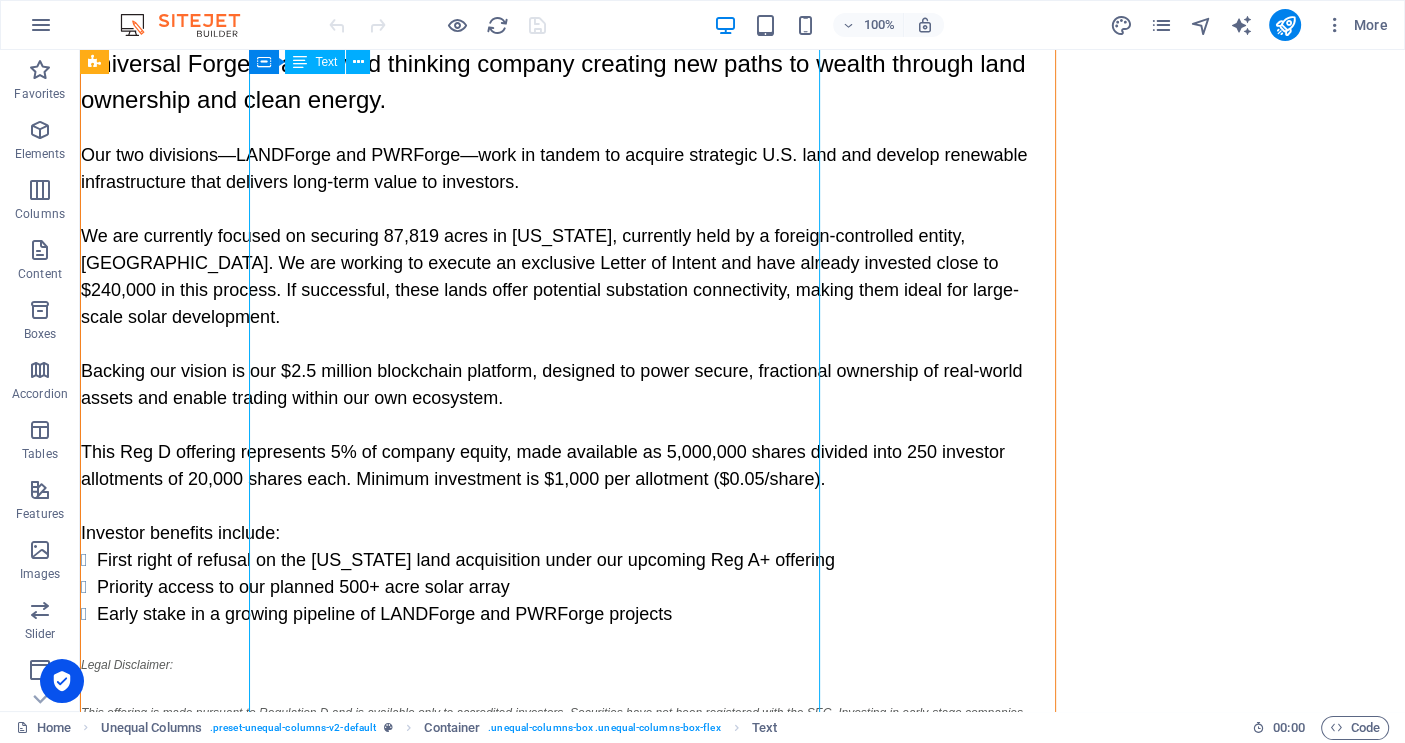 click on "Universal Forge is a forward thinking company creating new paths to wealth through land ownership and clean energy. Our two divisions—LANDForge and PWRForge—work in tandem to acquire strategic U.S. land and develop renewable infrastructure that delivers long-term value to investors. We are currently focused on securing 87,819 acres in [US_STATE], currently held by a foreign-controlled entity, [GEOGRAPHIC_DATA]. We are working to execute an exclusive Letter of Intent and have already invested close to $240,000 in this process. If successful, these lands offer potential substation connectivity, making them ideal for large-scale solar development. Backing our vision is our $2.5 million blockchain platform, designed to power secure, fractional ownership of real-world assets and enable trading within our own ecosystem. This Reg D offering represents 5% of company equity, made available as 5,000,000 shares divided into 250 investor allotments of 20,000 shares each. Minimum investment is $1,000 per allotment ($0.05/share)." at bounding box center [568, 397] 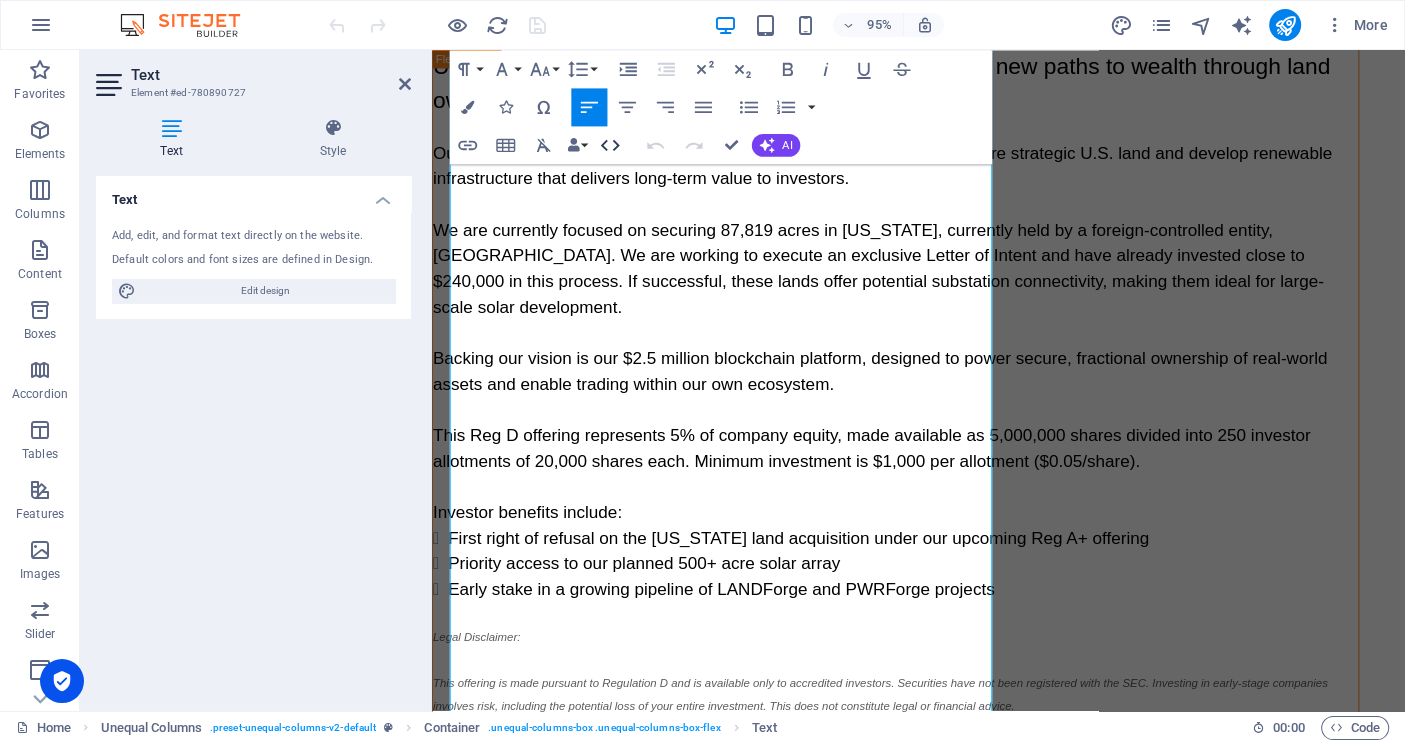 click 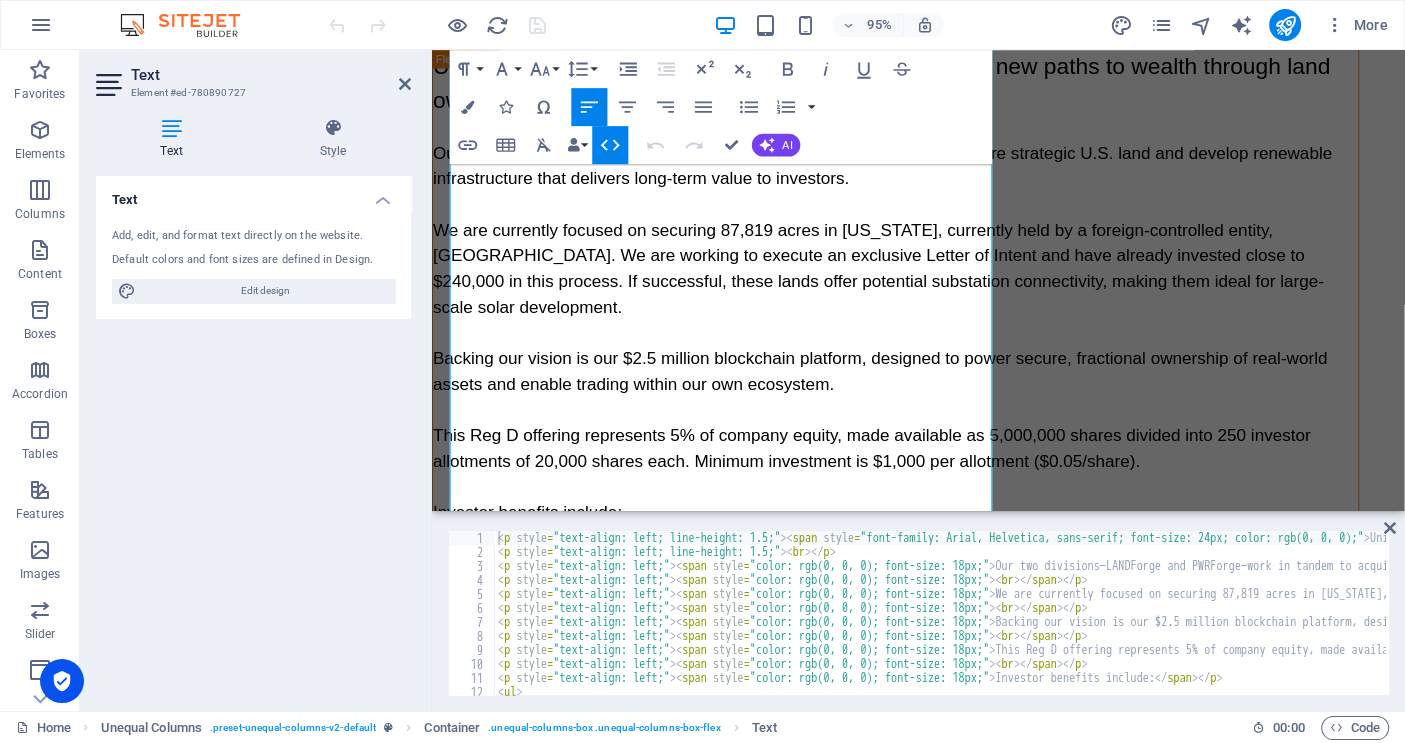 click on "< p   style = "text-align: left; line-height: 1.5;" > < span   style = "font-family: Arial, Helvetica, sans-serif; font-size: 24px; color: rgb(0, 0, 0);" > Universal Forge is a forward thinking company creating new paths to wealth through land ownership and clean energy. </ span > </ p > < p   style = "text-align: left; line-height: 1.5;" > < br > </ p > < p   style = "text-align: left;" > < span   style = "color: rgb(0, 0, 0); font-size: 18px;" > Our two divisions—LANDForge and PWRForge—work in tandem to acquire strategic U.S. land and develop renewable infrastructure that delivers long-term value to investors. < br > </ span > </ p > < p   style = "text-align: left;" > < span   style = "color: rgb(0, 0, 0); font-size: 18px;" > < br > </ span > </ p > < p   style = "text-align: left;" > < span   style = "color: rgb(0, 0, 0); font-size: 18px;" > </ span > </ p > < p   style = "text-align: left;" > < span   style = "color: rgb(0, 0, 0); font-size: 18px;" > < br > </ span > </ p > < p   style = > < span   =" at bounding box center [2007, 625] 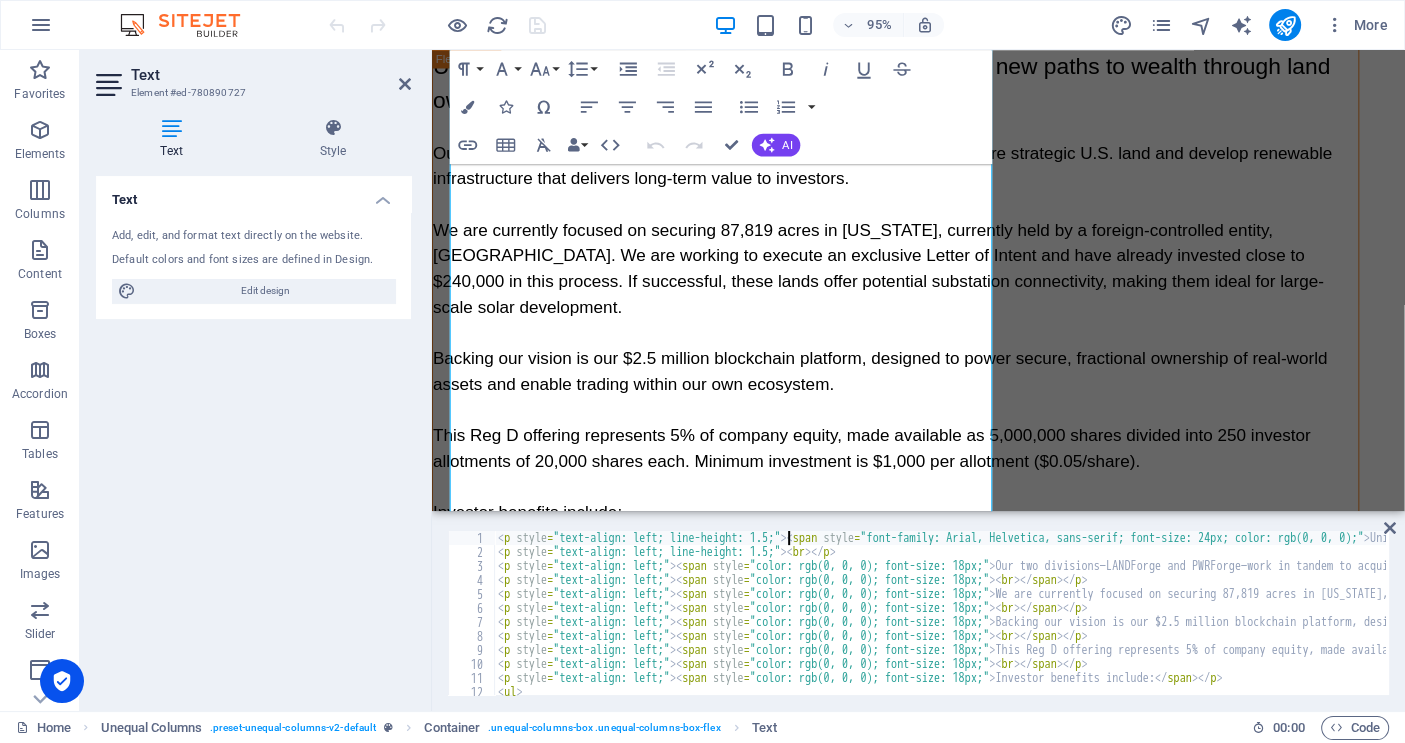 click on "< p   style = "text-align: left; line-height: 1.5;" > < span   style = "font-family: Arial, Helvetica, sans-serif; font-size: 24px; color: rgb(0, 0, 0);" > Universal Forge is a forward thinking company creating new paths to wealth through land ownership and clean energy. </ span > </ p > < p   style = "text-align: left; line-height: 1.5;" > < br > </ p > < p   style = "text-align: left;" > < span   style = "color: rgb(0, 0, 0); font-size: 18px;" > Our two divisions—LANDForge and PWRForge—work in tandem to acquire strategic U.S. land and develop renewable infrastructure that delivers long-term value to investors. < br > </ span > </ p > < p   style = "text-align: left;" > < span   style = "color: rgb(0, 0, 0); font-size: 18px;" > < br > </ span > </ p > < p   style = "text-align: left;" > < span   style = "color: rgb(0, 0, 0); font-size: 18px;" > </ span > </ p > < p   style = "text-align: left;" > < span   style = "color: rgb(0, 0, 0); font-size: 18px;" > < br > </ span > </ p > < p   style = > < span   =" at bounding box center (2007, 625) 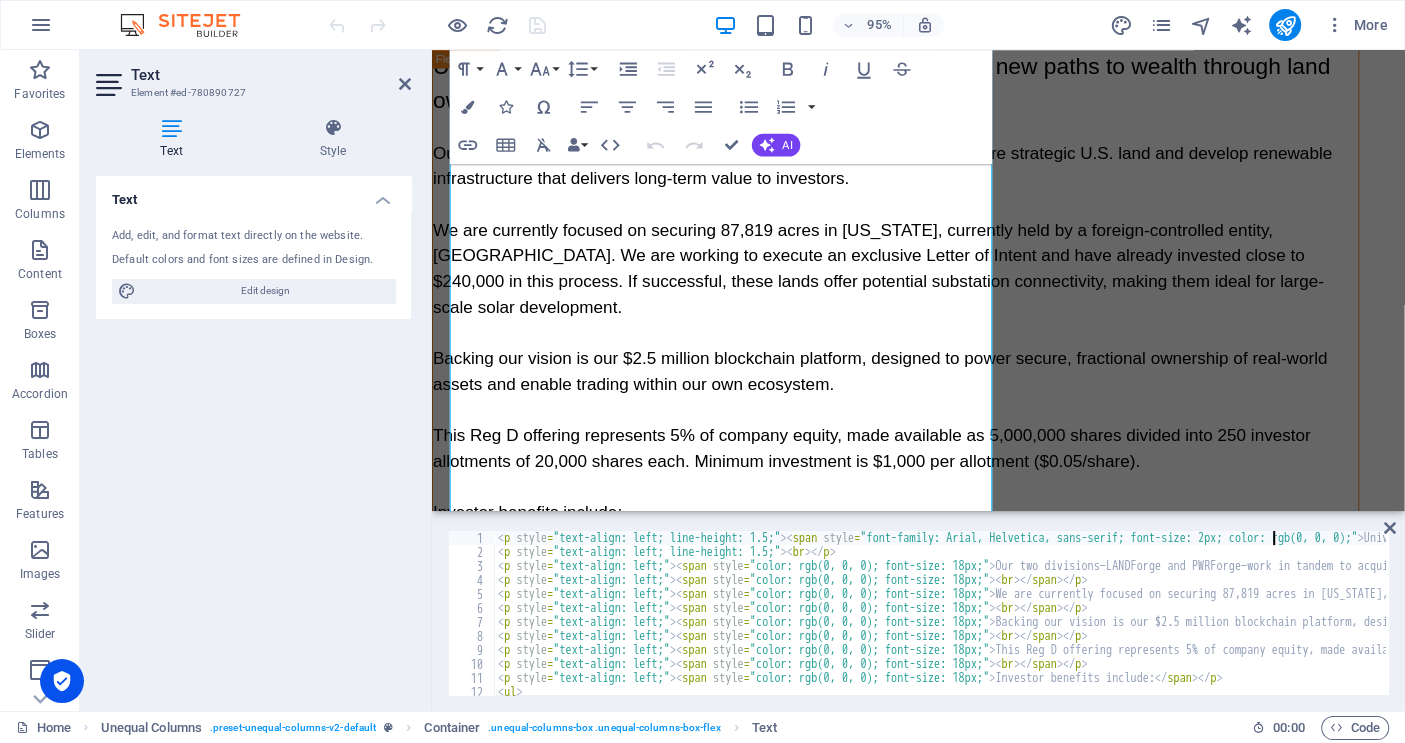 scroll, scrollTop: 0, scrollLeft: 63, axis: horizontal 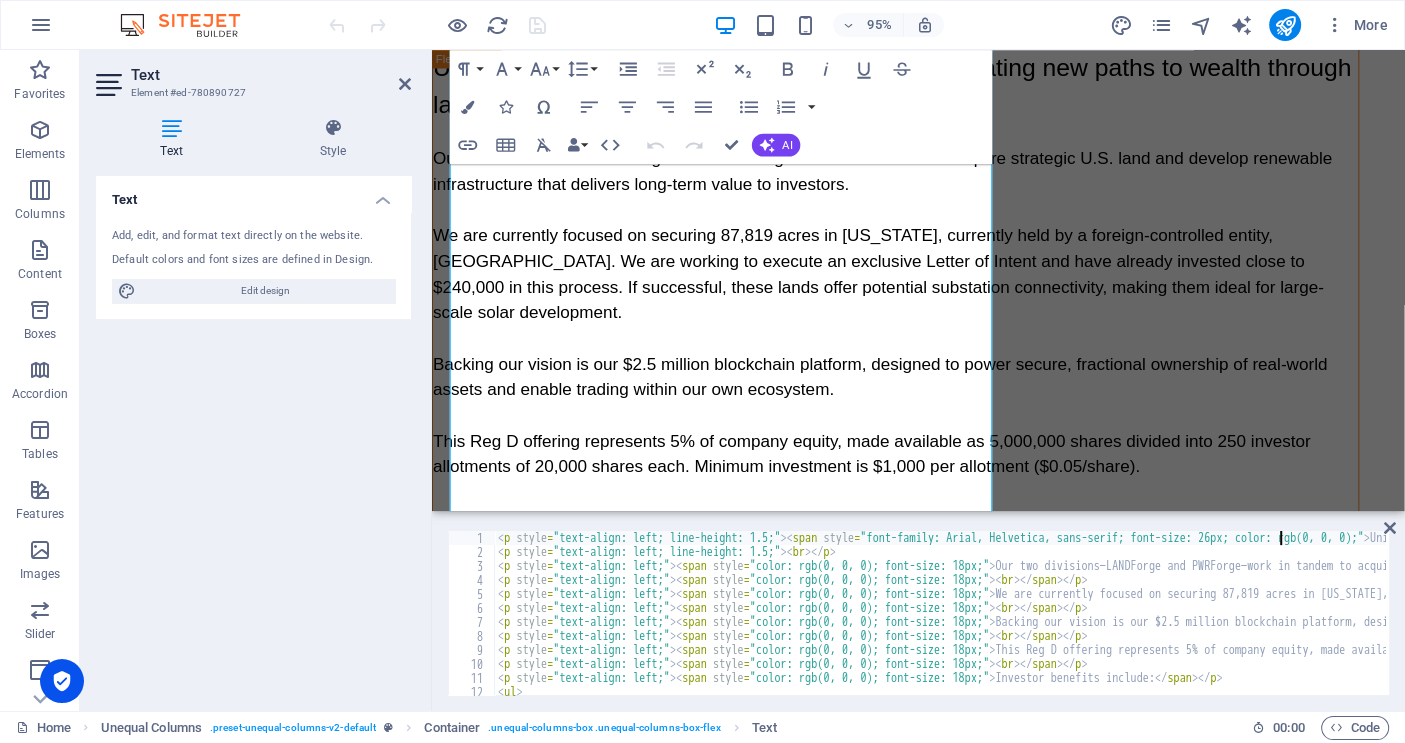 click on "< p   style = "text-align: left; line-height: 1.5;" > < span   style = "font-family: Arial, Helvetica, sans-serif; font-size: 26px; color: rgb(0, 0, 0);" > Universal Forge is a forward thinking company creating new paths to wealth through land ownership and clean energy. </ span > </ p > < p   style = "text-align: left; line-height: 1.5;" > < br > </ p > < p   style = "text-align: left;" > < span   style = "color: rgb(0, 0, 0); font-size: 18px;" > Our two divisions—LANDForge and PWRForge—work in tandem to acquire strategic U.S. land and develop renewable infrastructure that delivers long-term value to investors. < br > </ span > </ p > < p   style = "text-align: left;" > < span   style = "color: rgb(0, 0, 0); font-size: 18px;" > < br > </ span > </ p > < p   style = "text-align: left;" > < span   style = "color: rgb(0, 0, 0); font-size: 18px;" > </ span > </ p > < p   style = "text-align: left;" > < span   style = "color: rgb(0, 0, 0); font-size: 18px;" > < br > </ span > </ p > < p   style = > < span   =" at bounding box center (2007, 625) 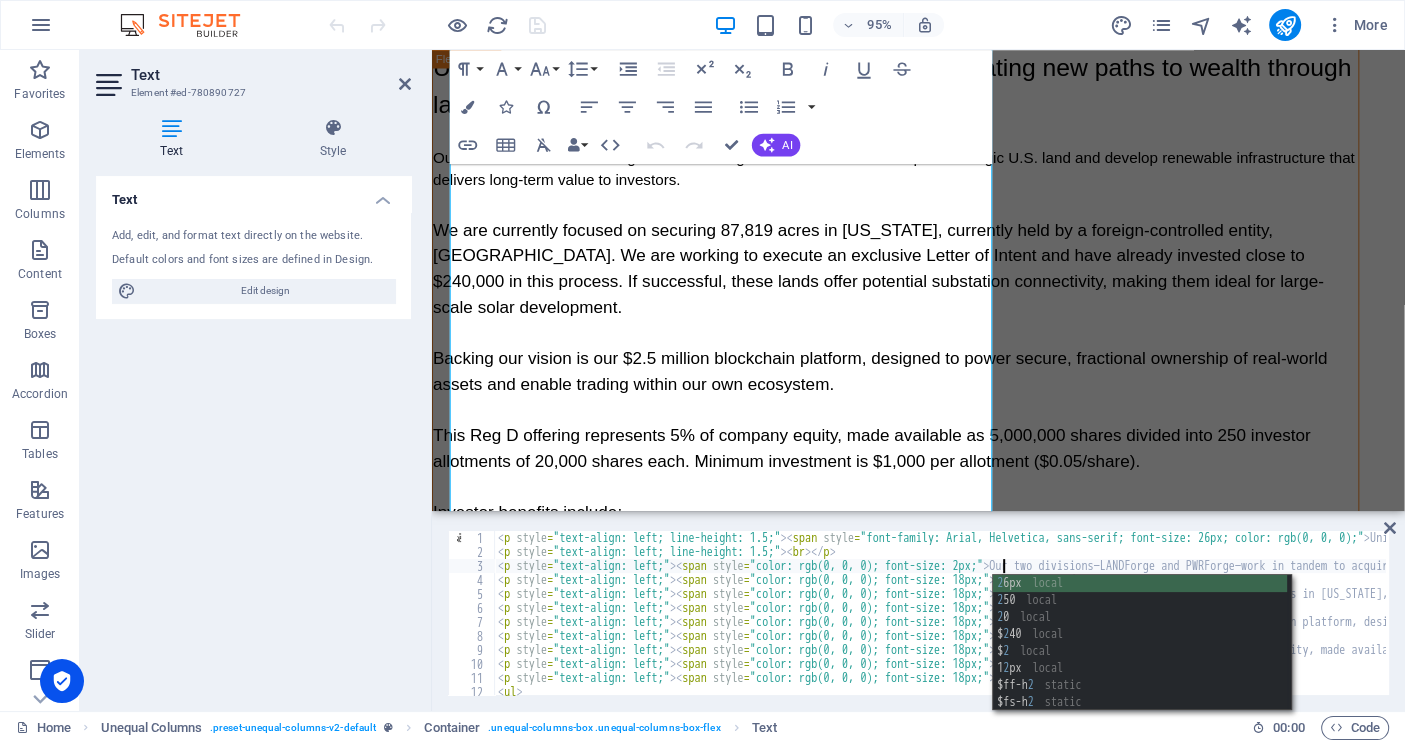 scroll, scrollTop: 0, scrollLeft: 41, axis: horizontal 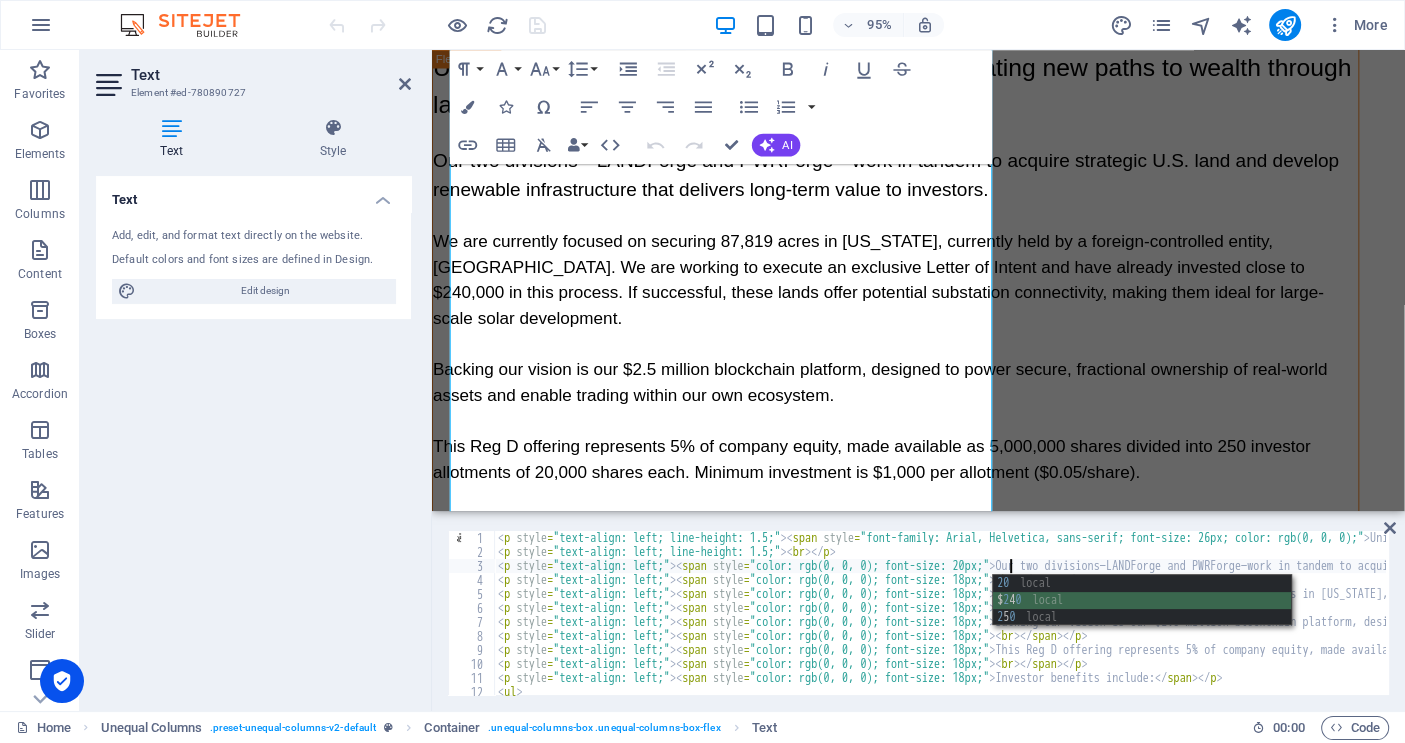 click on "< p   style = "text-align: left; line-height: 1.5;" > < span   style = "font-family: Arial, Helvetica, sans-serif; font-size: 26px; color: rgb(0, 0, 0);" > Universal Forge is a forward thinking company creating new paths to wealth through land ownership and clean energy. </ span > </ p > < p   style = "text-align: left; line-height: 1.5;" > < br > </ p > < p   style = "text-align: left;" > < span   style = "color: rgb(0, 0, 0); font-size: 20px;" > Our two divisions—LANDForge and PWRForge—work in tandem to acquire strategic U.S. land and develop renewable infrastructure that delivers long-term value to investors. < br > </ span > </ p > < p   style = "text-align: left;" > < span   style = "color: rgb(0, 0, 0); font-size: 18px;" > < br > </ span > </ p > < p   style = "text-align: left;" > < span   style = "color: rgb(0, 0, 0); font-size: 18px;" > </ span > </ p > < p   style = "text-align: left;" > < span   style = "color: rgb(0, 0, 0); font-size: 18px;" > < br > </ span > </ p > < p   style = > < span   =" at bounding box center [2007, 625] 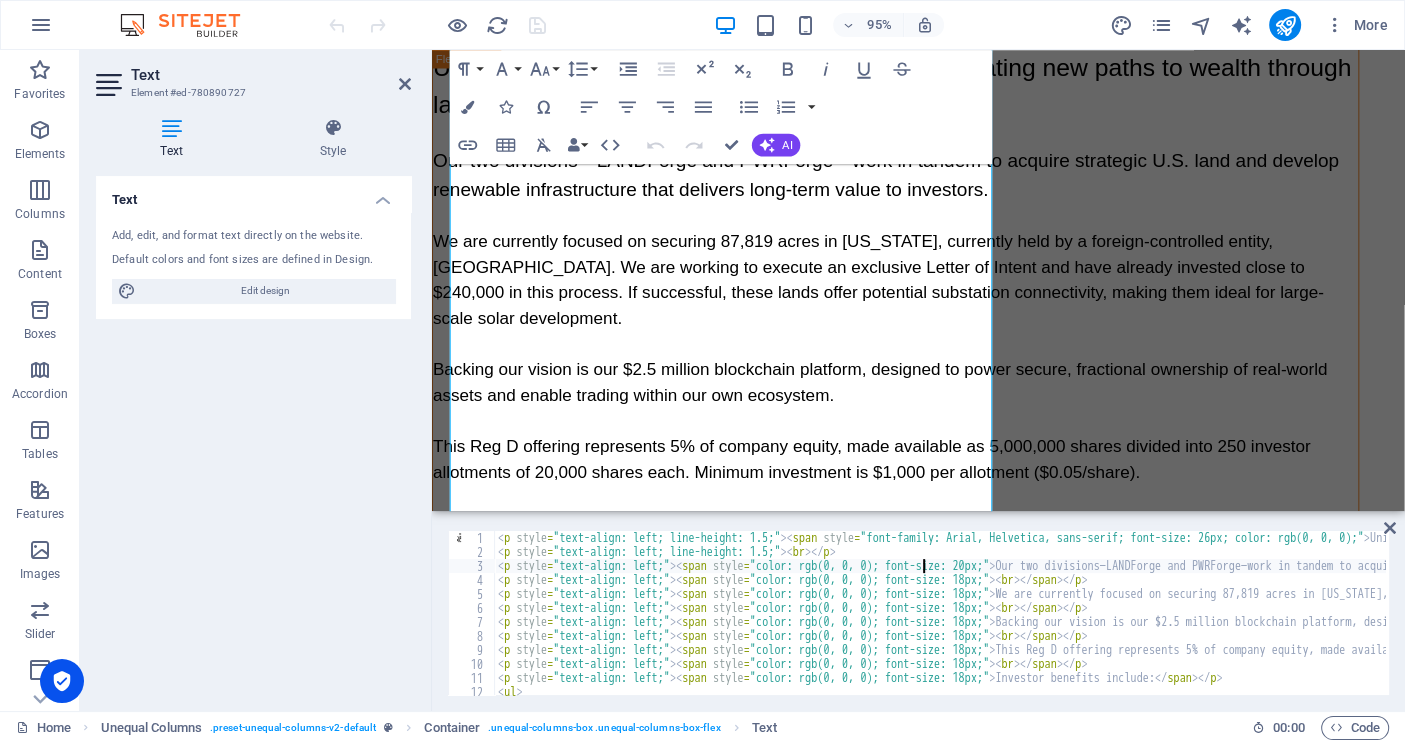 click on "< p   style = "text-align: left; line-height: 1.5;" > < span   style = "font-family: Arial, Helvetica, sans-serif; font-size: 26px; color: rgb(0, 0, 0);" > Universal Forge is a forward thinking company creating new paths to wealth through land ownership and clean energy. </ span > </ p > < p   style = "text-align: left; line-height: 1.5;" > < br > </ p > < p   style = "text-align: left;" > < span   style = "color: rgb(0, 0, 0); font-size: 20px;" > Our two divisions—LANDForge and PWRForge—work in tandem to acquire strategic U.S. land and develop renewable infrastructure that delivers long-term value to investors. < br > </ span > </ p > < p   style = "text-align: left;" > < span   style = "color: rgb(0, 0, 0); font-size: 18px;" > < br > </ span > </ p > < p   style = "text-align: left;" > < span   style = "color: rgb(0, 0, 0); font-size: 18px;" > </ span > </ p > < p   style = "text-align: left;" > < span   style = "color: rgb(0, 0, 0); font-size: 18px;" > < br > </ span > </ p > < p   style = > < span   =" at bounding box center (2007, 625) 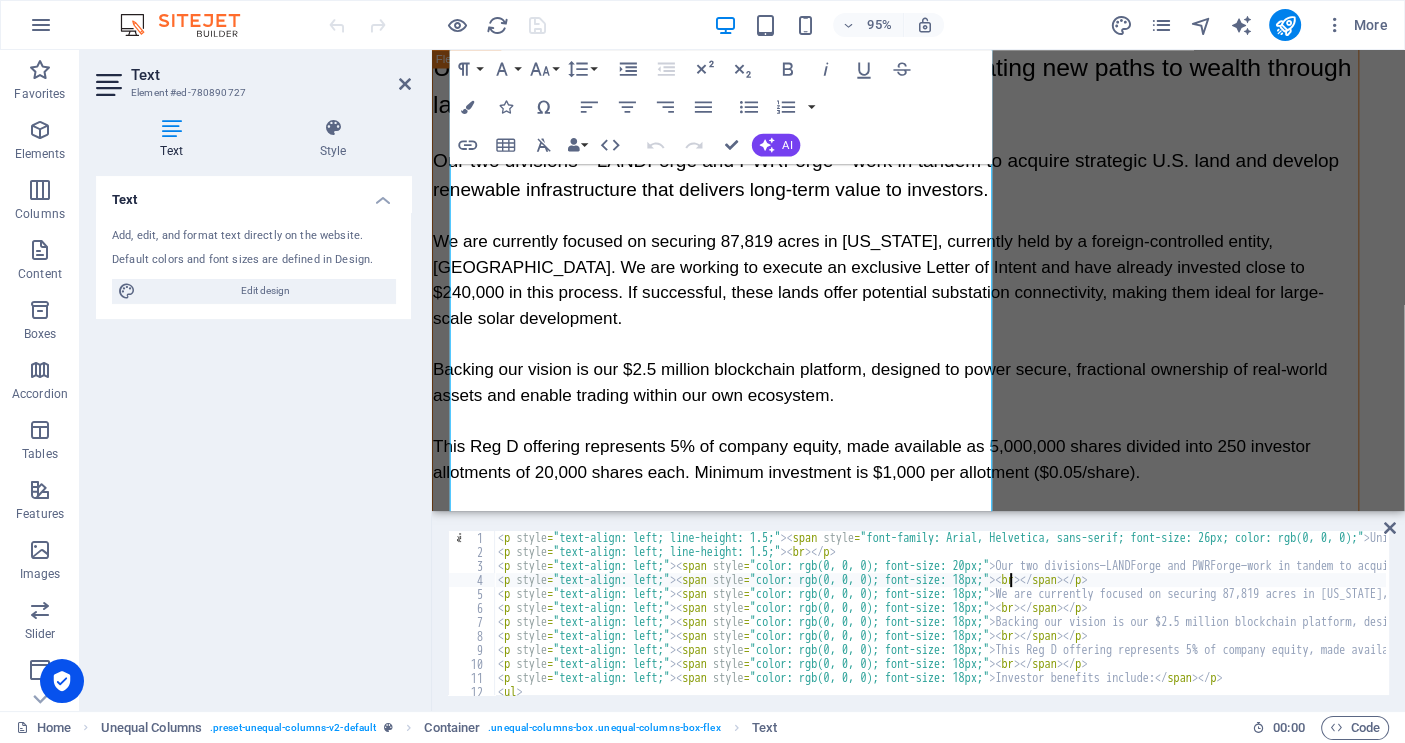 click on "< p   style = "text-align: left; line-height: 1.5;" > < span   style = "font-family: Arial, Helvetica, sans-serif; font-size: 26px; color: rgb(0, 0, 0);" > Universal Forge is a forward thinking company creating new paths to wealth through land ownership and clean energy. </ span > </ p > < p   style = "text-align: left; line-height: 1.5;" > < br > </ p > < p   style = "text-align: left;" > < span   style = "color: rgb(0, 0, 0); font-size: 20px;" > Our two divisions—LANDForge and PWRForge—work in tandem to acquire strategic U.S. land and develop renewable infrastructure that delivers long-term value to investors. < br > </ span > </ p > < p   style = "text-align: left;" > < span   style = "color: rgb(0, 0, 0); font-size: 18px;" > < br > </ span > </ p > < p   style = "text-align: left;" > < span   style = "color: rgb(0, 0, 0); font-size: 18px;" > </ span > </ p > < p   style = "text-align: left;" > < span   style = "color: rgb(0, 0, 0); font-size: 18px;" > < br > </ span > </ p > < p   style = > < span   =" at bounding box center [2007, 625] 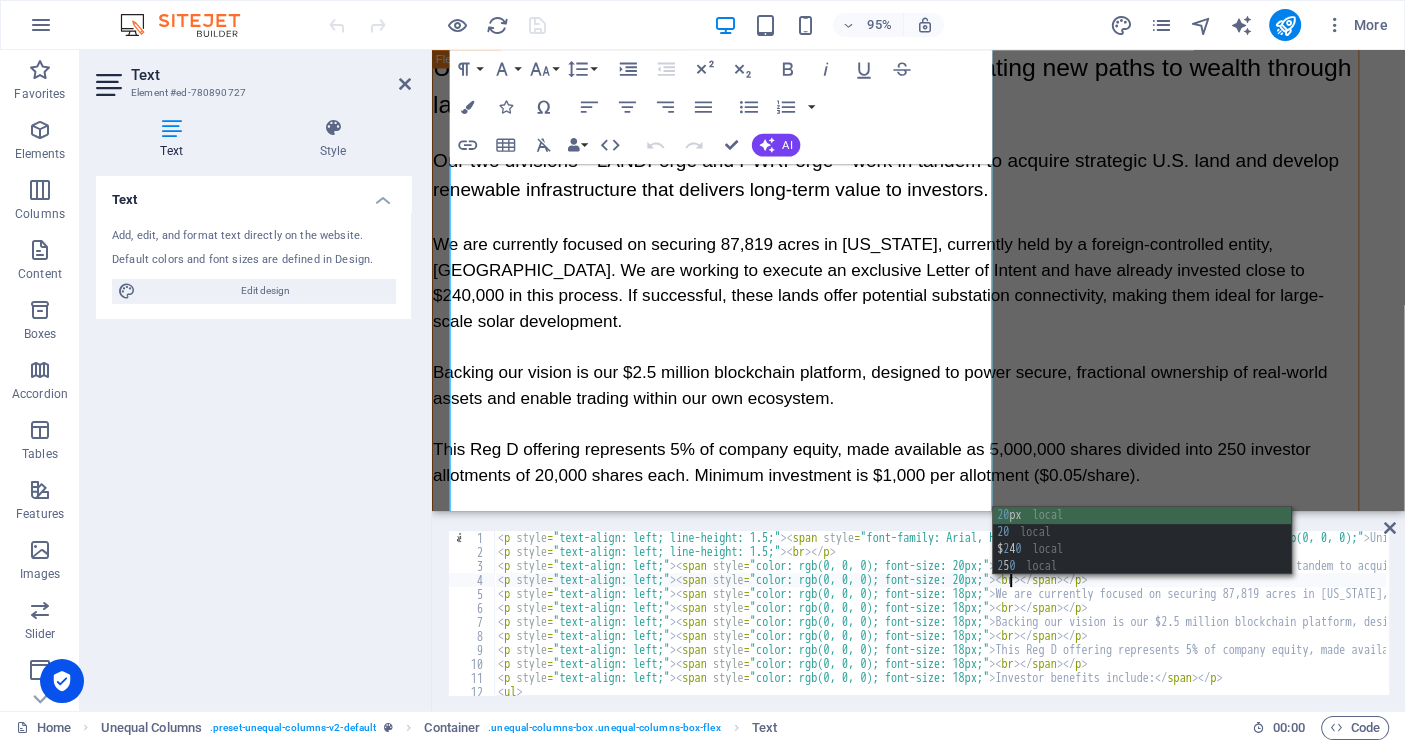 click on "< p   style = "text-align: left; line-height: 1.5;" > < span   style = "font-family: Arial, Helvetica, sans-serif; font-size: 26px; color: rgb(0, 0, 0);" > Universal Forge is a forward thinking company creating new paths to wealth through land ownership and clean energy. </ span > </ p > < p   style = "text-align: left; line-height: 1.5;" > < br > </ p > < p   style = "text-align: left;" > < span   style = "color: rgb(0, 0, 0); font-size: 20px;" > Our two divisions—LANDForge and PWRForge—work in tandem to acquire strategic U.S. land and develop renewable infrastructure that delivers long-term value to investors. < br > </ span > </ p > < p   style = "text-align: left;" > < span   style = "color: rgb(0, 0, 0); font-size: 20px;" > < br > </ span > </ p > < p   style = "text-align: left;" > < span   style = "color: rgb(0, 0, 0); font-size: 18px;" > </ span > </ p > < p   style = "text-align: left;" > < span   style = "color: rgb(0, 0, 0); font-size: 18px;" > < br > </ span > </ p > < p   style = > < span   =" at bounding box center [2007, 625] 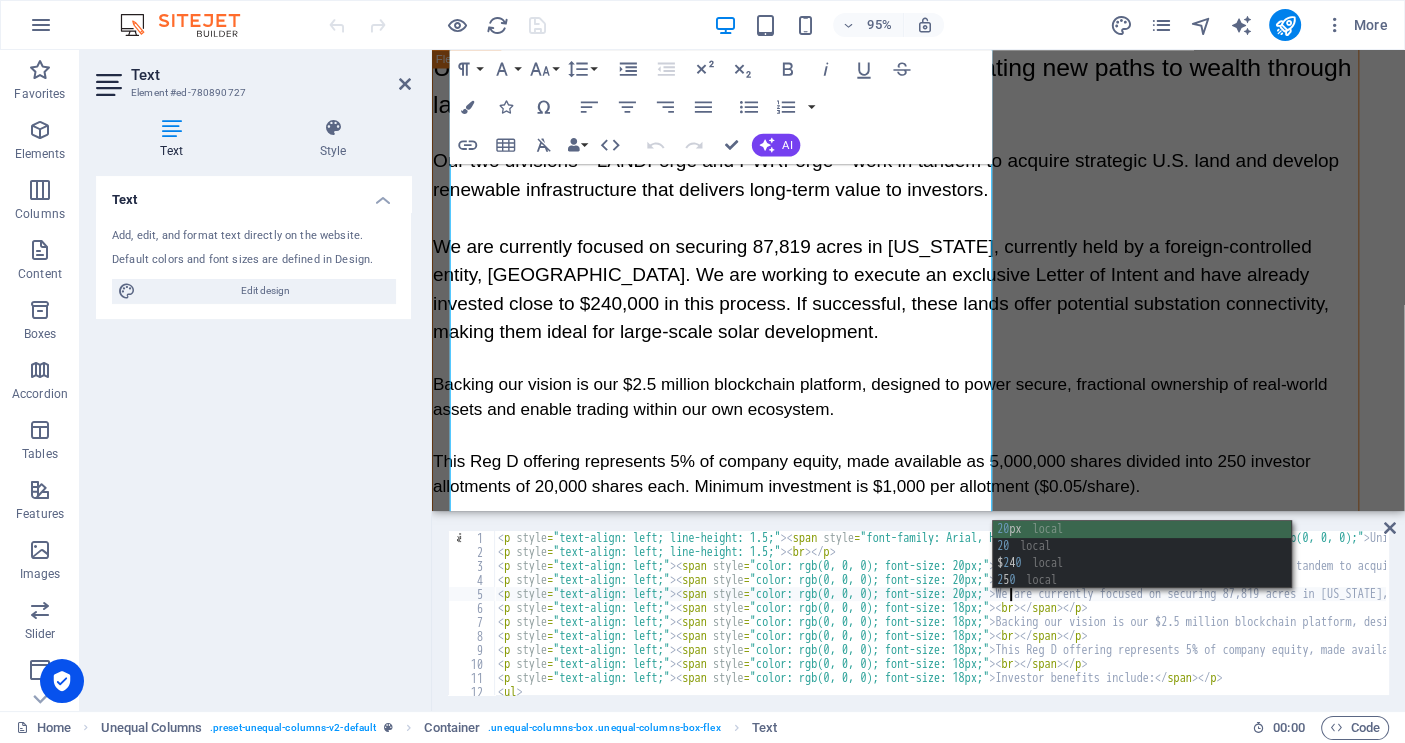 click on "< p   style = "text-align: left; line-height: 1.5;" > < span   style = "font-family: Arial, Helvetica, sans-serif; font-size: 26px; color: rgb(0, 0, 0);" > Universal Forge is a forward thinking company creating new paths to wealth through land ownership and clean energy. </ span > </ p > < p   style = "text-align: left; line-height: 1.5;" > < br > </ p > < p   style = "text-align: left;" > < span   style = "color: rgb(0, 0, 0); font-size: 20px;" > Our two divisions—LANDForge and PWRForge—work in tandem to acquire strategic U.S. land and develop renewable infrastructure that delivers long-term value to investors. < br > </ span > </ p > < p   style = "text-align: left;" > < span   style = "color: rgb(0, 0, 0); font-size: 20px;" > < br > </ span > </ p > < p   style = "text-align: left;" > < span   style = "color: rgb(0, 0, 0); font-size: 20px;" > </ span > </ p > < p   style = "text-align: left;" > < span   style = "color: rgb(0, 0, 0); font-size: 18px;" > < br > </ span > </ p > < p   style = > < span   =" at bounding box center (2007, 625) 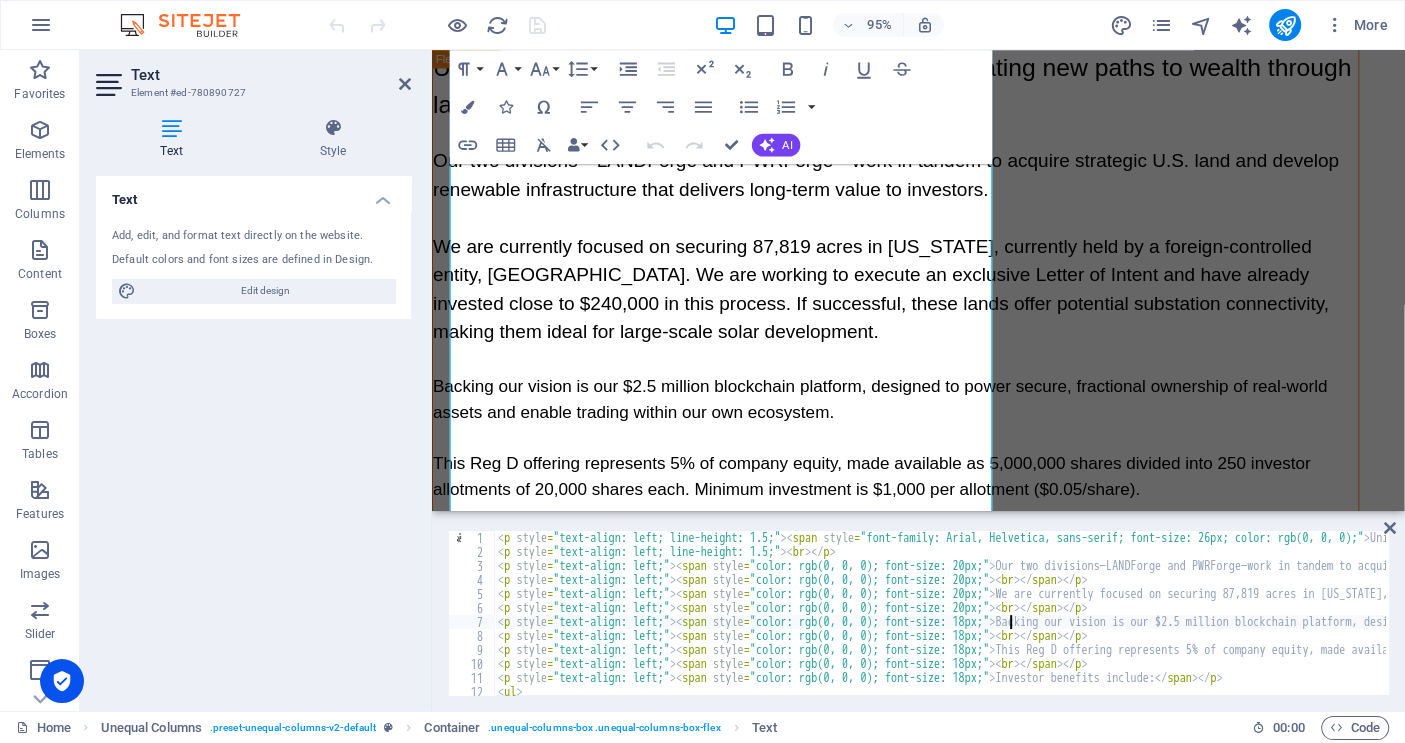 click on "< p   style = "text-align: left; line-height: 1.5;" > < span   style = "font-family: Arial, Helvetica, sans-serif; font-size: 26px; color: rgb(0, 0, 0);" > Universal Forge is a forward thinking company creating new paths to wealth through land ownership and clean energy. </ span > </ p > < p   style = "text-align: left; line-height: 1.5;" > < br > </ p > < p   style = "text-align: left;" > < span   style = "color: rgb(0, 0, 0); font-size: 20px;" > Our two divisions—LANDForge and PWRForge—work in tandem to acquire strategic U.S. land and develop renewable infrastructure that delivers long-term value to investors. < br > </ span > </ p > < p   style = "text-align: left;" > < span   style = "color: rgb(0, 0, 0); font-size: 20px;" > < br > </ span > </ p > < p   style = "text-align: left;" > < span   style = "color: rgb(0, 0, 0); font-size: 20px;" > </ span > </ p > < p   style = "text-align: left;" > < span   style = "color: rgb(0, 0, 0); font-size: 20px;" > < br > </ span > </ p > < p   style = > < span   =" at bounding box center [2007, 625] 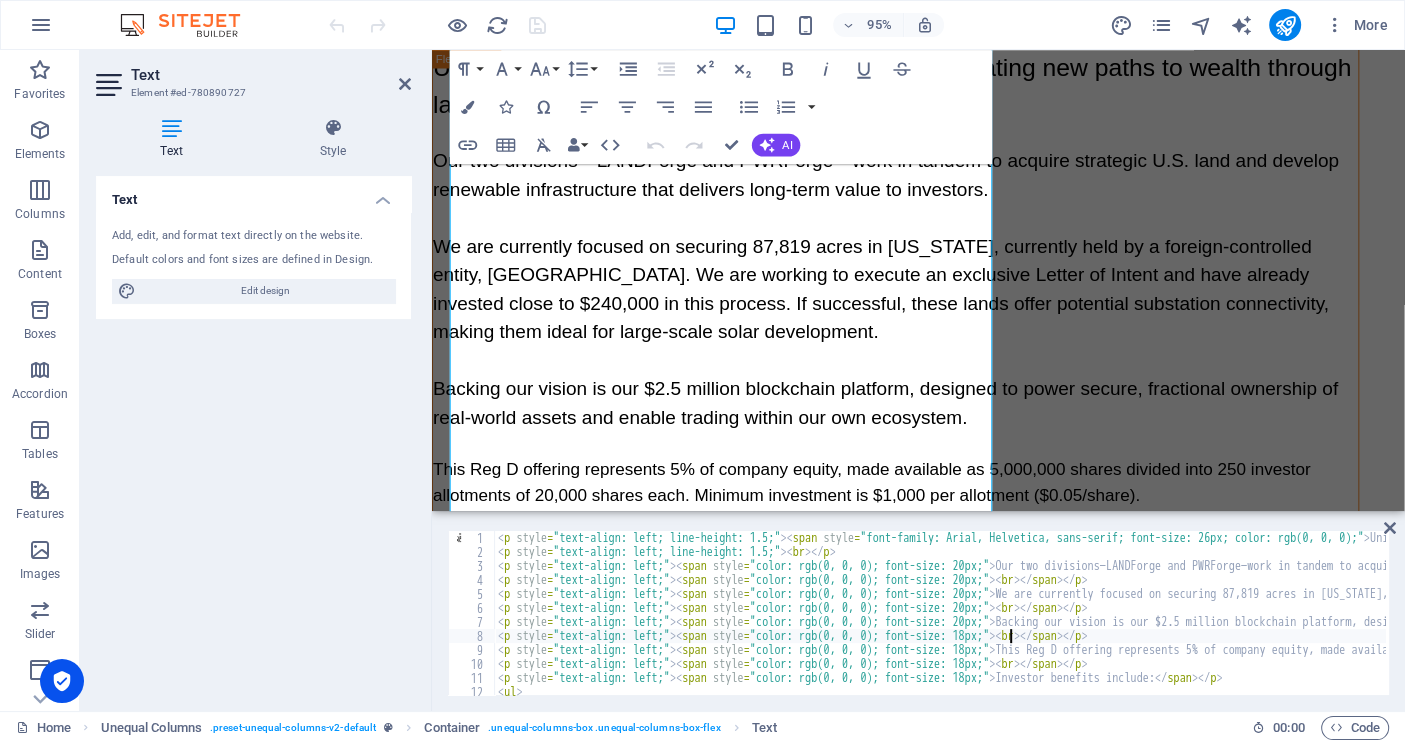 click on "< p   style = "text-align: left; line-height: 1.5;" > < span   style = "font-family: Arial, Helvetica, sans-serif; font-size: 26px; color: rgb(0, 0, 0);" > Universal Forge is a forward thinking company creating new paths to wealth through land ownership and clean energy. </ span > </ p > < p   style = "text-align: left; line-height: 1.5;" > < br > </ p > < p   style = "text-align: left;" > < span   style = "color: rgb(0, 0, 0); font-size: 20px;" > Our two divisions—LANDForge and PWRForge—work in tandem to acquire strategic U.S. land and develop renewable infrastructure that delivers long-term value to investors. < br > </ span > </ p > < p   style = "text-align: left;" > < span   style = "color: rgb(0, 0, 0); font-size: 20px;" > < br > </ span > </ p > < p   style = "text-align: left;" > < span   style = "color: rgb(0, 0, 0); font-size: 20px;" > </ span > </ p > < p   style = "text-align: left;" > < span   style = "color: rgb(0, 0, 0); font-size: 20px;" > < br > </ span > </ p > < p   style = > < span   =" at bounding box center (2007, 625) 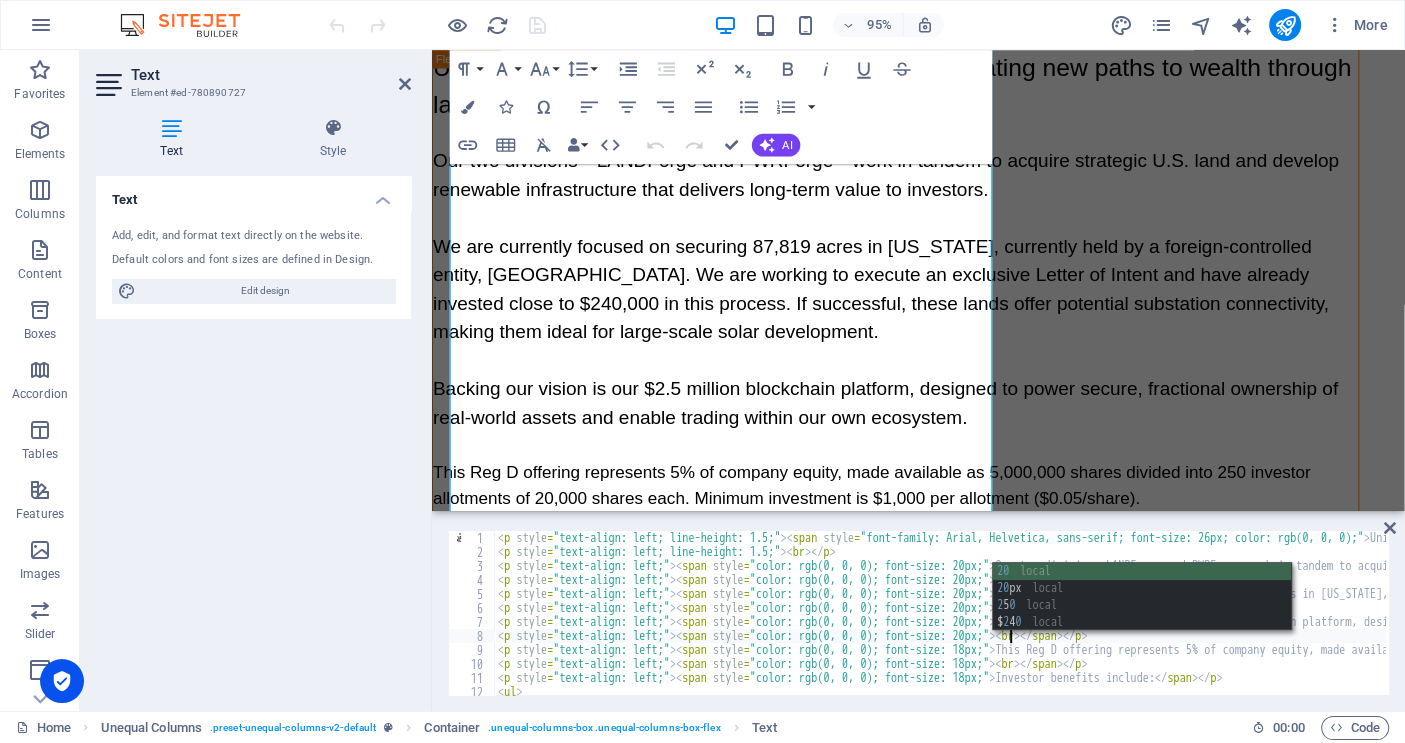 click on "< p   style = "text-align: left; line-height: 1.5;" > < span   style = "font-family: Arial, Helvetica, sans-serif; font-size: 26px; color: rgb(0, 0, 0);" > Universal Forge is a forward thinking company creating new paths to wealth through land ownership and clean energy. </ span > </ p > < p   style = "text-align: left; line-height: 1.5;" > < br > </ p > < p   style = "text-align: left;" > < span   style = "color: rgb(0, 0, 0); font-size: 20px;" > Our two divisions—LANDForge and PWRForge—work in tandem to acquire strategic U.S. land and develop renewable infrastructure that delivers long-term value to investors. < br > </ span > </ p > < p   style = "text-align: left;" > < span   style = "color: rgb(0, 0, 0); font-size: 20px;" > < br > </ span > </ p > < p   style = "text-align: left;" > < span   style = "color: rgb(0, 0, 0); font-size: 20px;" > </ span > </ p > < p   style = "text-align: left;" > < span   style = "color: rgb(0, 0, 0); font-size: 20px;" > < br > </ span > </ p > < p   style = > < span   =" at bounding box center (2007, 625) 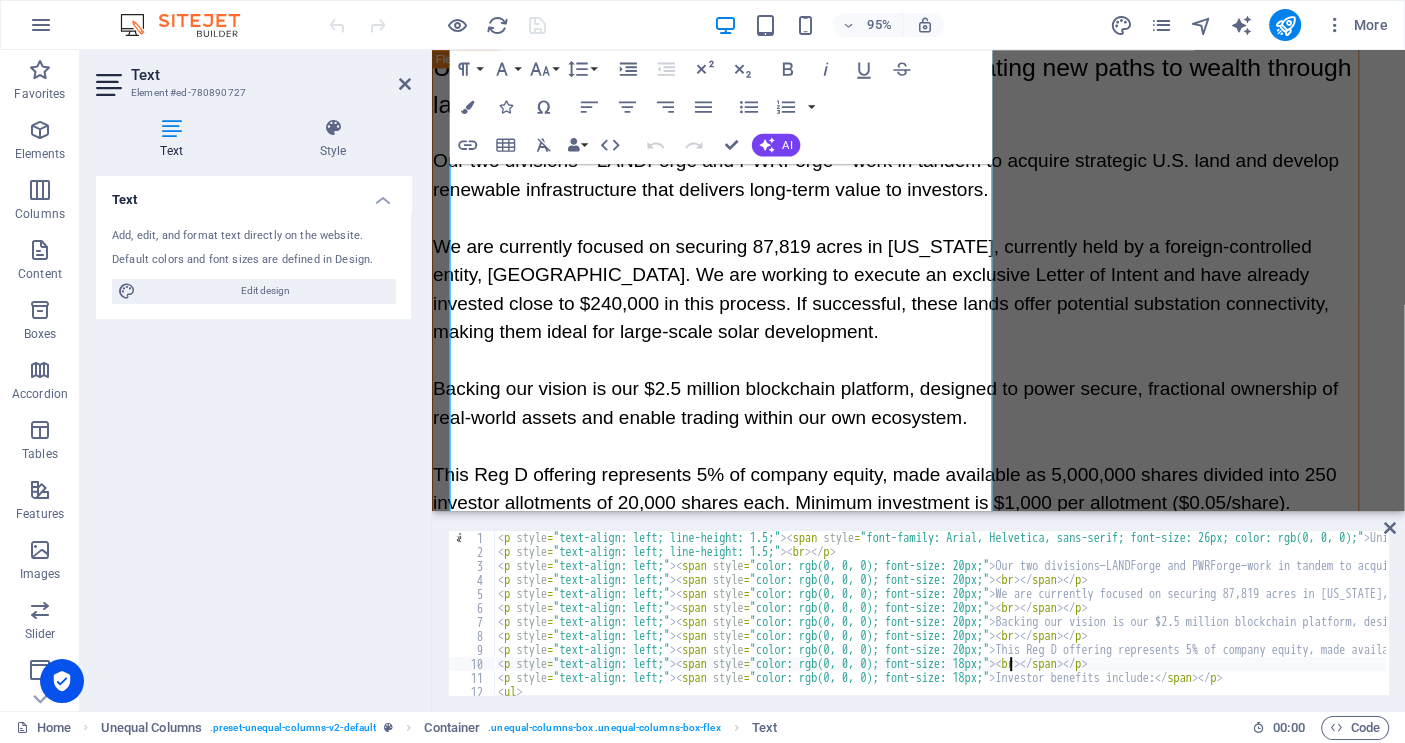 click on "< p   style = "text-align: left; line-height: 1.5;" > < span   style = "font-family: Arial, Helvetica, sans-serif; font-size: 26px; color: rgb(0, 0, 0);" > Universal Forge is a forward thinking company creating new paths to wealth through land ownership and clean energy. </ span > </ p > < p   style = "text-align: left; line-height: 1.5;" > < br > </ p > < p   style = "text-align: left;" > < span   style = "color: rgb(0, 0, 0); font-size: 20px;" > Our two divisions—LANDForge and PWRForge—work in tandem to acquire strategic U.S. land and develop renewable infrastructure that delivers long-term value to investors. < br > </ span > </ p > < p   style = "text-align: left;" > < span   style = "color: rgb(0, 0, 0); font-size: 20px;" > < br > </ span > </ p > < p   style = "text-align: left;" > < span   style = "color: rgb(0, 0, 0); font-size: 20px;" > </ span > </ p > < p   style = "text-align: left;" > < span   style = "color: rgb(0, 0, 0); font-size: 20px;" > < br > </ span > </ p > < p   style = > < span   =" at bounding box center [2007, 625] 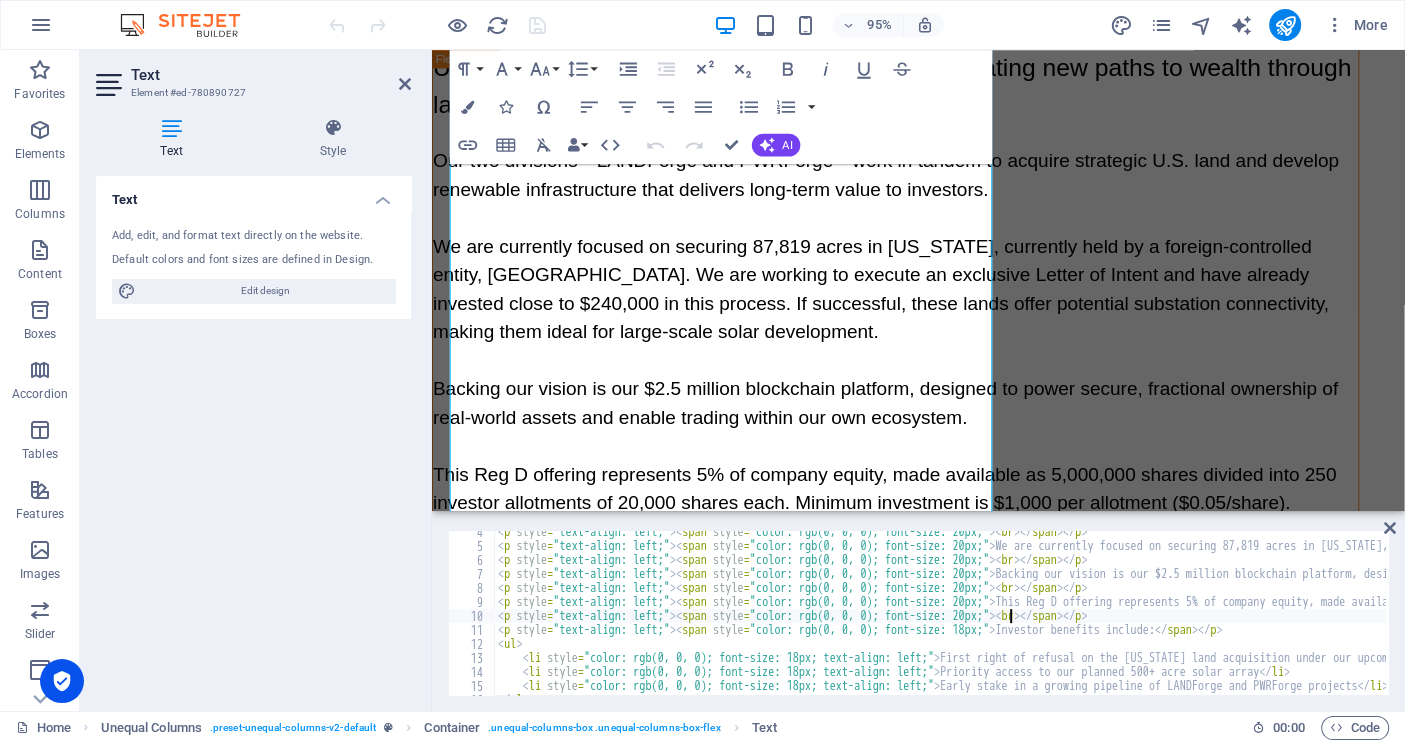 scroll, scrollTop: 48, scrollLeft: 0, axis: vertical 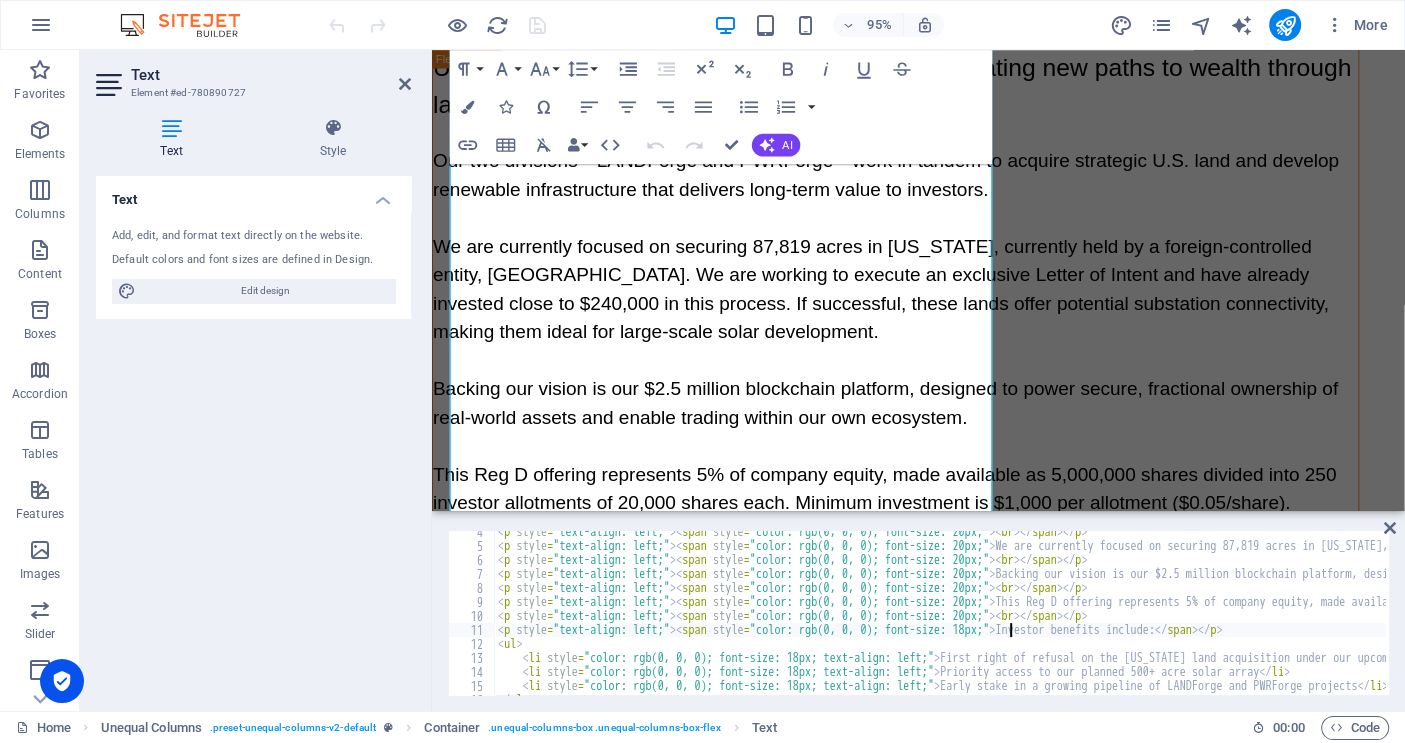 click on "< p   style = "text-align: left;" > < span   style = "color: rgb(0, 0, 0); font-size: 20px;" > < br > </ span > </ p > < p   style = "text-align: left;" > < span   style = "color: rgb(0, 0, 0); font-size: 20px;" > We are currently focused on securing 87,819 acres in Texas, currently held by a foreign-controlled entity, GH America. We are working to execute an exclusive Letter of Intent and have already invested close to $240,000 in this process. If successful, these lands offer potential substation connectivity, making them ideal for large-scale solar development. </ span > </ p > < p   style = "text-align: left;" > < span   style = "color: rgb(0, 0, 0); font-size: 20px;" > < br > </ span > </ p > < p   style = "text-align: left;" > < span   style = "color: rgb(0, 0, 0); font-size: 20px;" > Backing our vision is our $2.5 million blockchain platform, designed to power secure, fractional ownership of real-world assets and enable trading within our own ecosystem. < br > </ span > </ p > < p   style = > < span" at bounding box center (2007, 619) 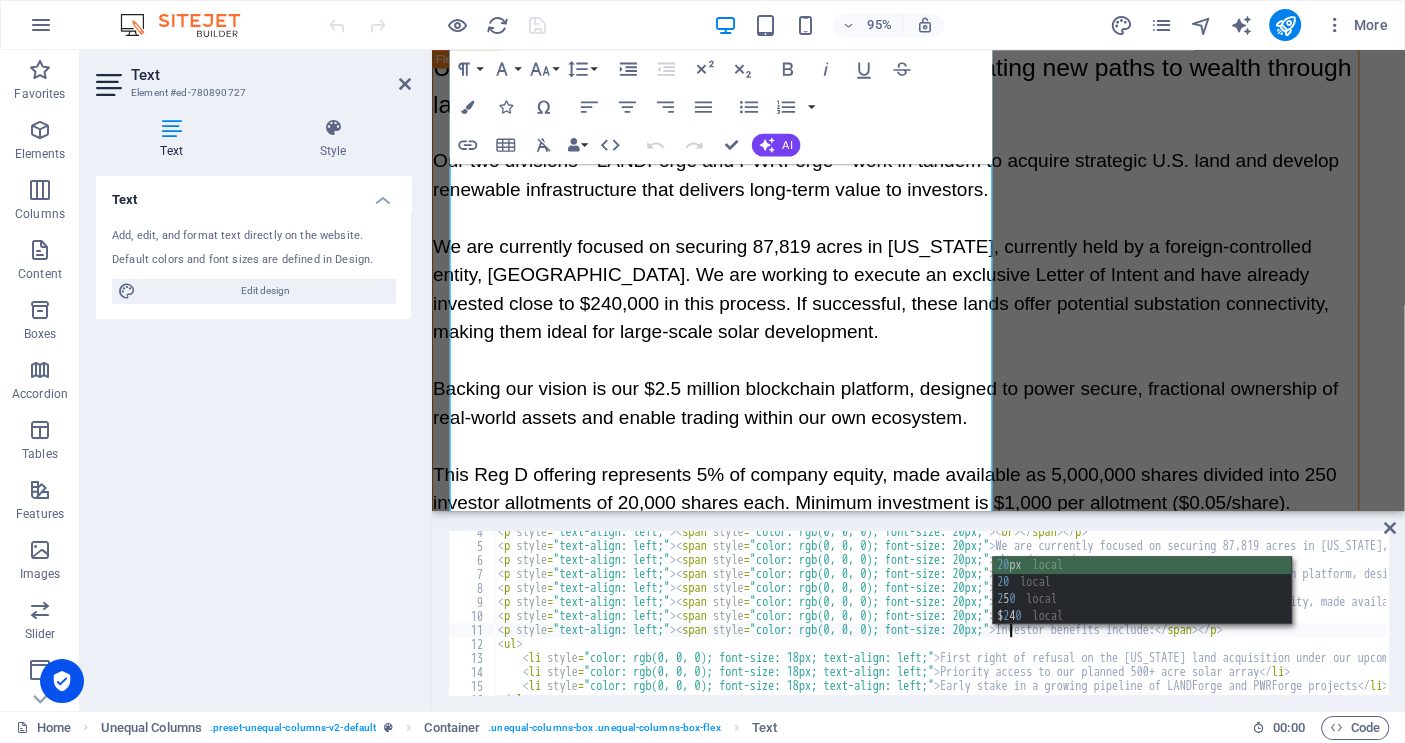 click on "< p   style = "text-align: left;" > < span   style = "color: rgb(0, 0, 0); font-size: 20px;" > < br > </ span > </ p > < p   style = "text-align: left;" > < span   style = "color: rgb(0, 0, 0); font-size: 20px;" > We are currently focused on securing 87,819 acres in Texas, currently held by a foreign-controlled entity, GH America. We are working to execute an exclusive Letter of Intent and have already invested close to $240,000 in this process. If successful, these lands offer potential substation connectivity, making them ideal for large-scale solar development. </ span > </ p > < p   style = "text-align: left;" > < span   style = "color: rgb(0, 0, 0); font-size: 20px;" > < br > </ span > </ p > < p   style = "text-align: left;" > < span   style = "color: rgb(0, 0, 0); font-size: 20px;" > Backing our vision is our $2.5 million blockchain platform, designed to power secure, fractional ownership of real-world assets and enable trading within our own ecosystem. < br > </ span > </ p > < p   style = > < span" at bounding box center [2007, 619] 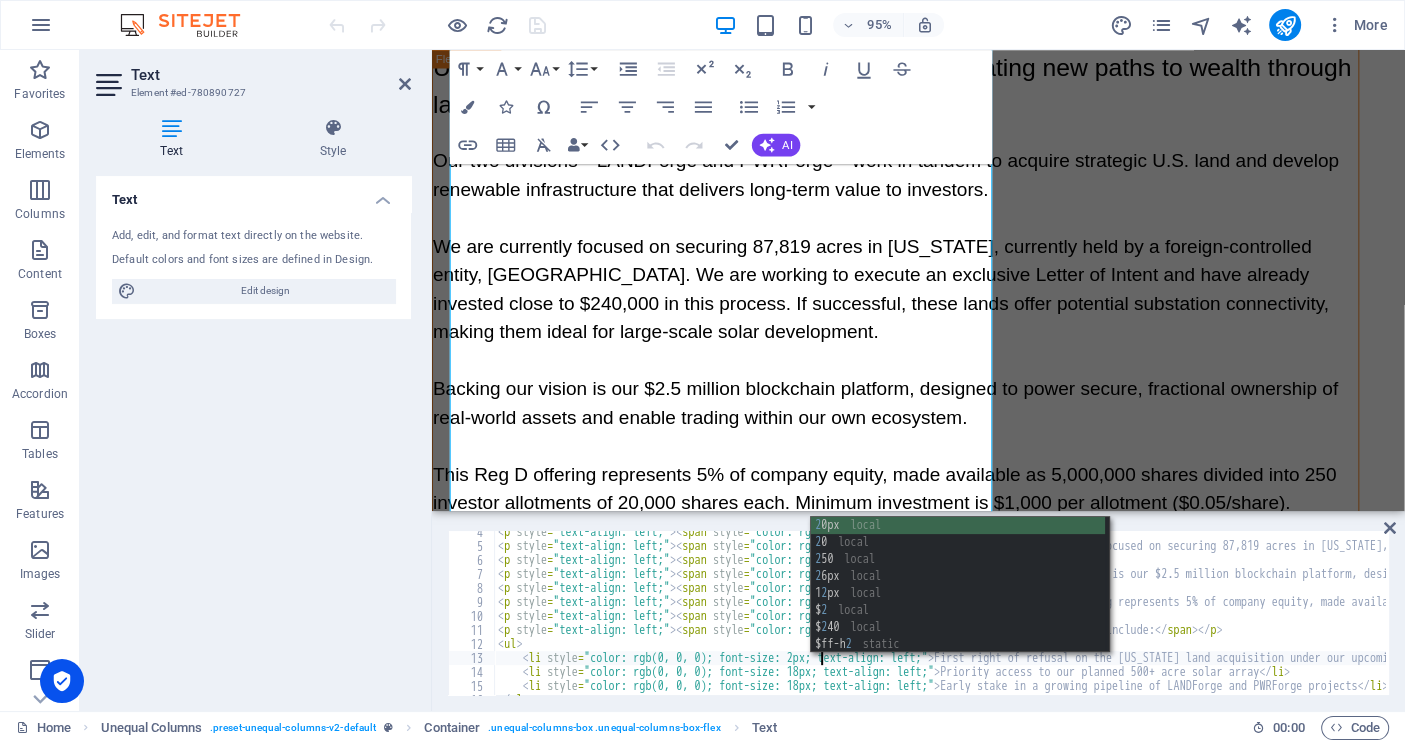 scroll, scrollTop: 0, scrollLeft: 28, axis: horizontal 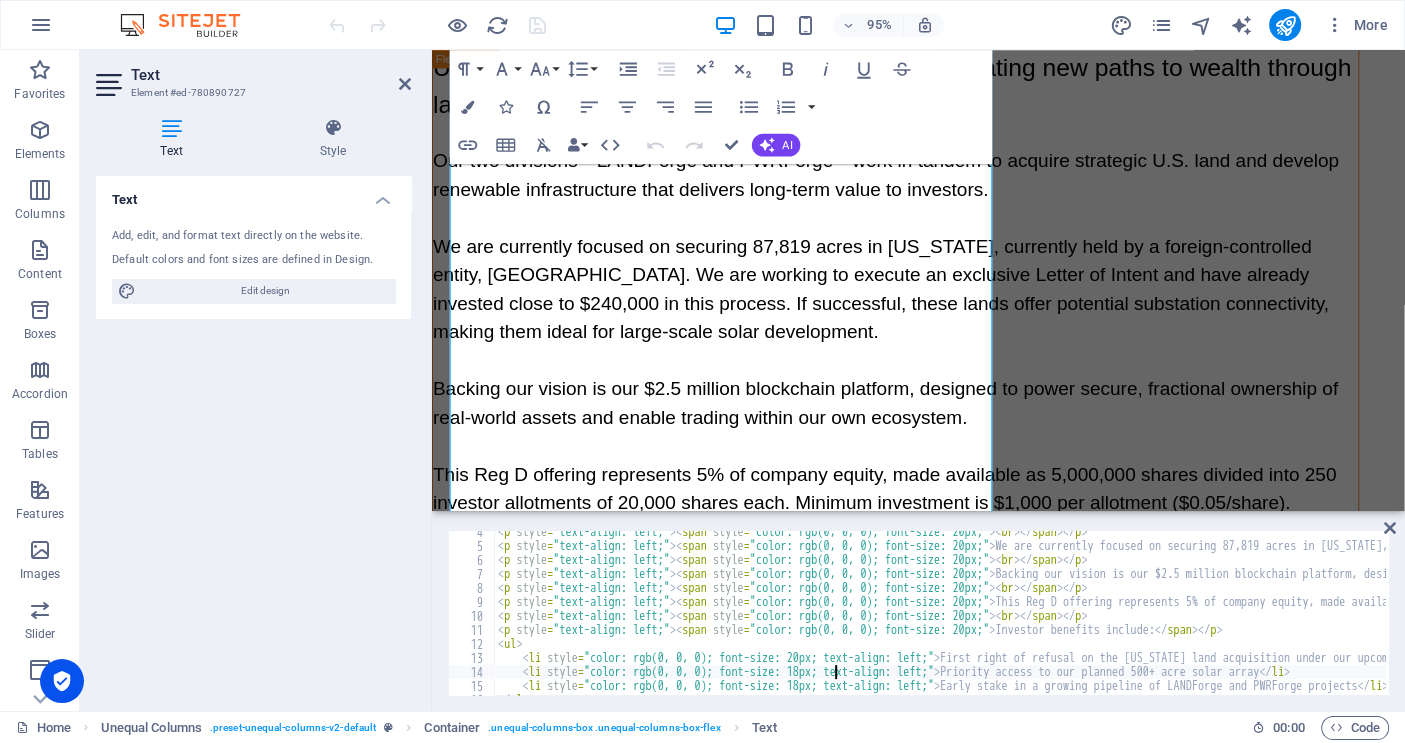 click on "< p   style = "text-align: left;" > < span   style = "color: rgb(0, 0, 0); font-size: 20px;" > < br > </ span > </ p > < p   style = "text-align: left;" > < span   style = "color: rgb(0, 0, 0); font-size: 20px;" > We are currently focused on securing 87,819 acres in Texas, currently held by a foreign-controlled entity, GH America. We are working to execute an exclusive Letter of Intent and have already invested close to $240,000 in this process. If successful, these lands offer potential substation connectivity, making them ideal for large-scale solar development. </ span > </ p > < p   style = "text-align: left;" > < span   style = "color: rgb(0, 0, 0); font-size: 20px;" > < br > </ span > </ p > < p   style = "text-align: left;" > < span   style = "color: rgb(0, 0, 0); font-size: 20px;" > Backing our vision is our $2.5 million blockchain platform, designed to power secure, fractional ownership of real-world assets and enable trading within our own ecosystem. < br > </ span > </ p > < p   style = > < span" at bounding box center (2007, 619) 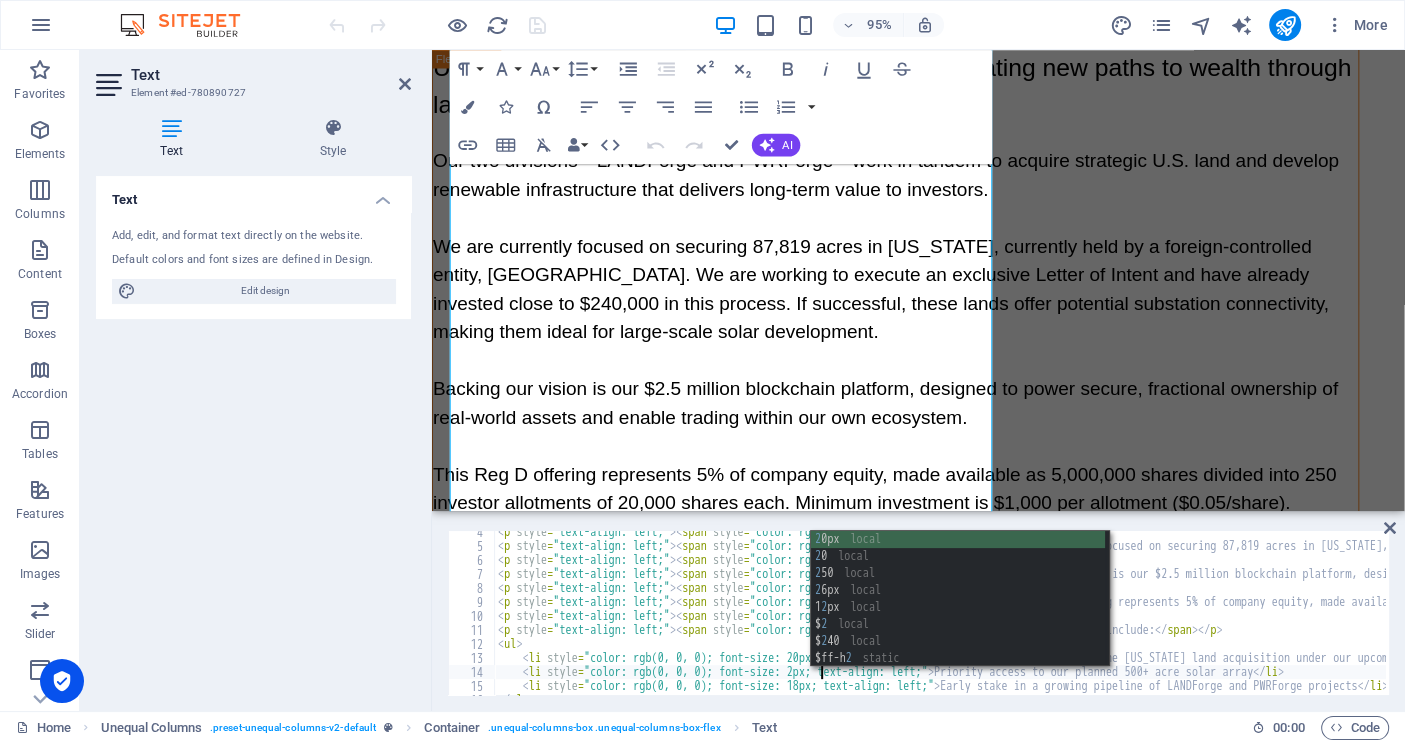 scroll, scrollTop: 0, scrollLeft: 28, axis: horizontal 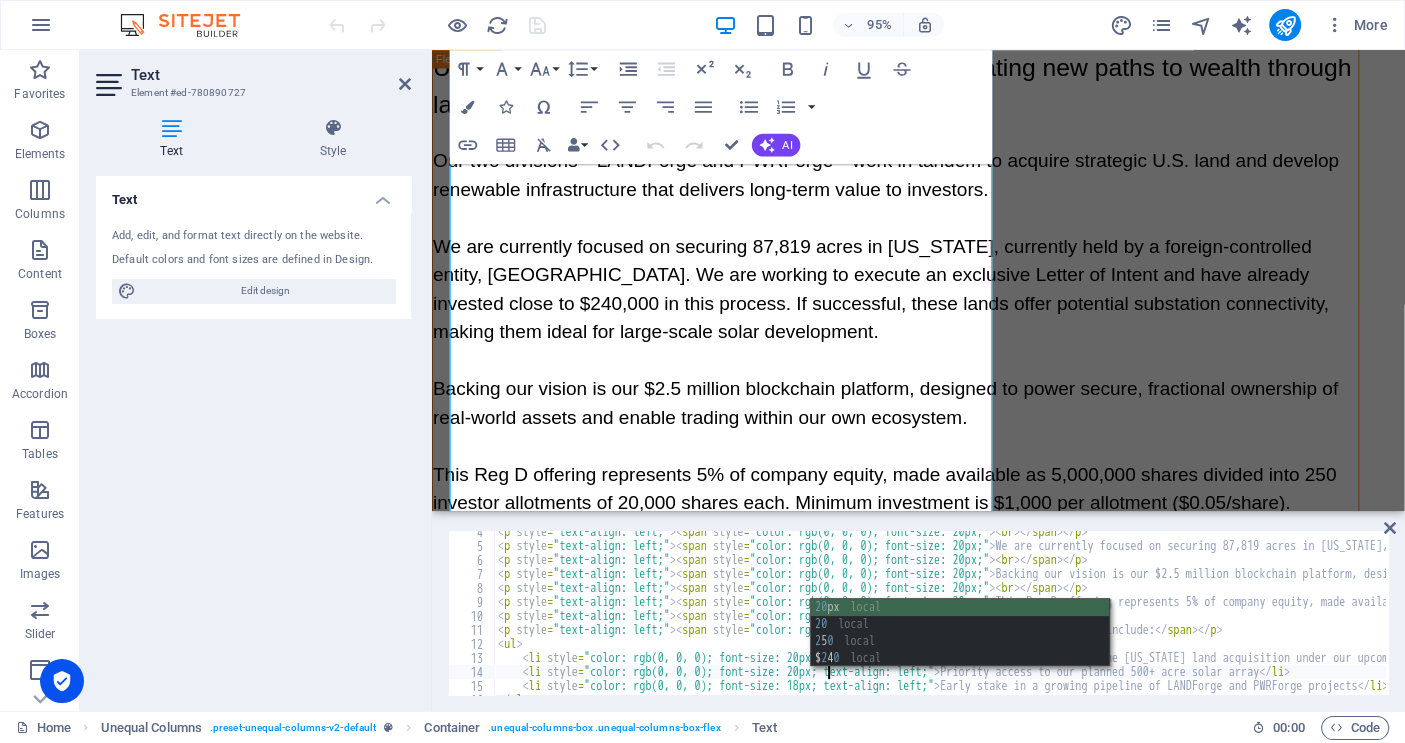 click on "< p   style = "text-align: left;" > < span   style = "color: rgb(0, 0, 0); font-size: 20px;" > < br > </ span > </ p > < p   style = "text-align: left;" > < span   style = "color: rgb(0, 0, 0); font-size: 20px;" > We are currently focused on securing 87,819 acres in Texas, currently held by a foreign-controlled entity, GH America. We are working to execute an exclusive Letter of Intent and have already invested close to $240,000 in this process. If successful, these lands offer potential substation connectivity, making them ideal for large-scale solar development. </ span > </ p > < p   style = "text-align: left;" > < span   style = "color: rgb(0, 0, 0); font-size: 20px;" > < br > </ span > </ p > < p   style = "text-align: left;" > < span   style = "color: rgb(0, 0, 0); font-size: 20px;" > Backing our vision is our $2.5 million blockchain platform, designed to power secure, fractional ownership of real-world assets and enable trading within our own ecosystem. < br > </ span > </ p > < p   style = > < span" at bounding box center (2007, 619) 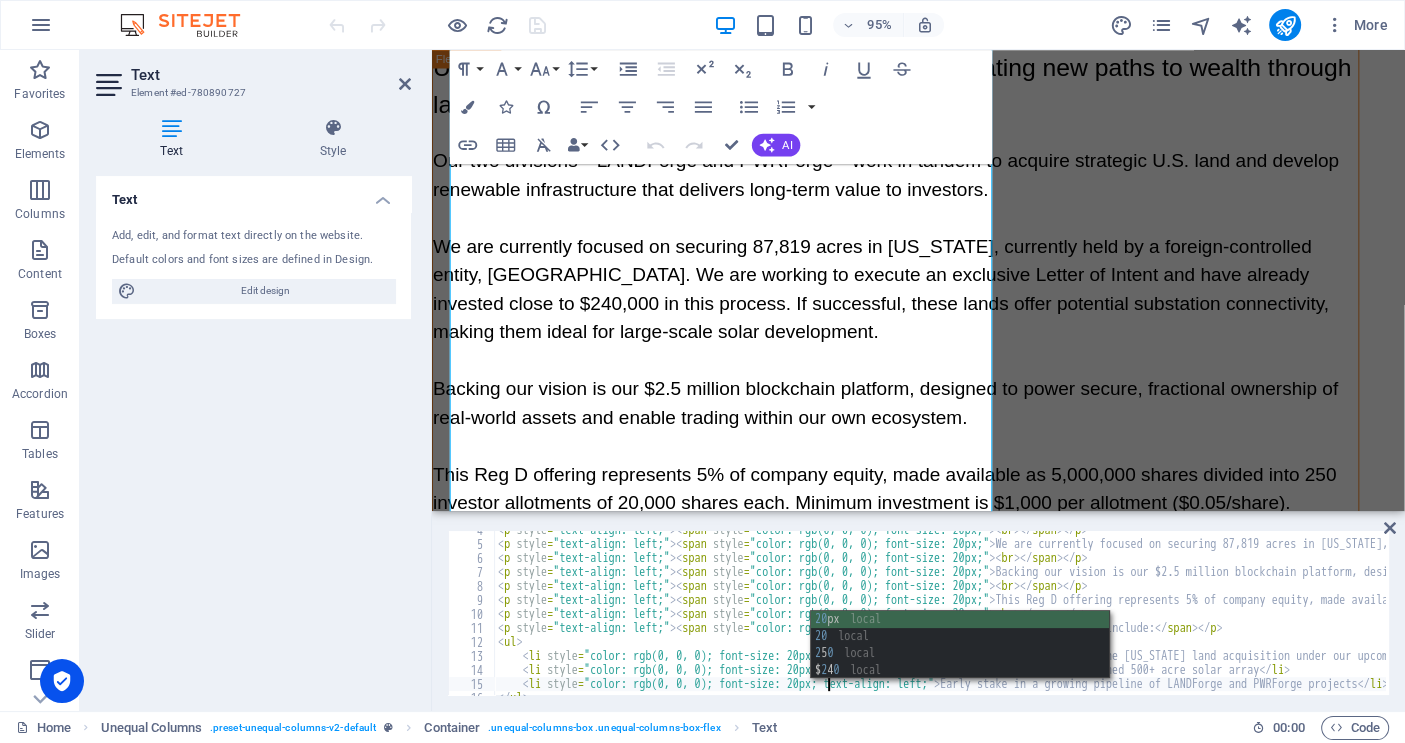 scroll, scrollTop: 0, scrollLeft: 28, axis: horizontal 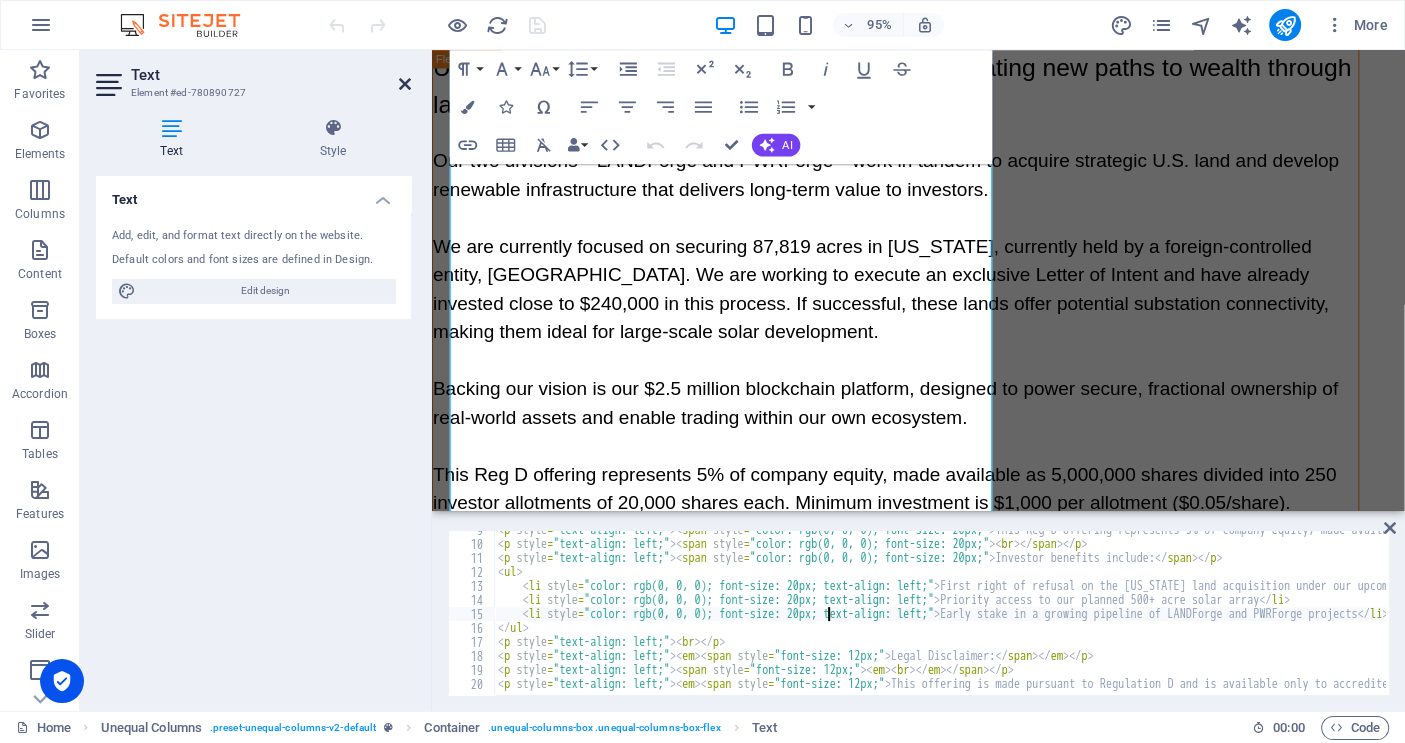 type on "<li style="color: rgb(0, 0, 0); font-size: 20px; text-align: left;">Early stake in a growing pipeline of LANDForge and PWRForge projects</li>" 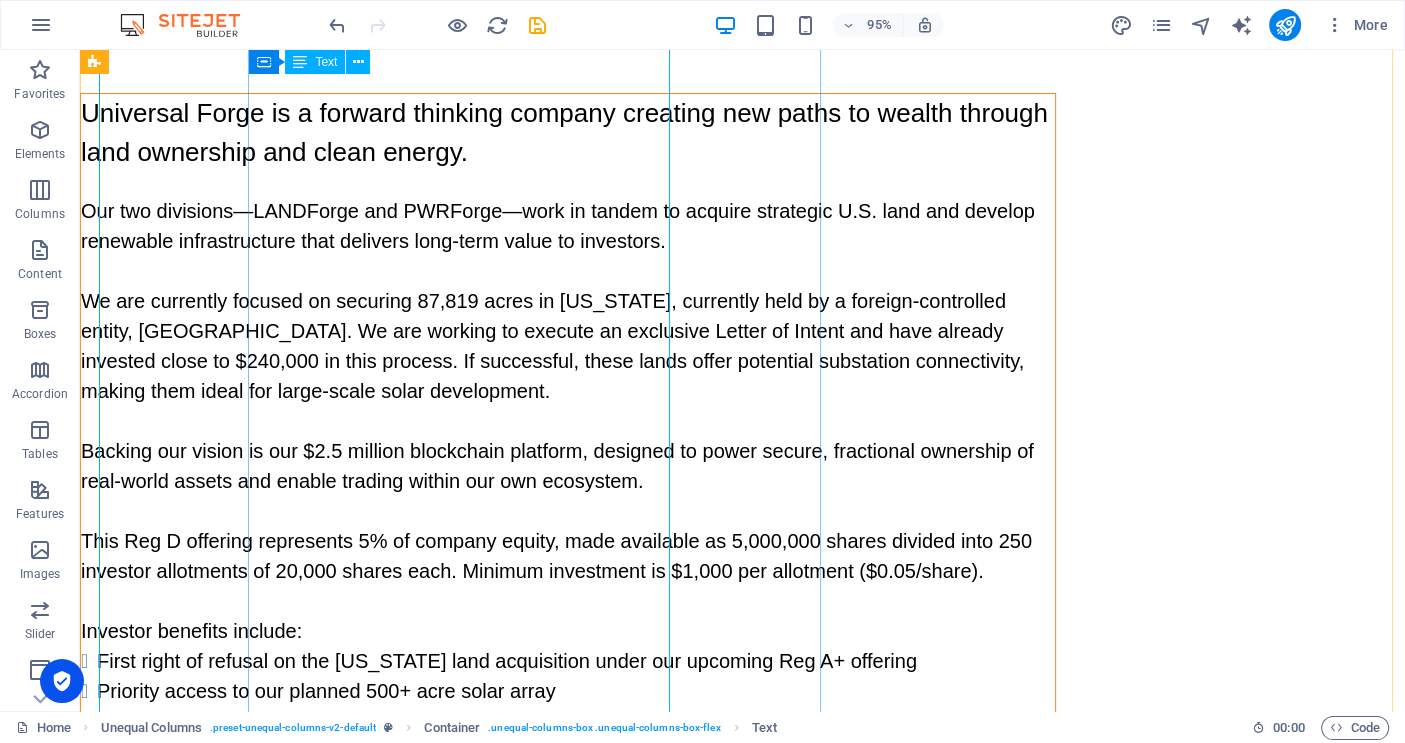 scroll, scrollTop: 397, scrollLeft: 0, axis: vertical 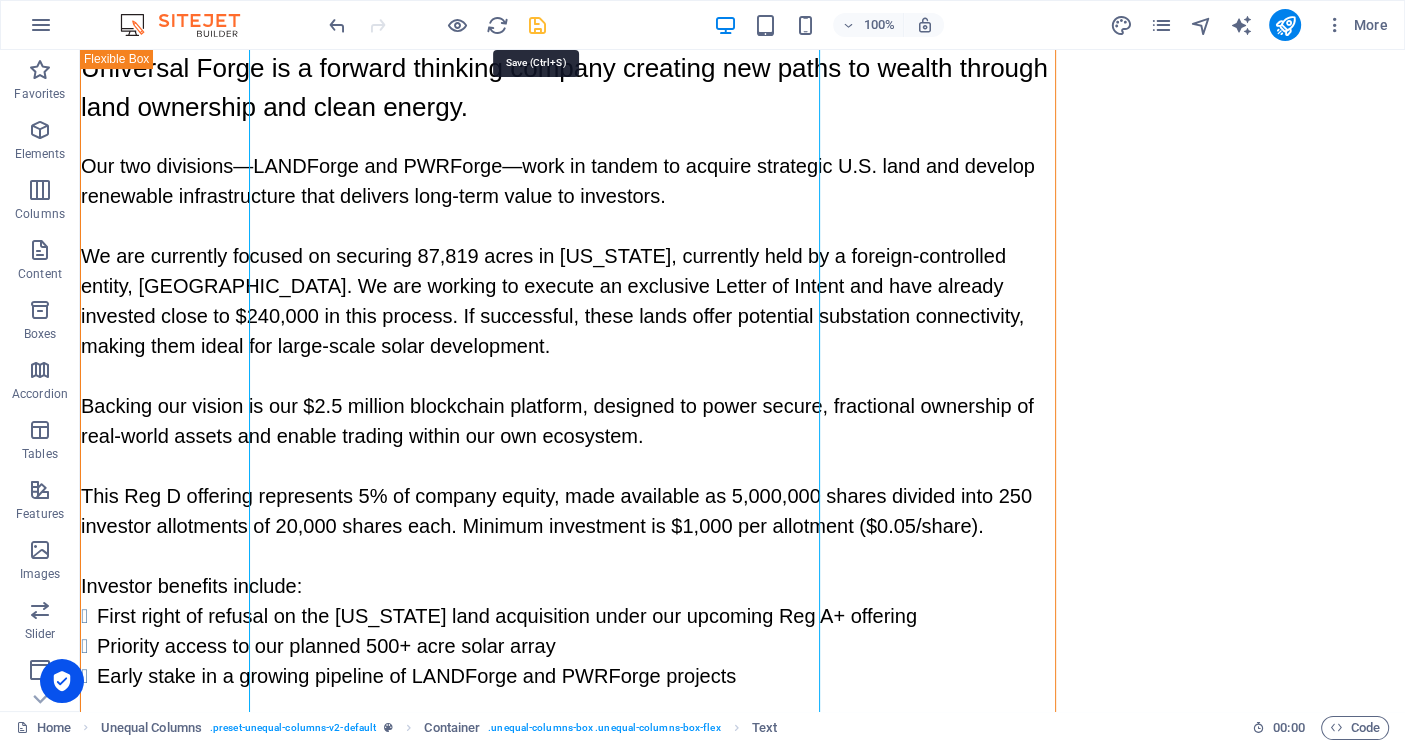 click at bounding box center (537, 25) 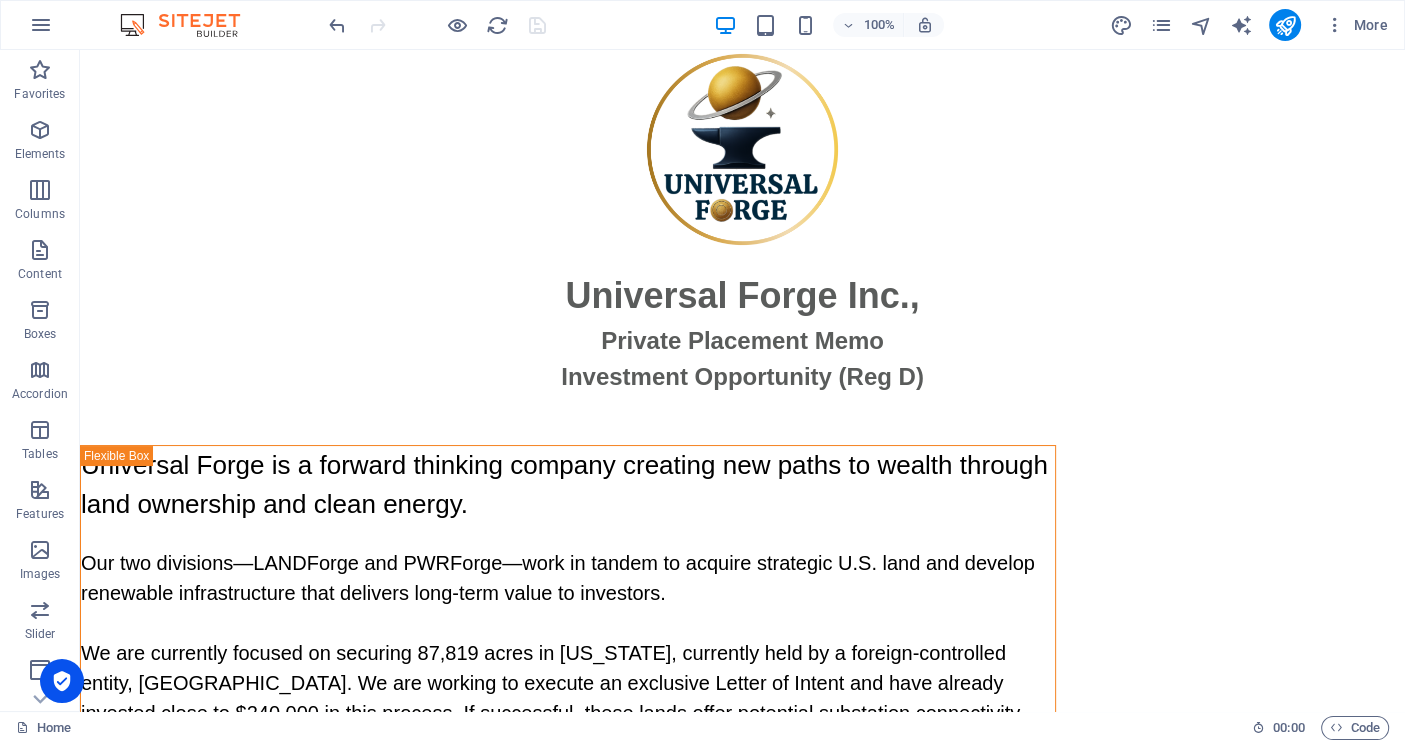 scroll, scrollTop: 0, scrollLeft: 0, axis: both 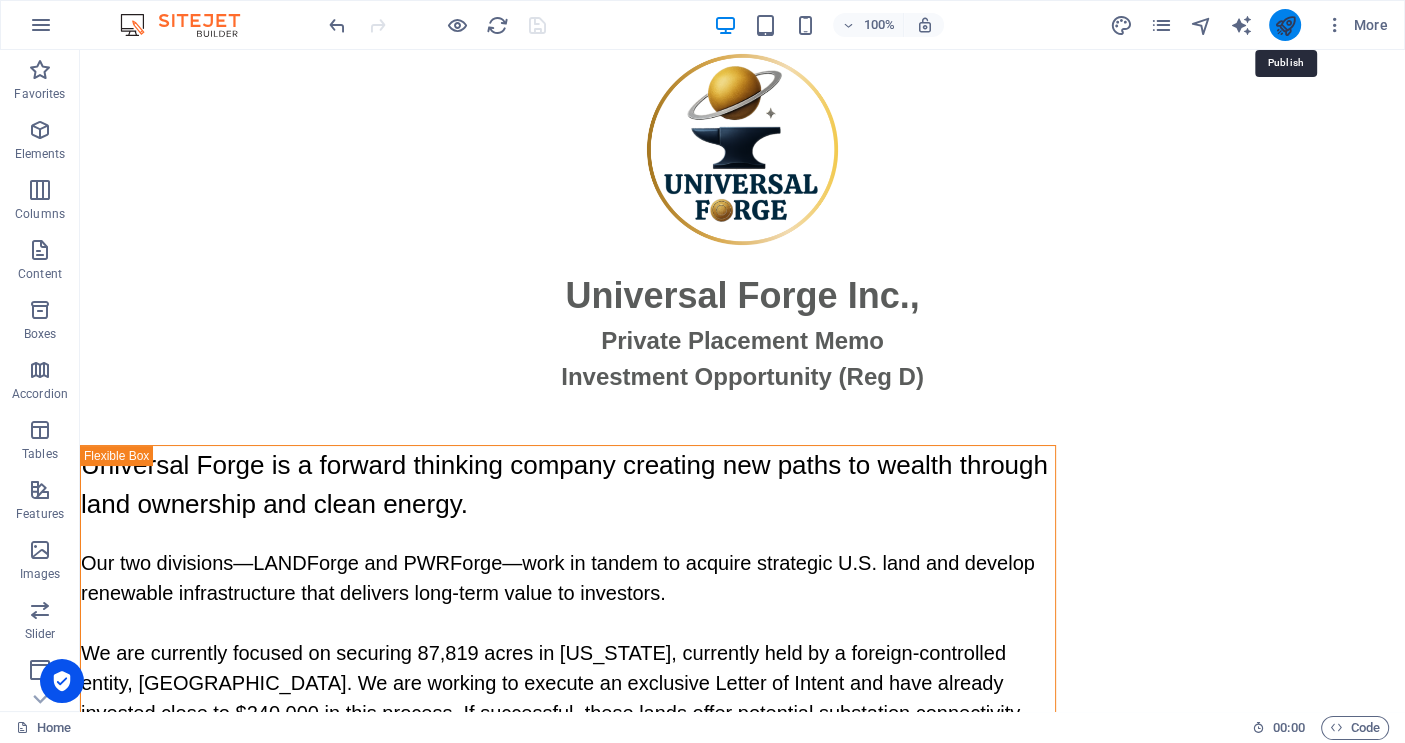 click at bounding box center [1284, 25] 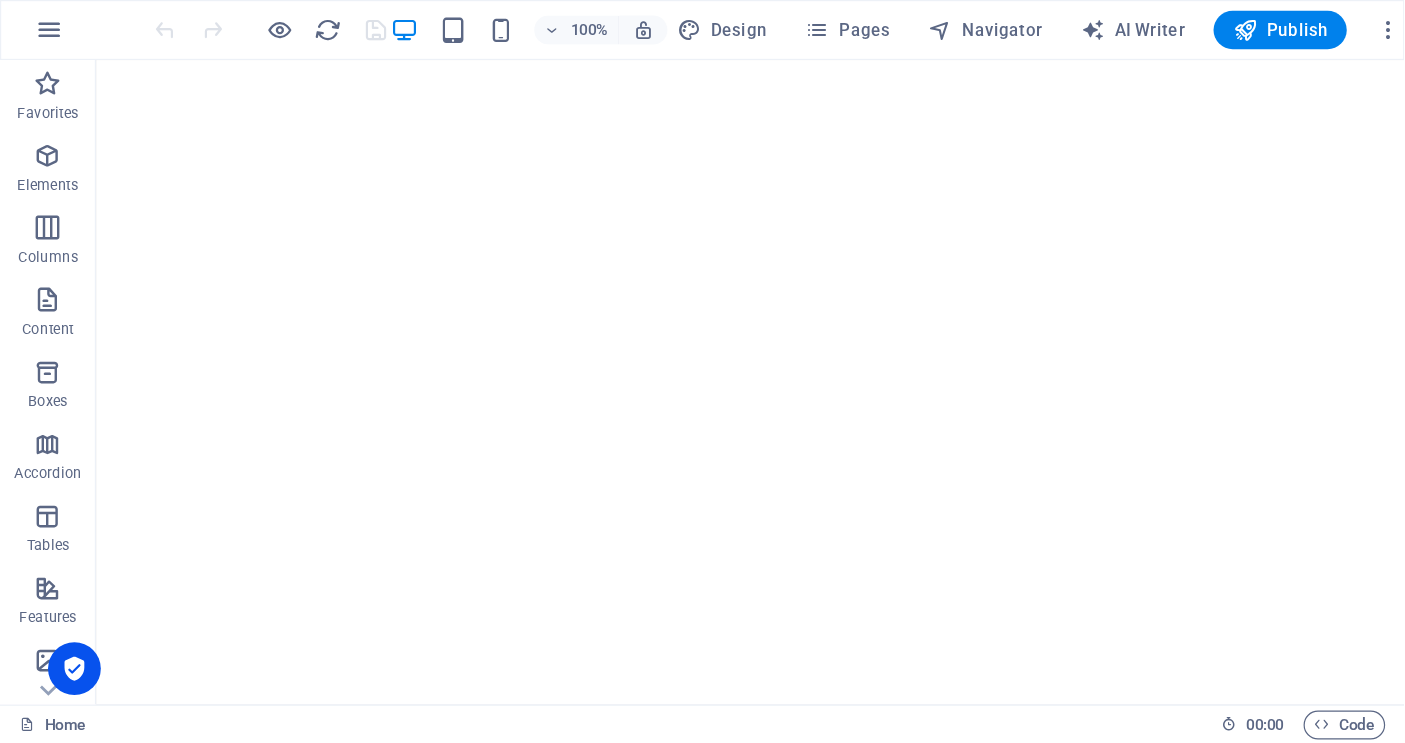 scroll, scrollTop: 0, scrollLeft: 0, axis: both 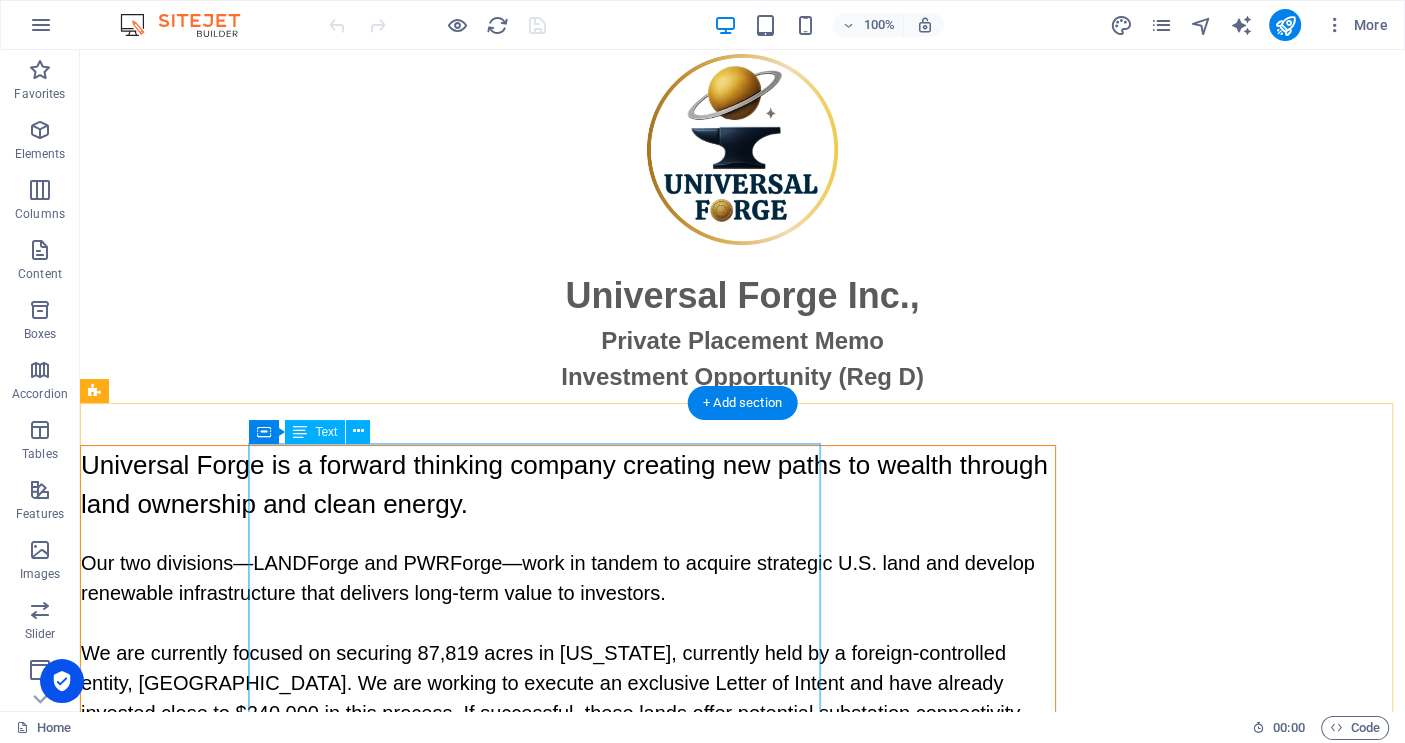 click on "Universal Forge is a forward thinking company creating new paths to wealth through land ownership and clean energy.
Our two divisions—LANDForge and PWRForge—work in tandem to acquire strategic U.S. land and develop renewable infrastructure that delivers long-term value to investors.
We are currently focused on securing 87,819 acres in Texas, currently held by a foreign-controlled entity, GH America. We are working to execute an exclusive Letter of Intent and have already invested close to $240,000 in this process. If successful, these lands offer potential substation connectivity, making them ideal for large-scale solar development.
Backing our vision is our $2.5 million blockchain platform, designed to power secure, fractional ownership of real-world assets and enable trading within our own ecosystem.
Investor benefits include:
First right of refusal on the Texas land acquisition under our upcoming Reg A+ offering
Priority access to our planned 500+ acre solar array" at bounding box center [568, 827] 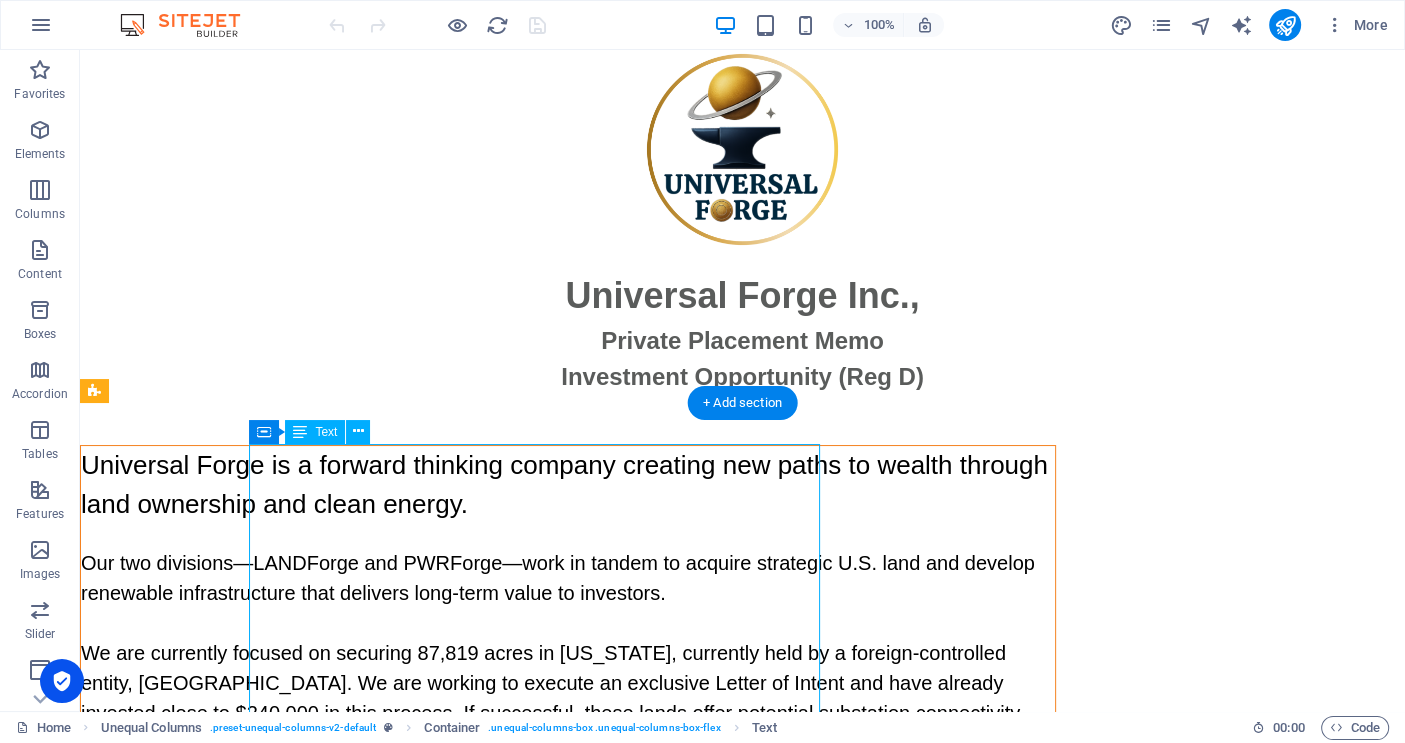 click on "Universal Forge is a forward thinking company creating new paths to wealth through land ownership and clean energy.
Our two divisions—LANDForge and PWRForge—work in tandem to acquire strategic U.S. land and develop renewable infrastructure that delivers long-term value to investors.
We are currently focused on securing 87,819 acres in Texas, currently held by a foreign-controlled entity, GH America. We are working to execute an exclusive Letter of Intent and have already invested close to $240,000 in this process. If successful, these lands offer potential substation connectivity, making them ideal for large-scale solar development.
Backing our vision is our $2.5 million blockchain platform, designed to power secure, fractional ownership of real-world assets and enable trading within our own ecosystem.
Investor benefits include:
First right of refusal on the Texas land acquisition under our upcoming Reg A+ offering
Priority access to our planned 500+ acre solar array" at bounding box center (568, 827) 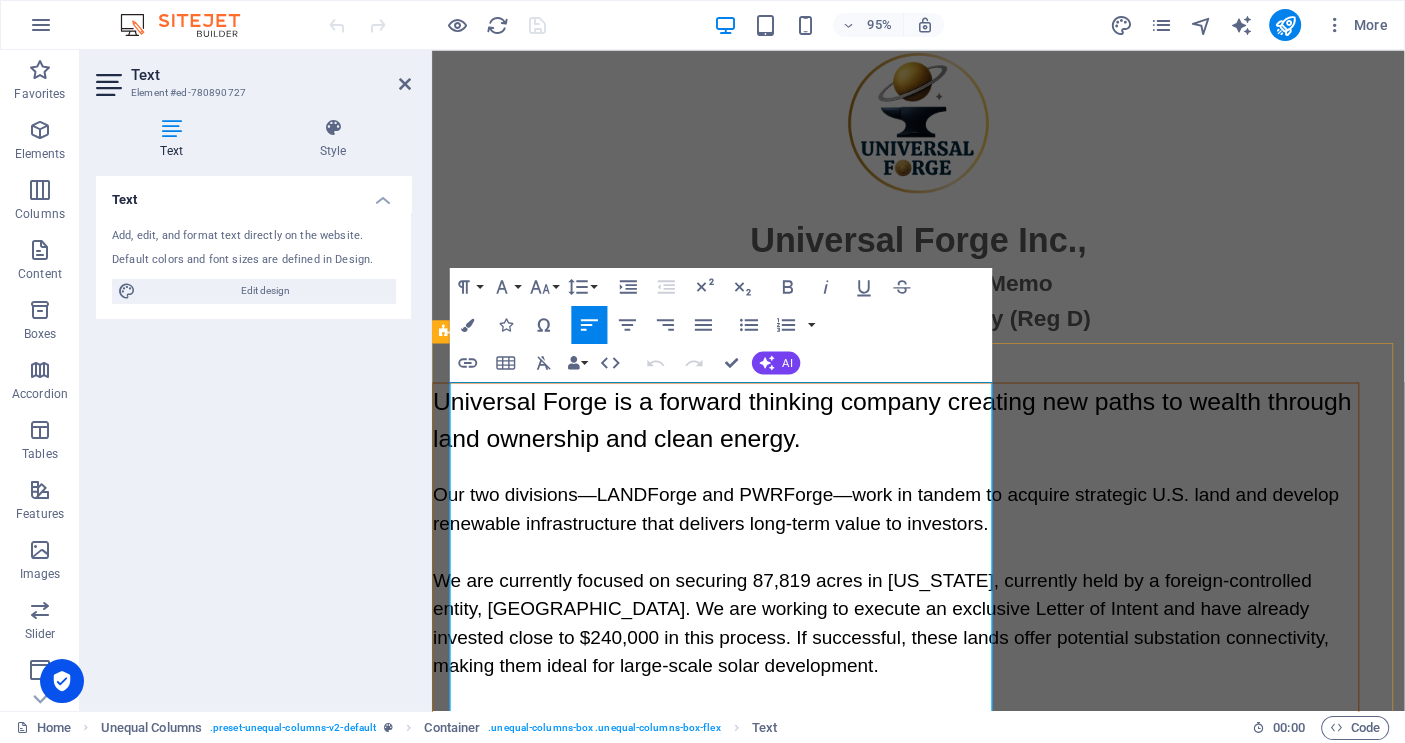 click on "Our two divisions—LANDForge and PWRForge—work in tandem to acquire strategic U.S. land and develop renewable infrastructure that delivers long-term value to investors." at bounding box center (910, 533) 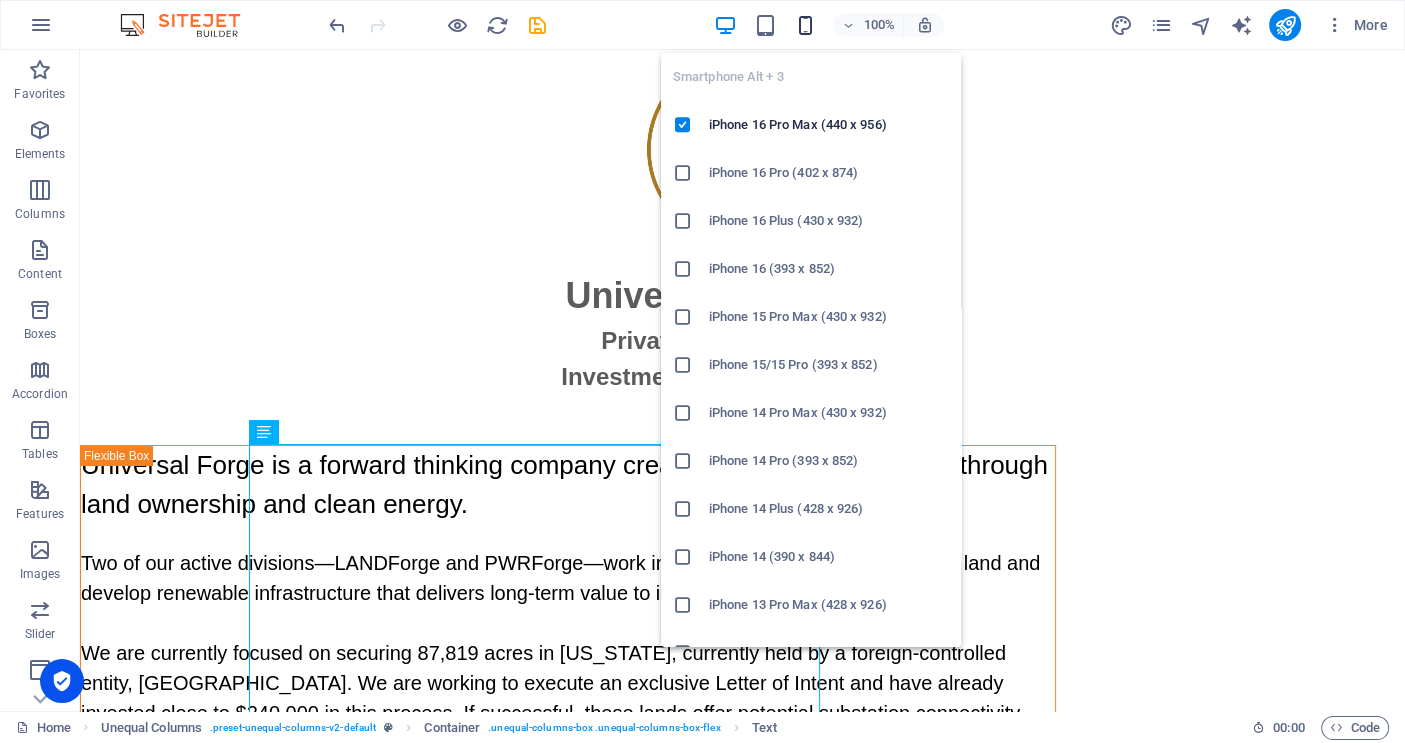 click at bounding box center [805, 25] 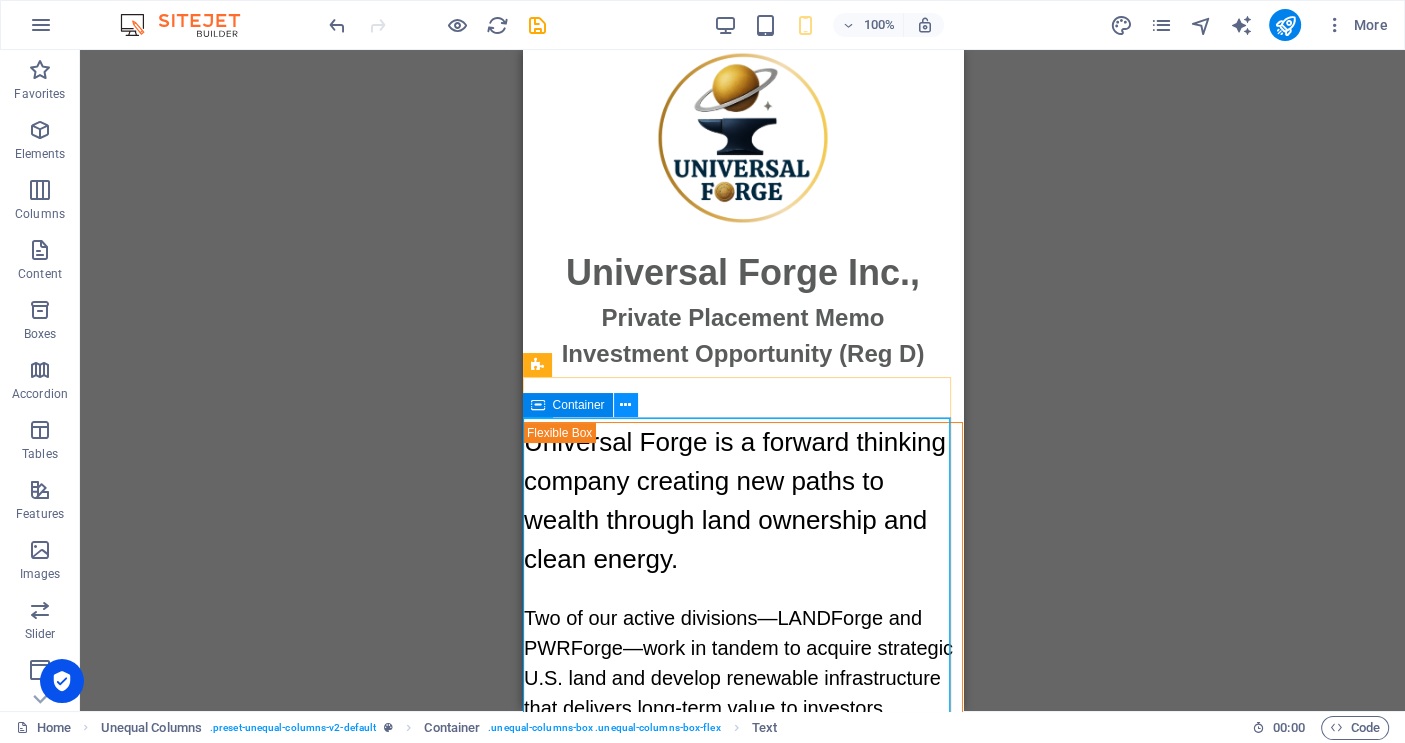 click at bounding box center [625, 405] 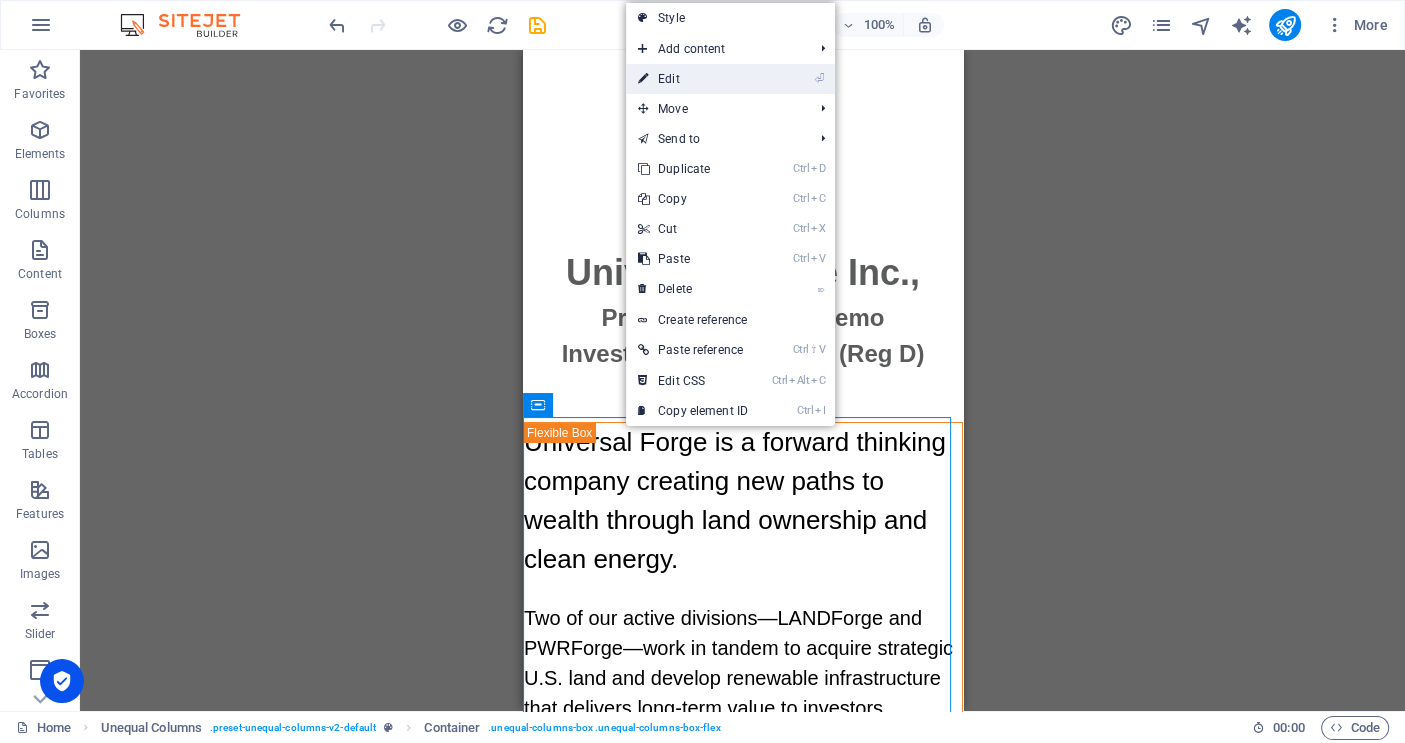 click on "⏎  Edit" at bounding box center [693, 79] 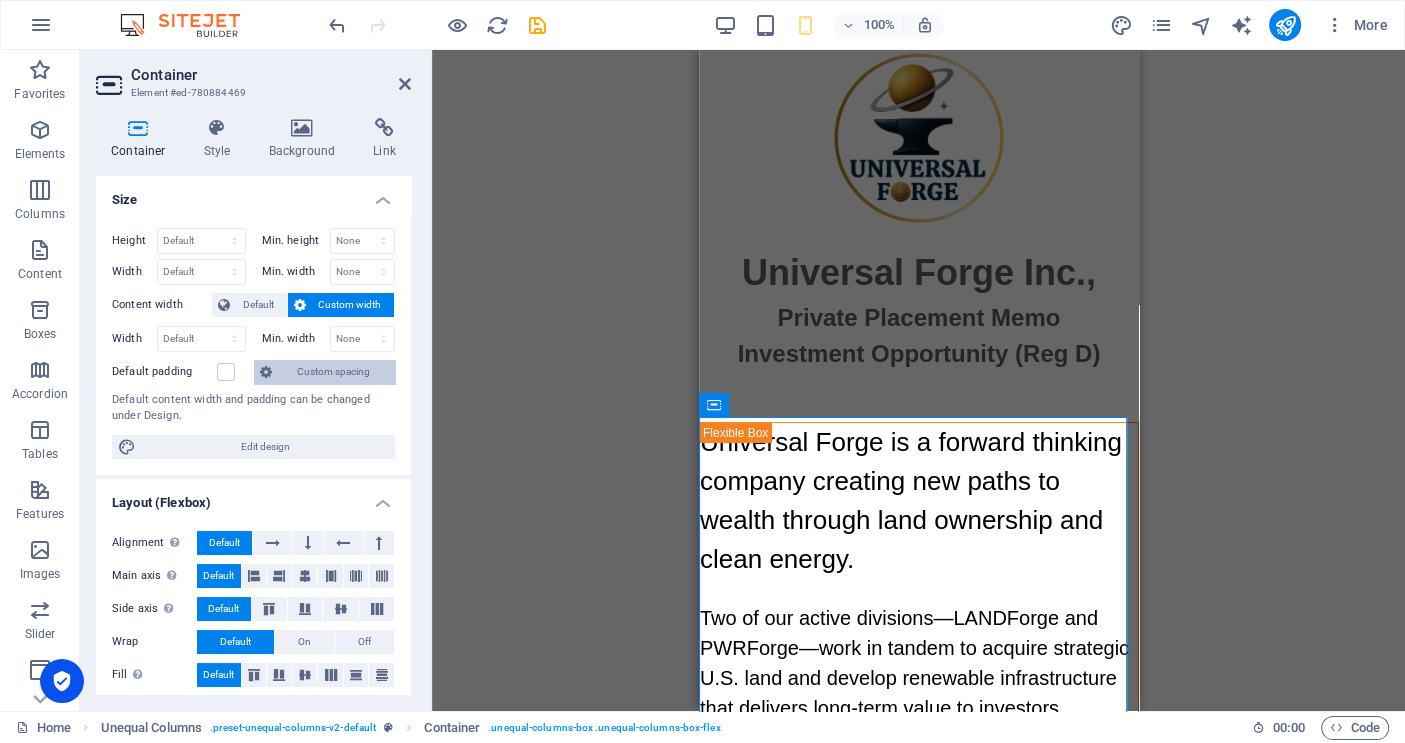 click on "Custom spacing" at bounding box center [333, 372] 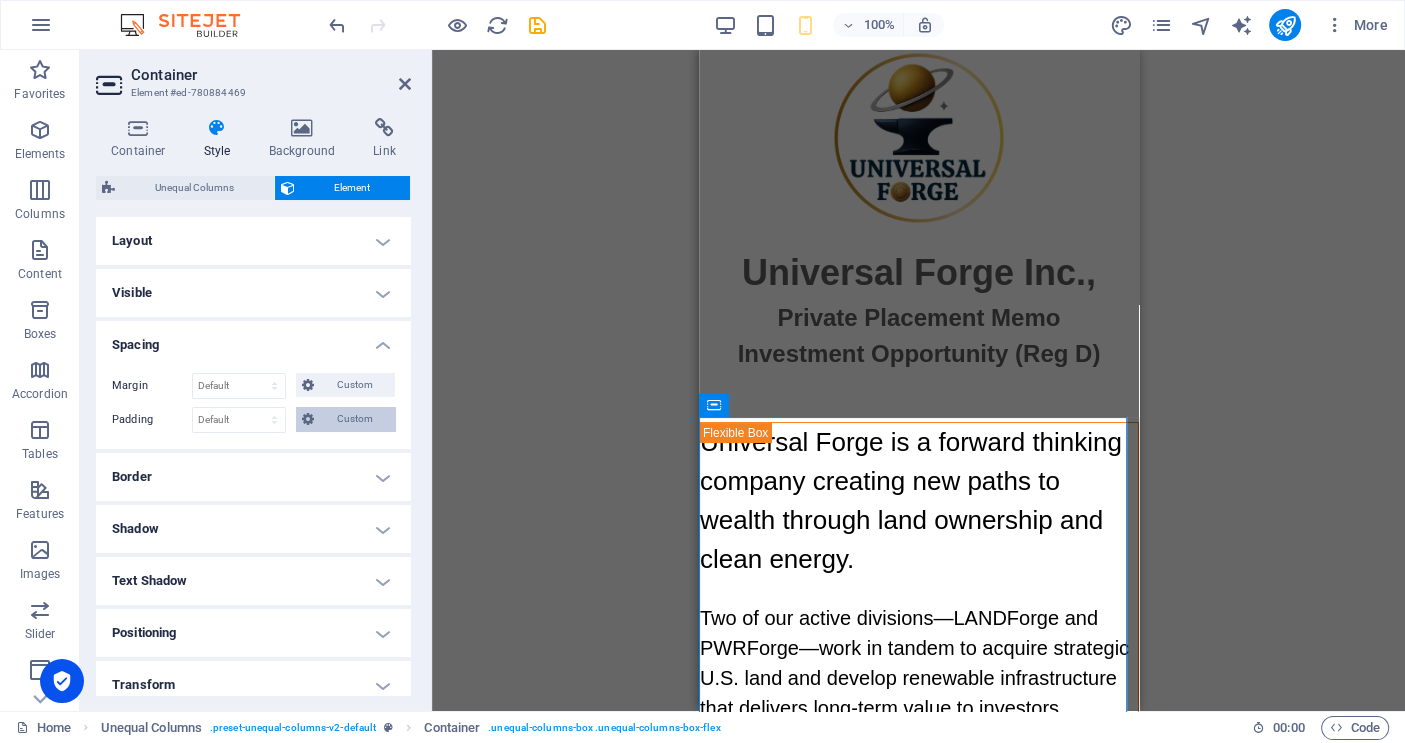 click on "Custom" at bounding box center [354, 419] 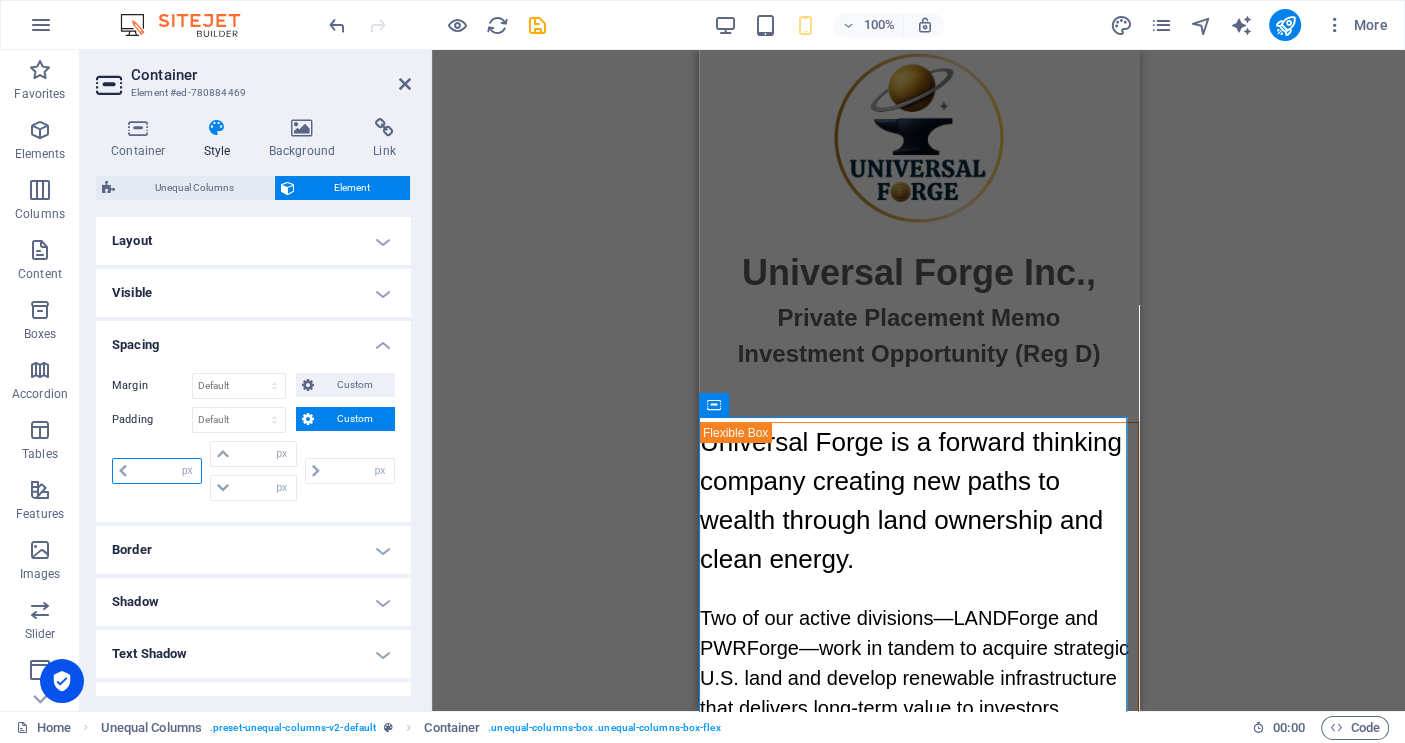 click at bounding box center [167, 471] 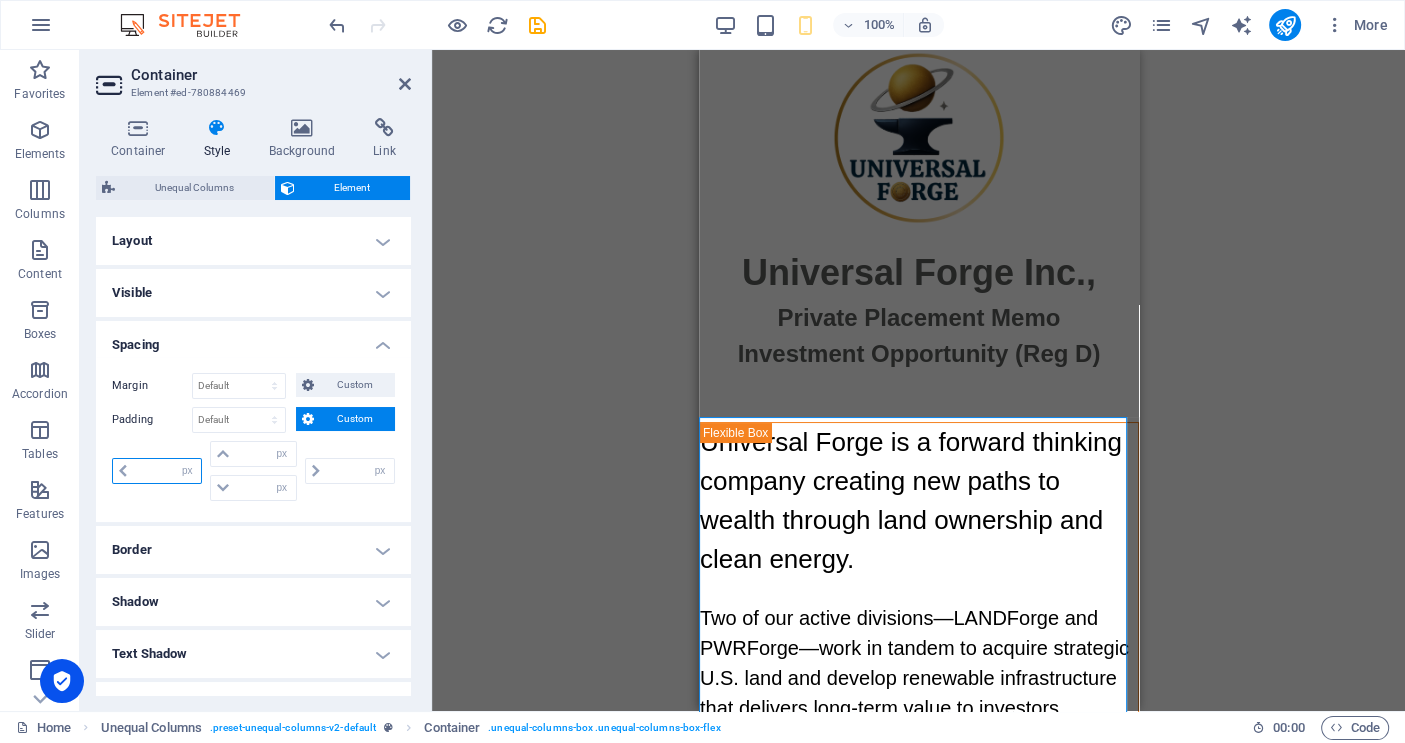 type on "5" 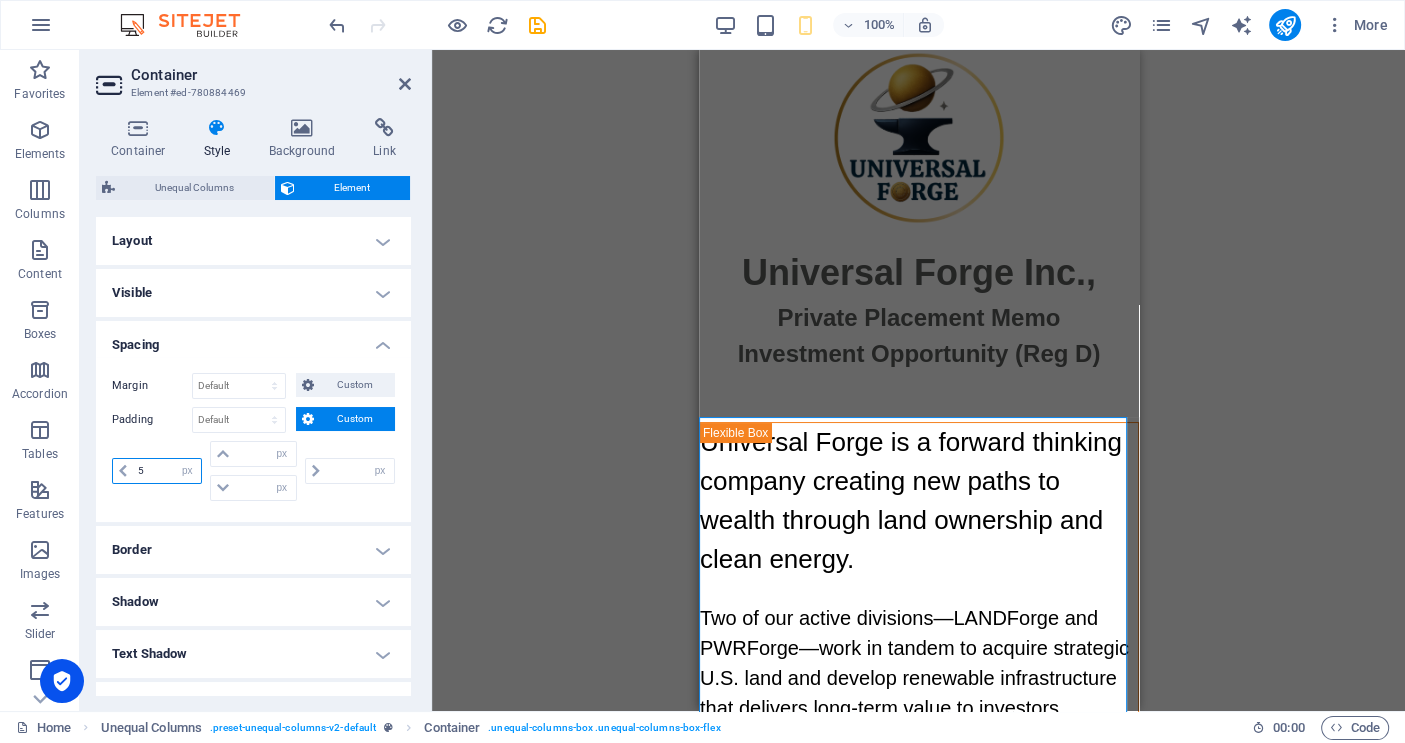 type on "0" 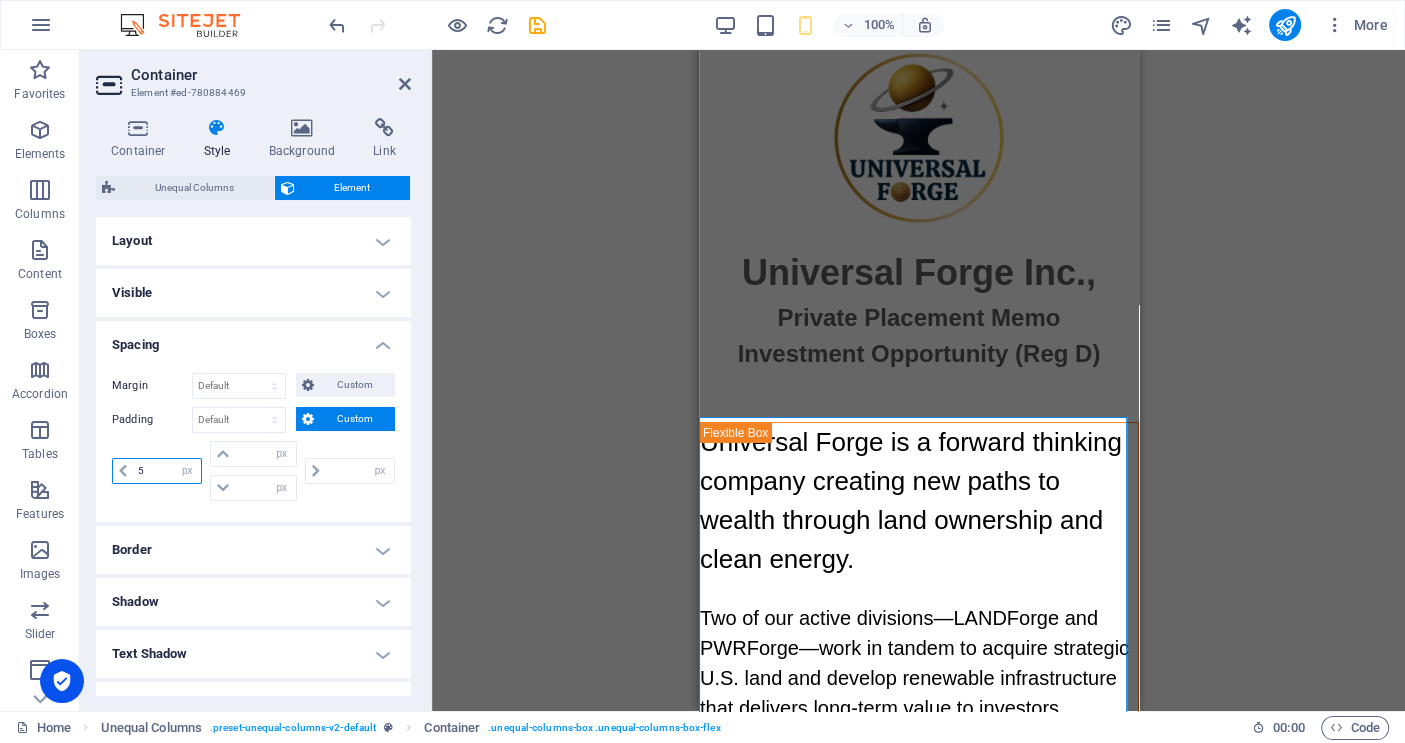 type on "0" 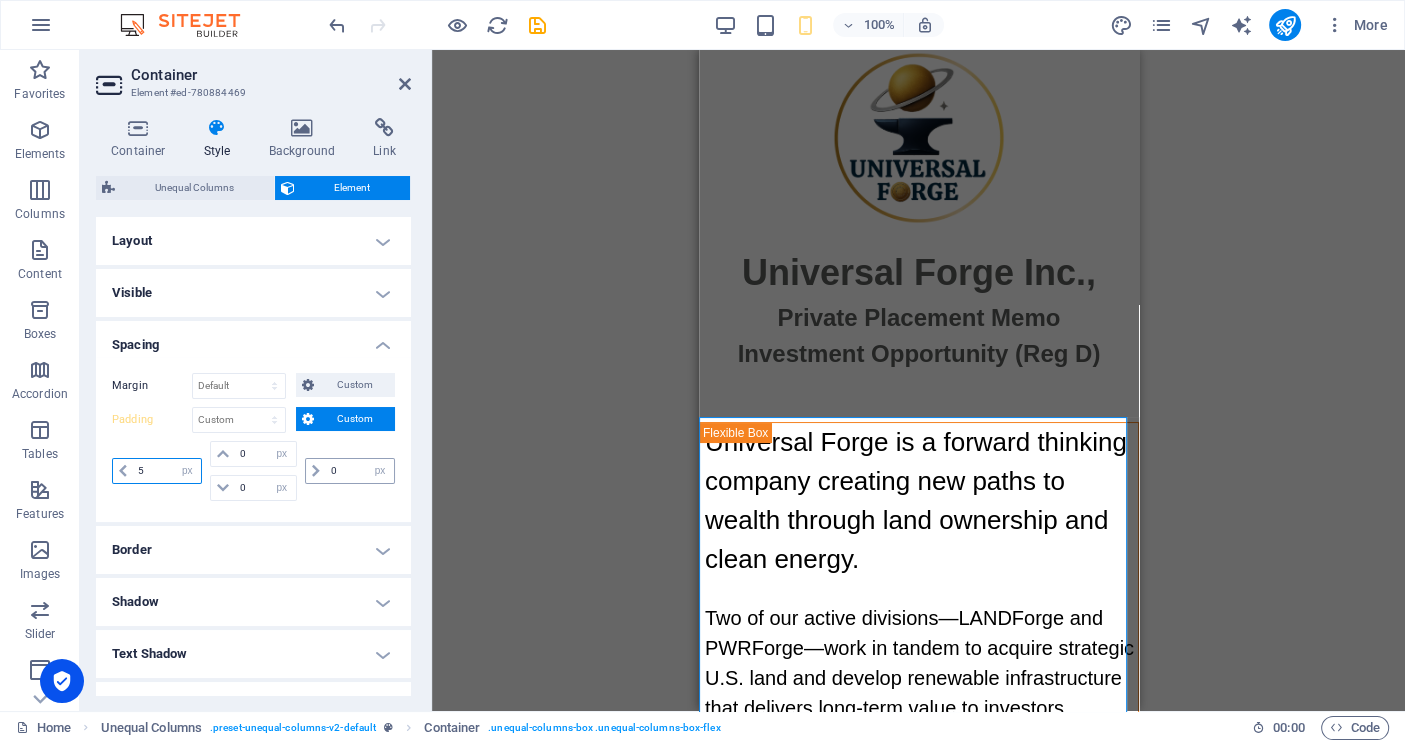 type on "5" 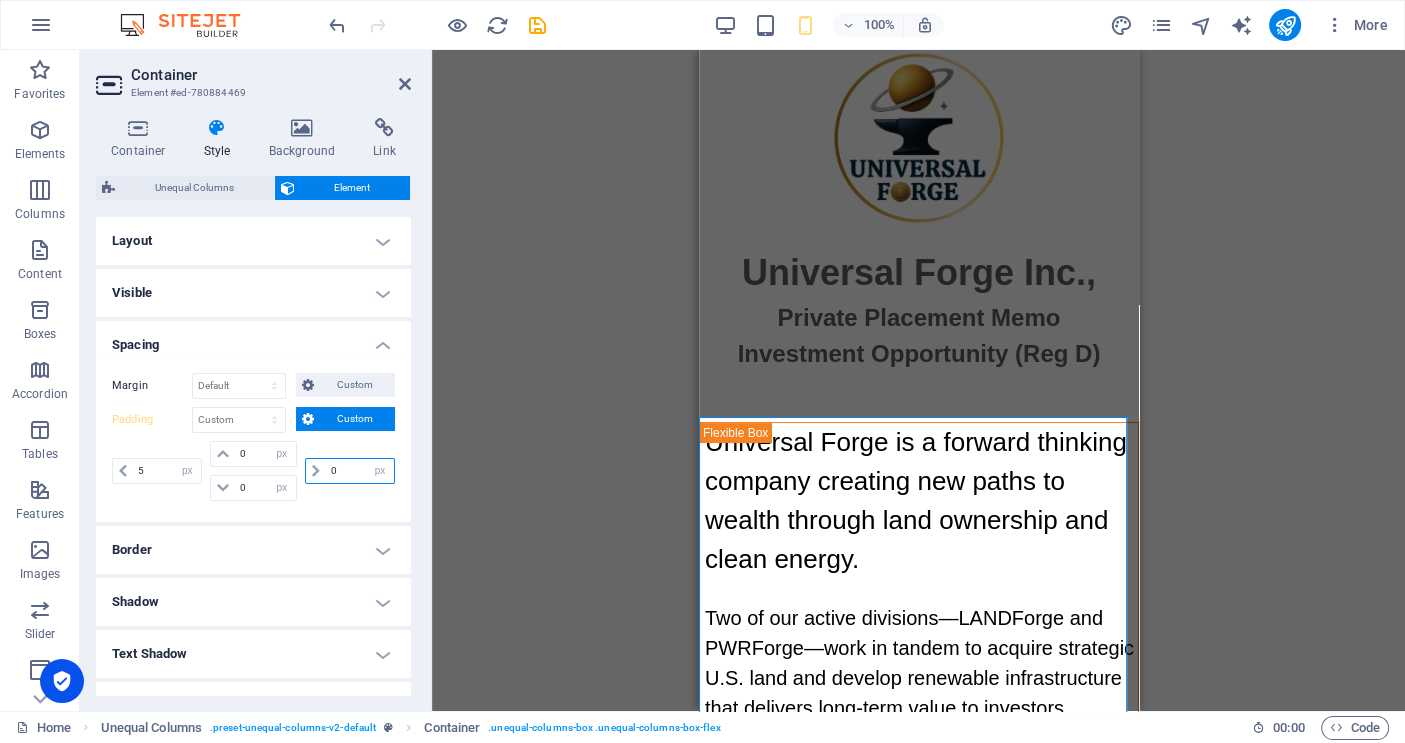 click on "0" at bounding box center (360, 471) 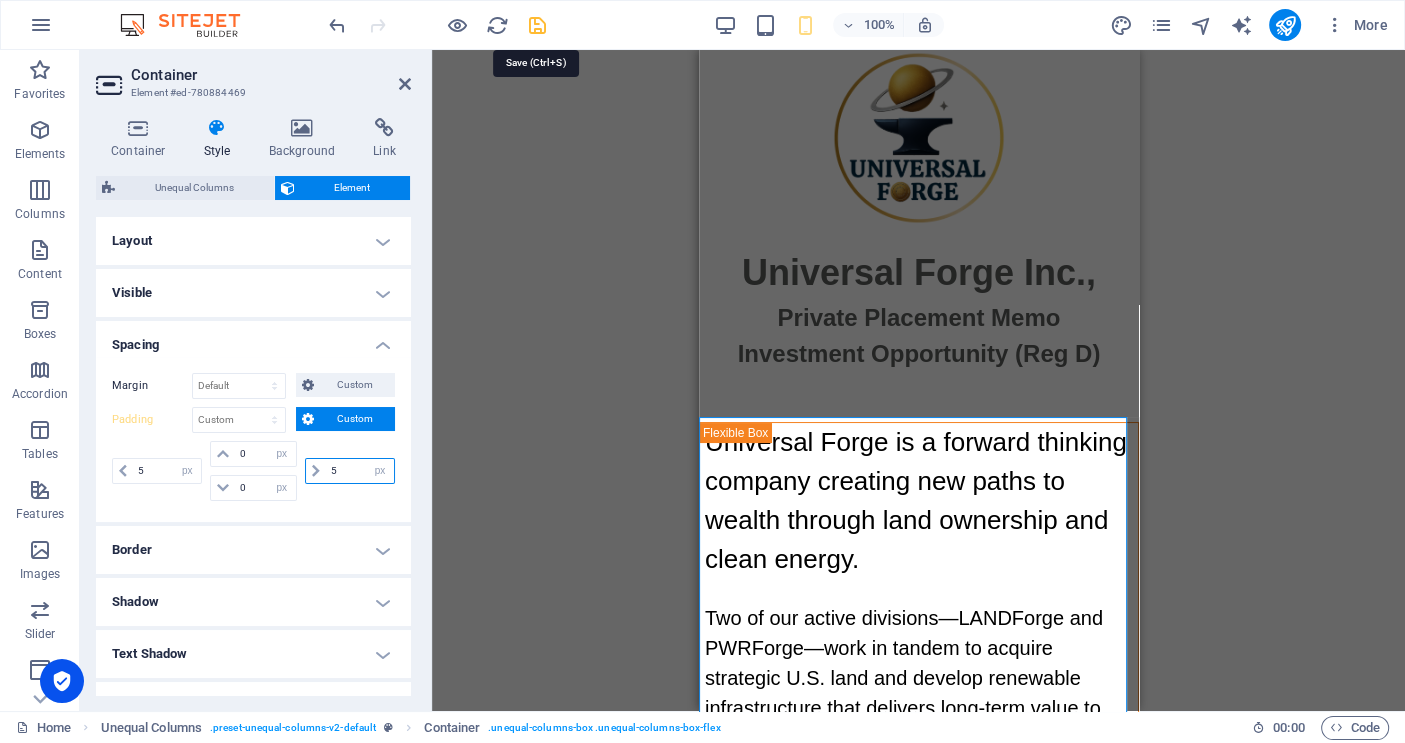 type on "5" 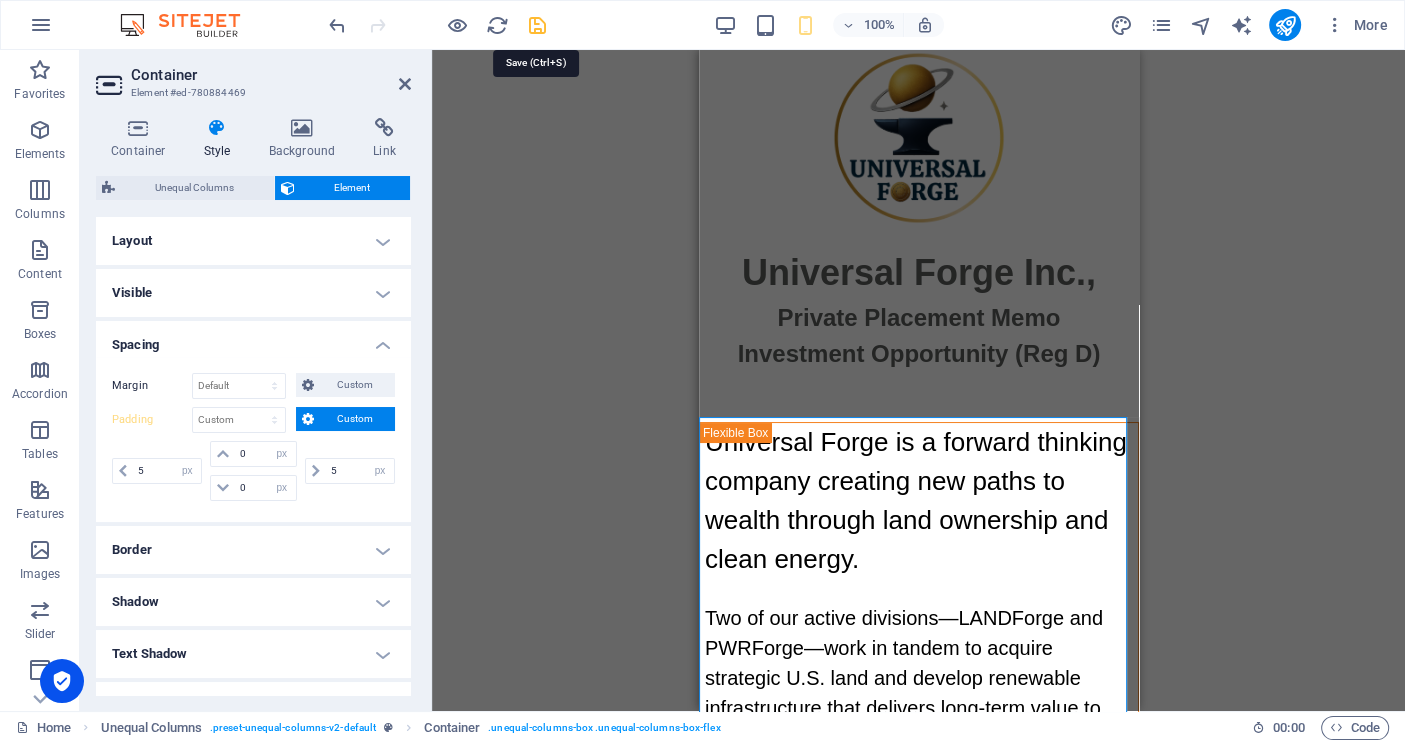 click at bounding box center [537, 25] 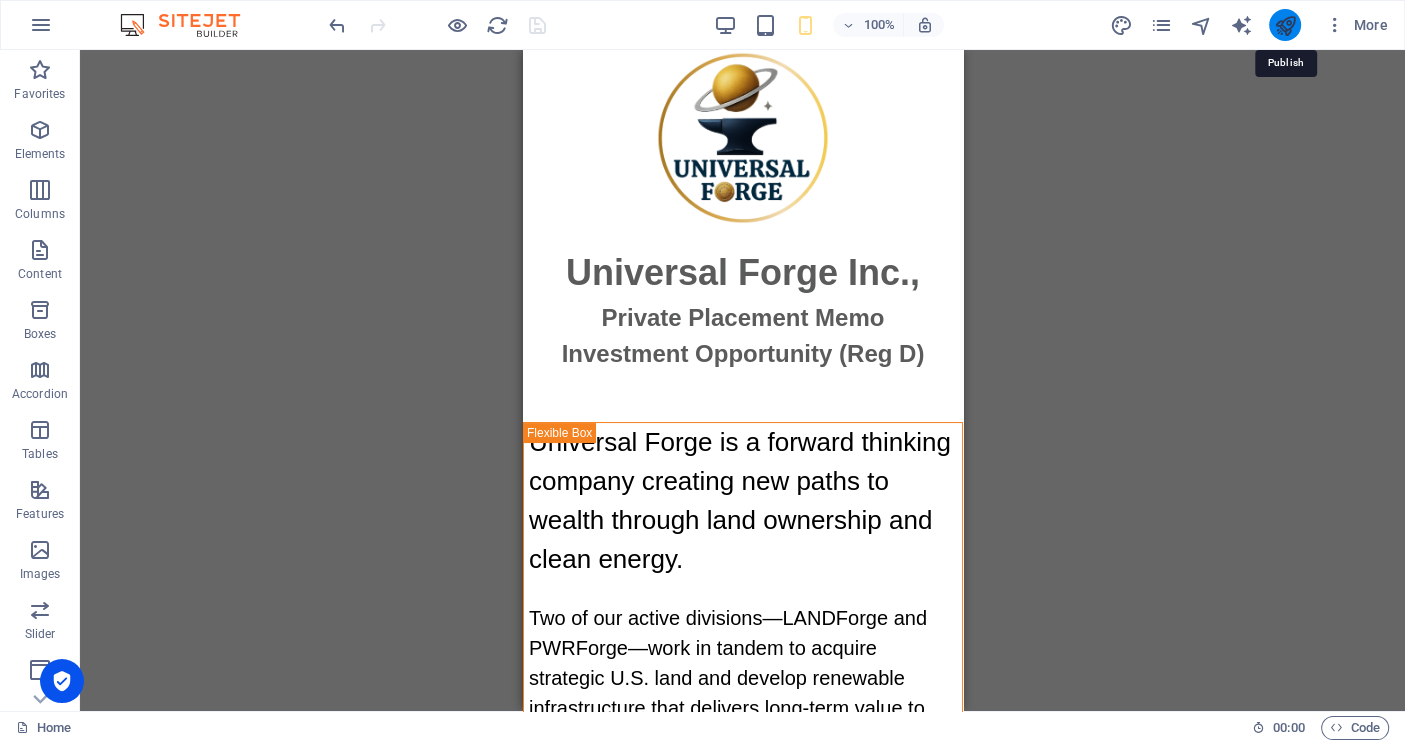 click at bounding box center (1284, 25) 